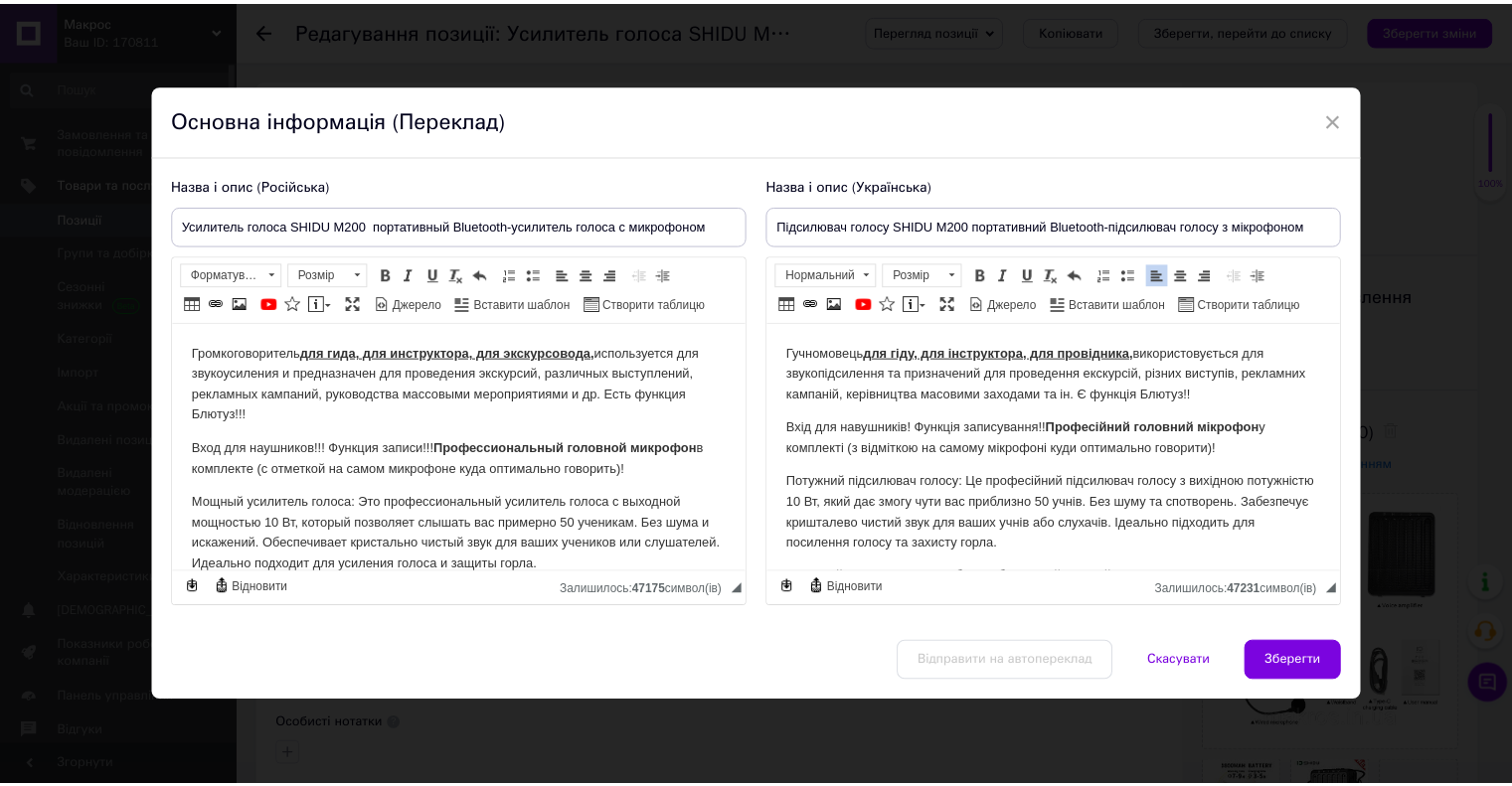 scroll, scrollTop: 1185, scrollLeft: 0, axis: vertical 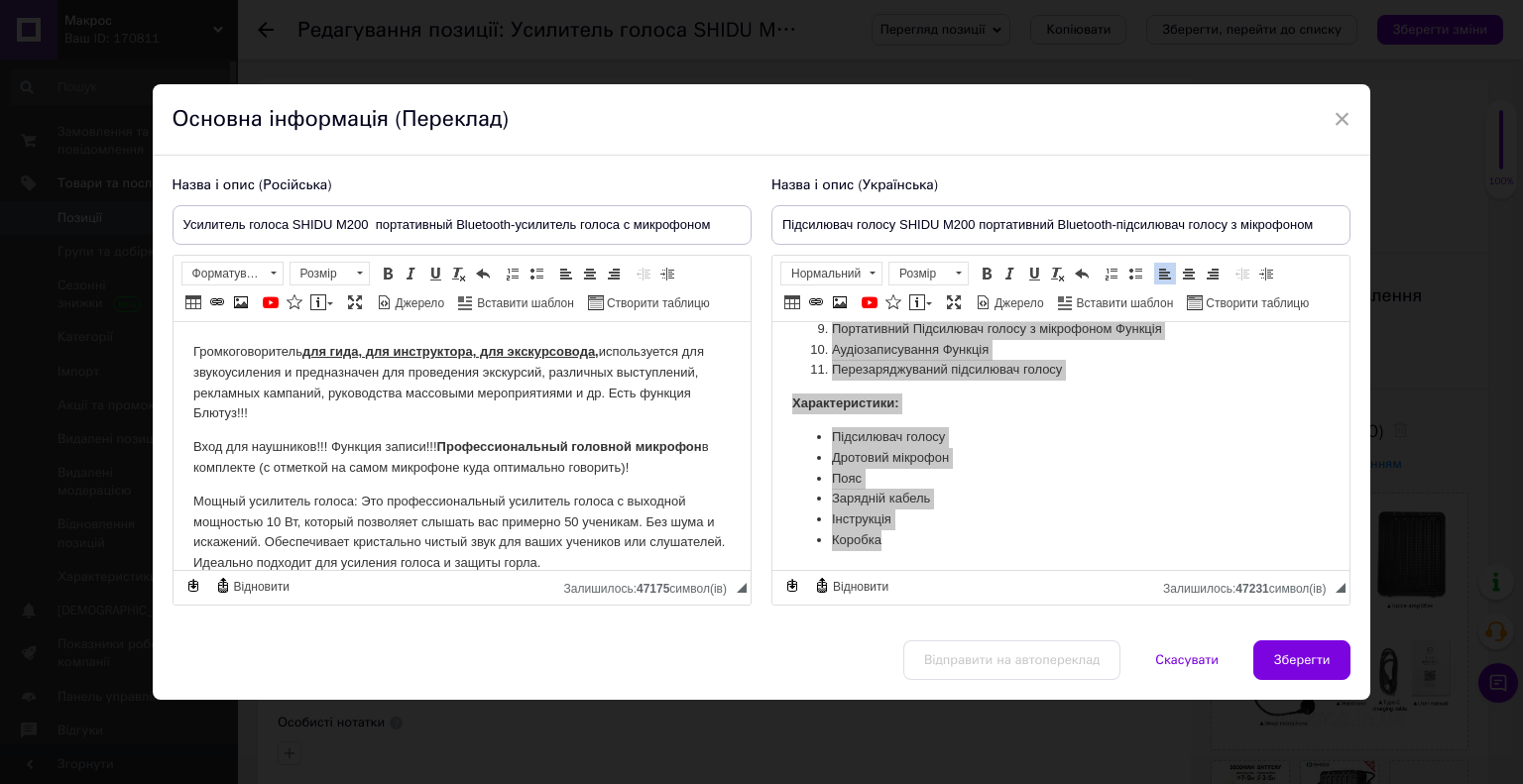 click on "Основна інформація (Переклад)" at bounding box center (762, 120) 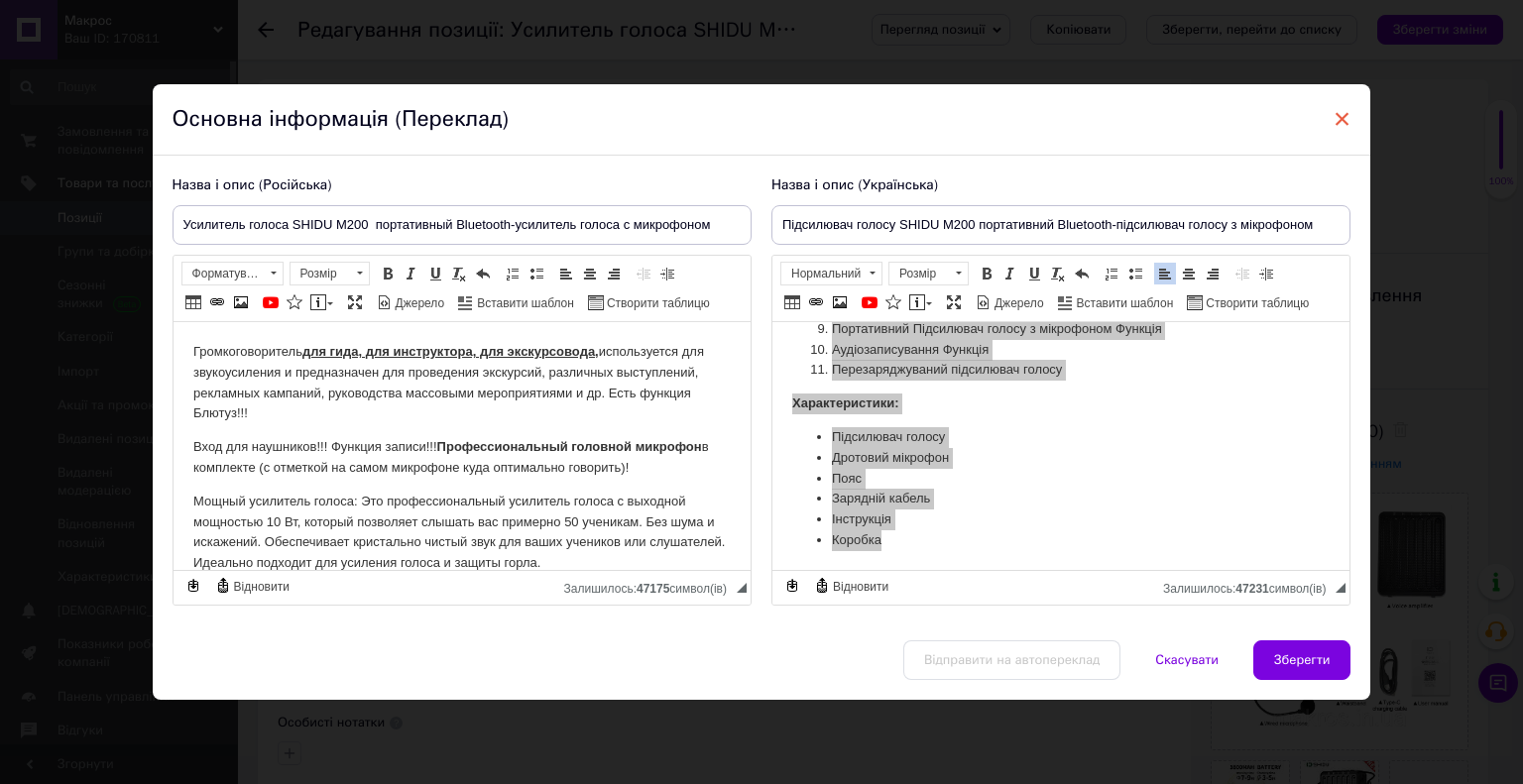 click on "×" at bounding box center (1343, 119) 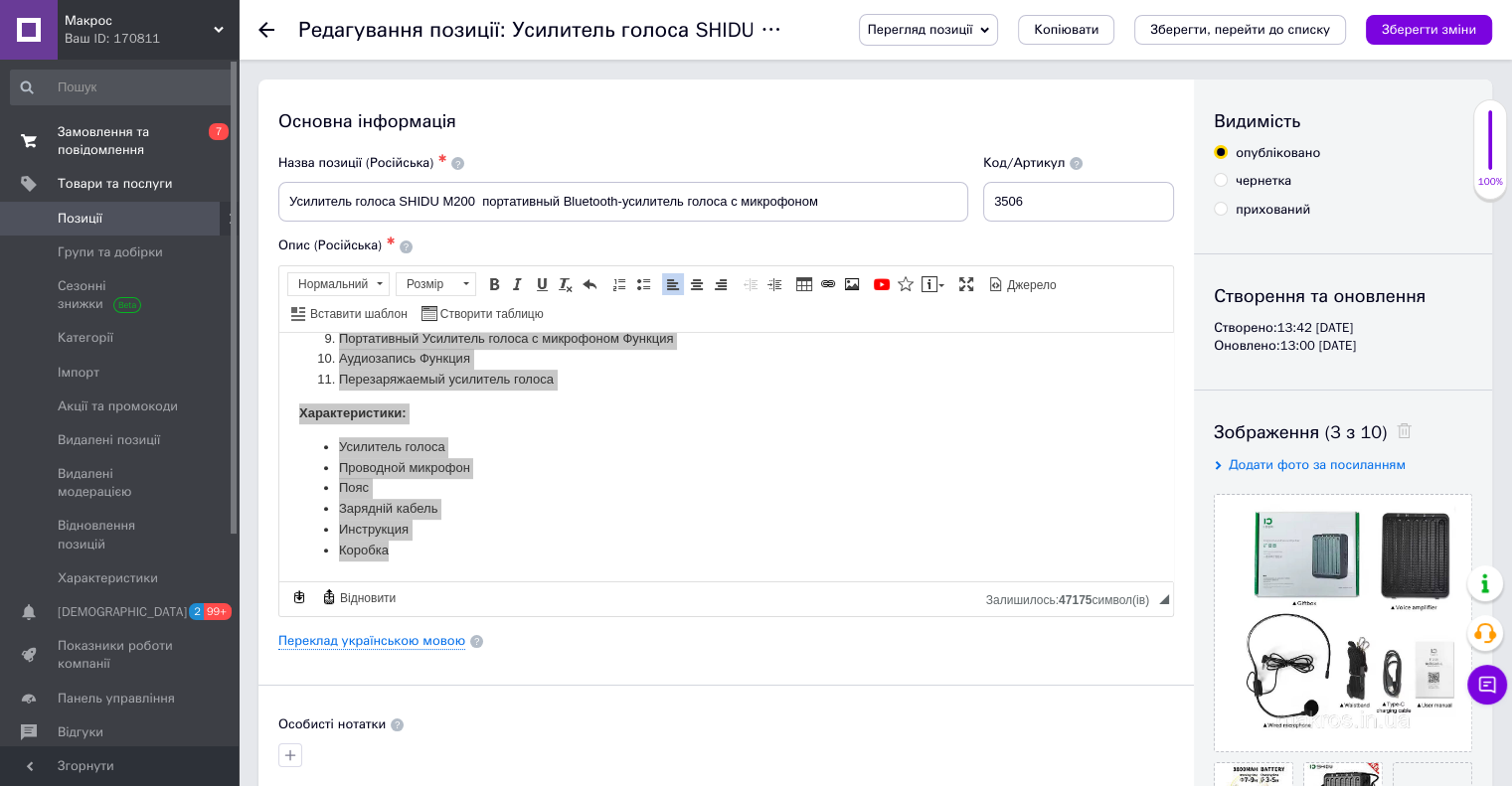 click on "Замовлення та повідомлення" at bounding box center [120, 141] 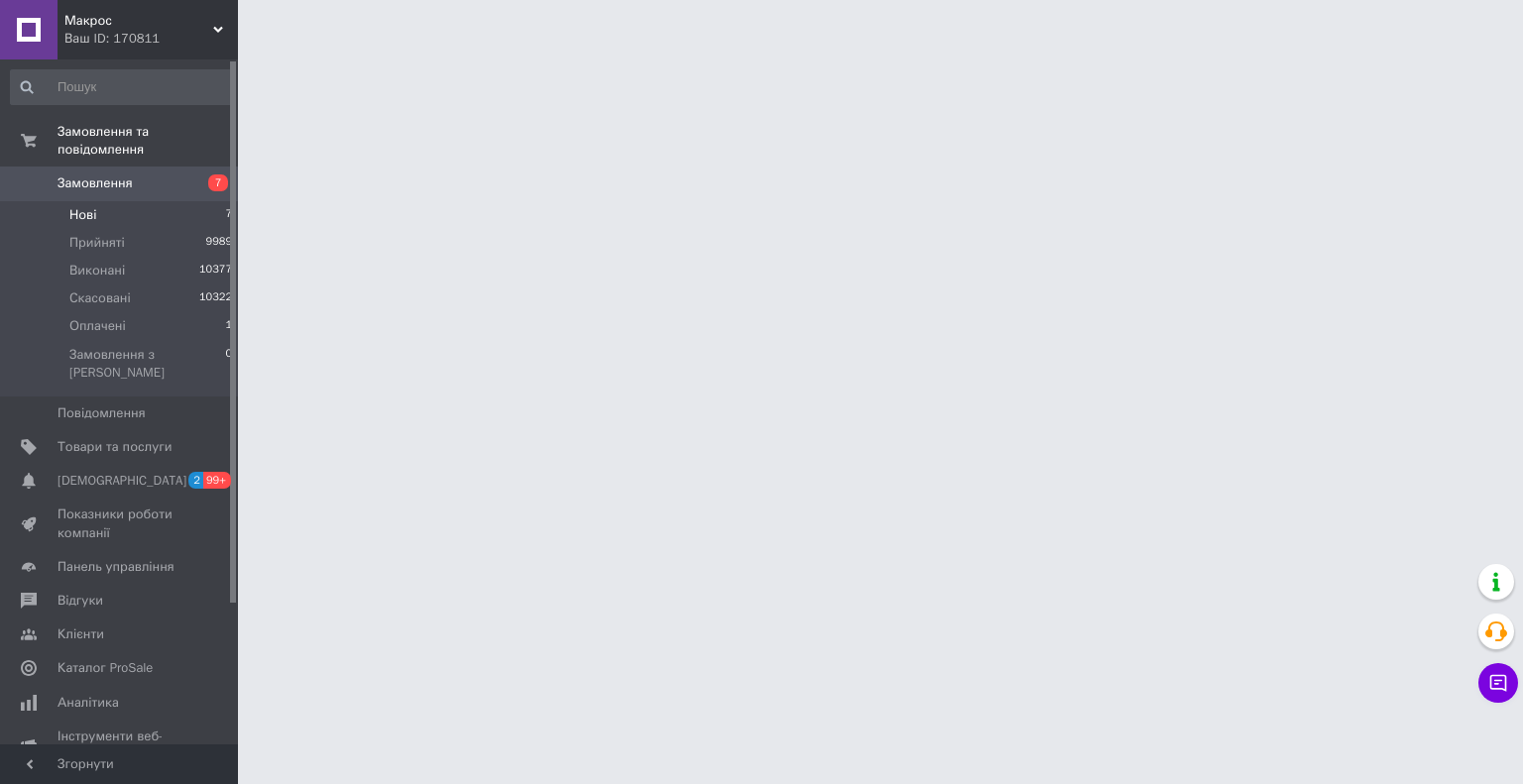 click on "Нові 7" at bounding box center [122, 215] 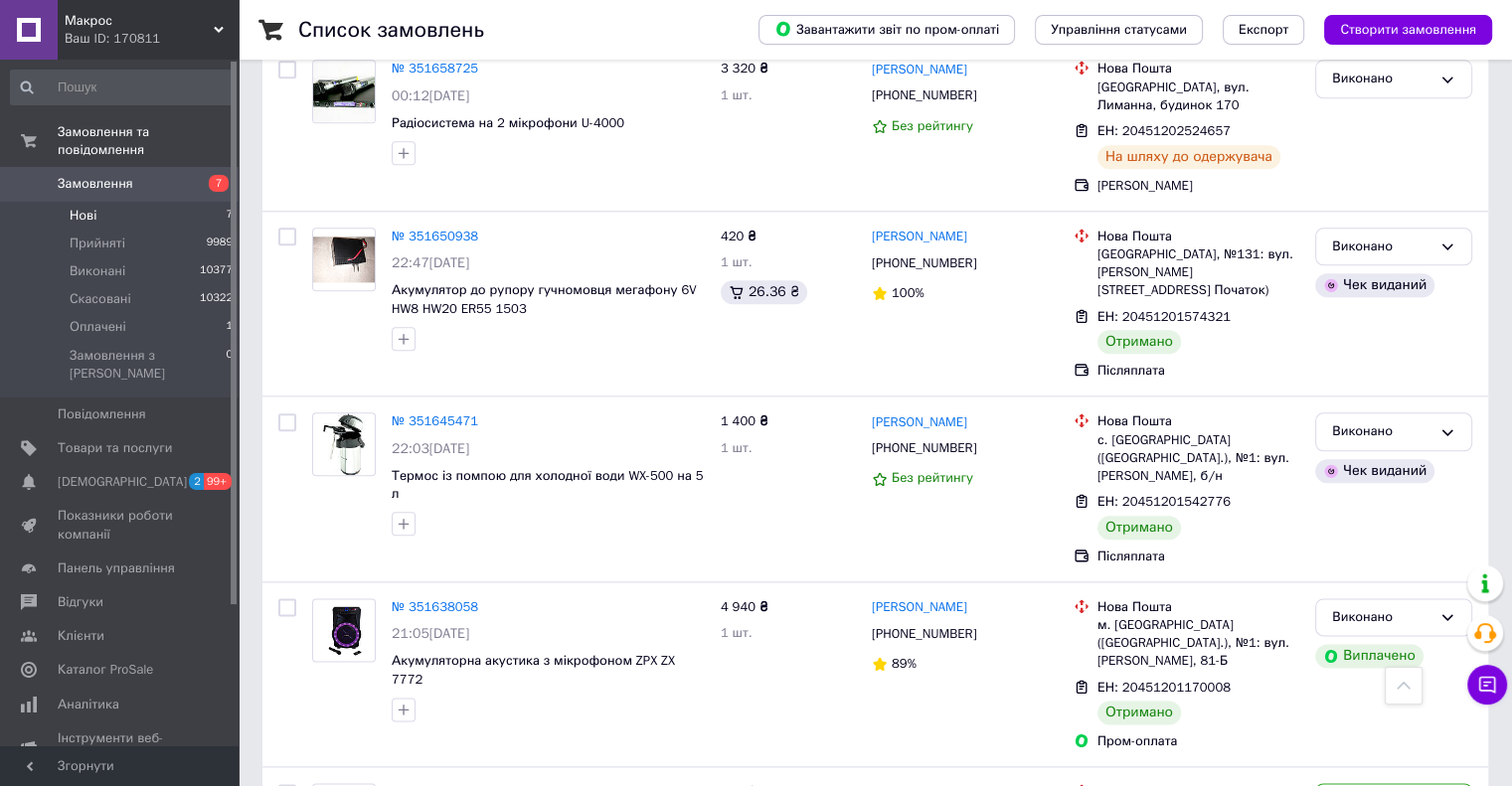 click on "Нові 7" at bounding box center (122, 216) 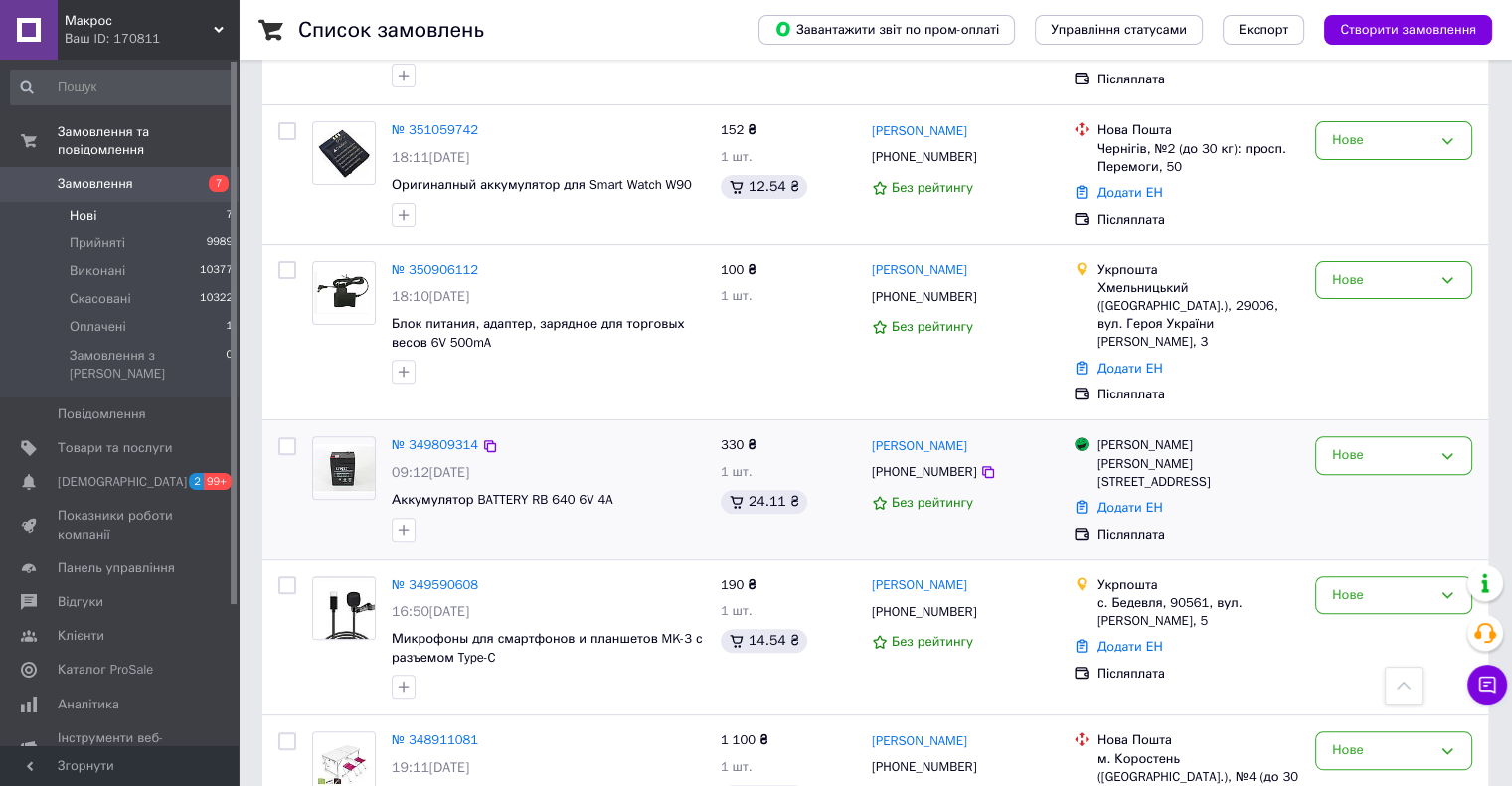 scroll, scrollTop: 694, scrollLeft: 0, axis: vertical 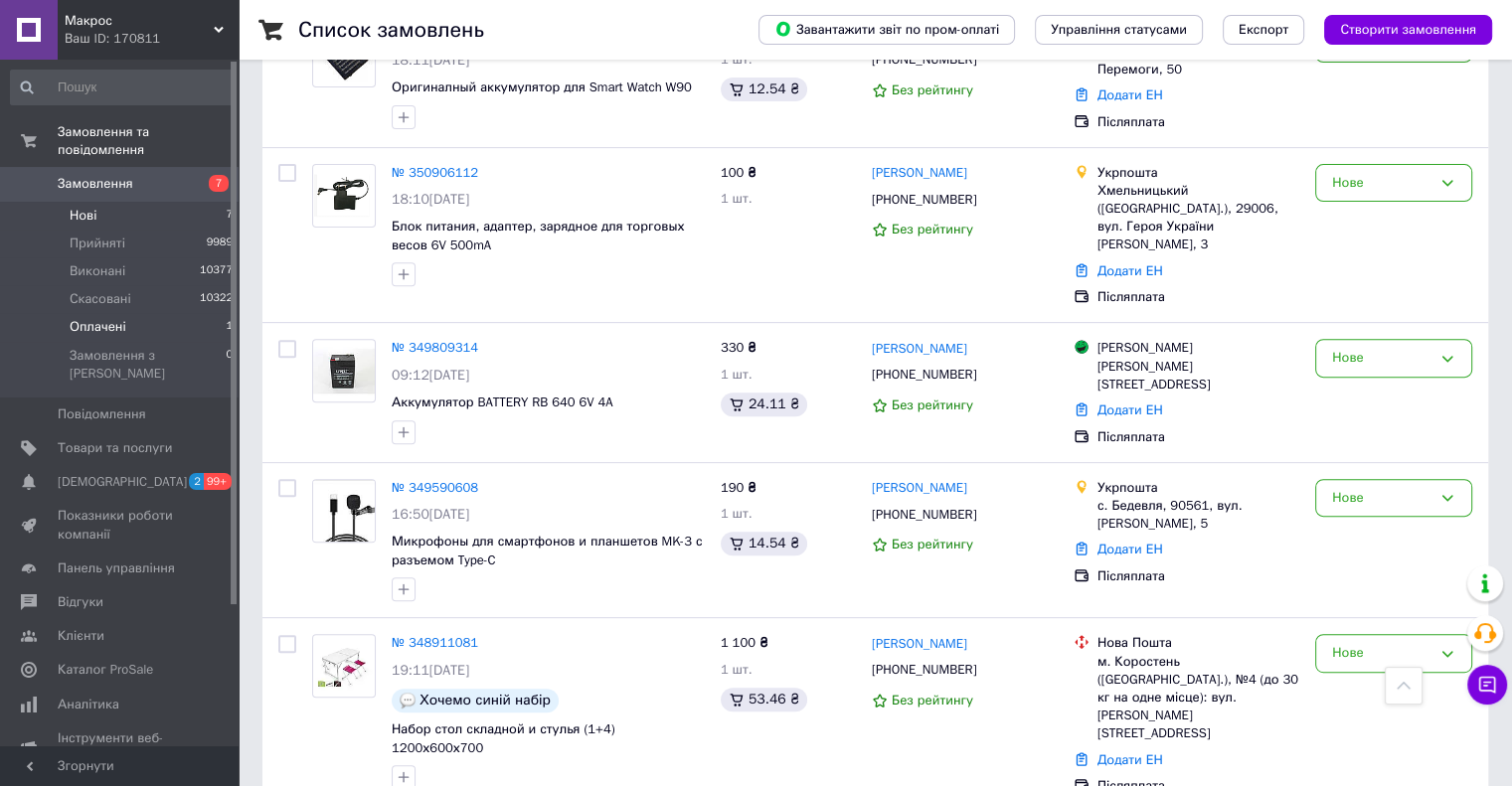 click on "Оплачені 1" at bounding box center [122, 327] 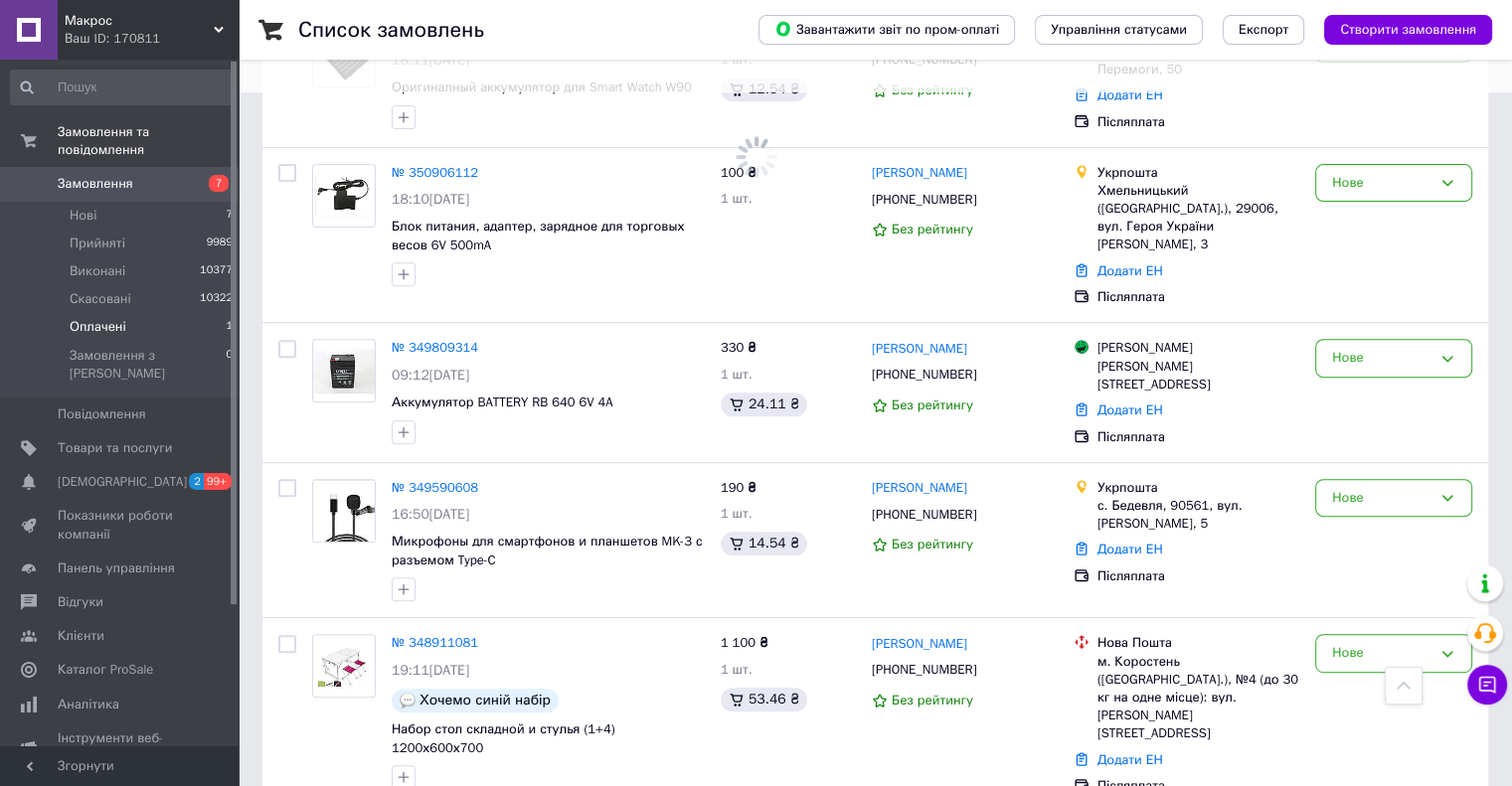 scroll, scrollTop: 0, scrollLeft: 0, axis: both 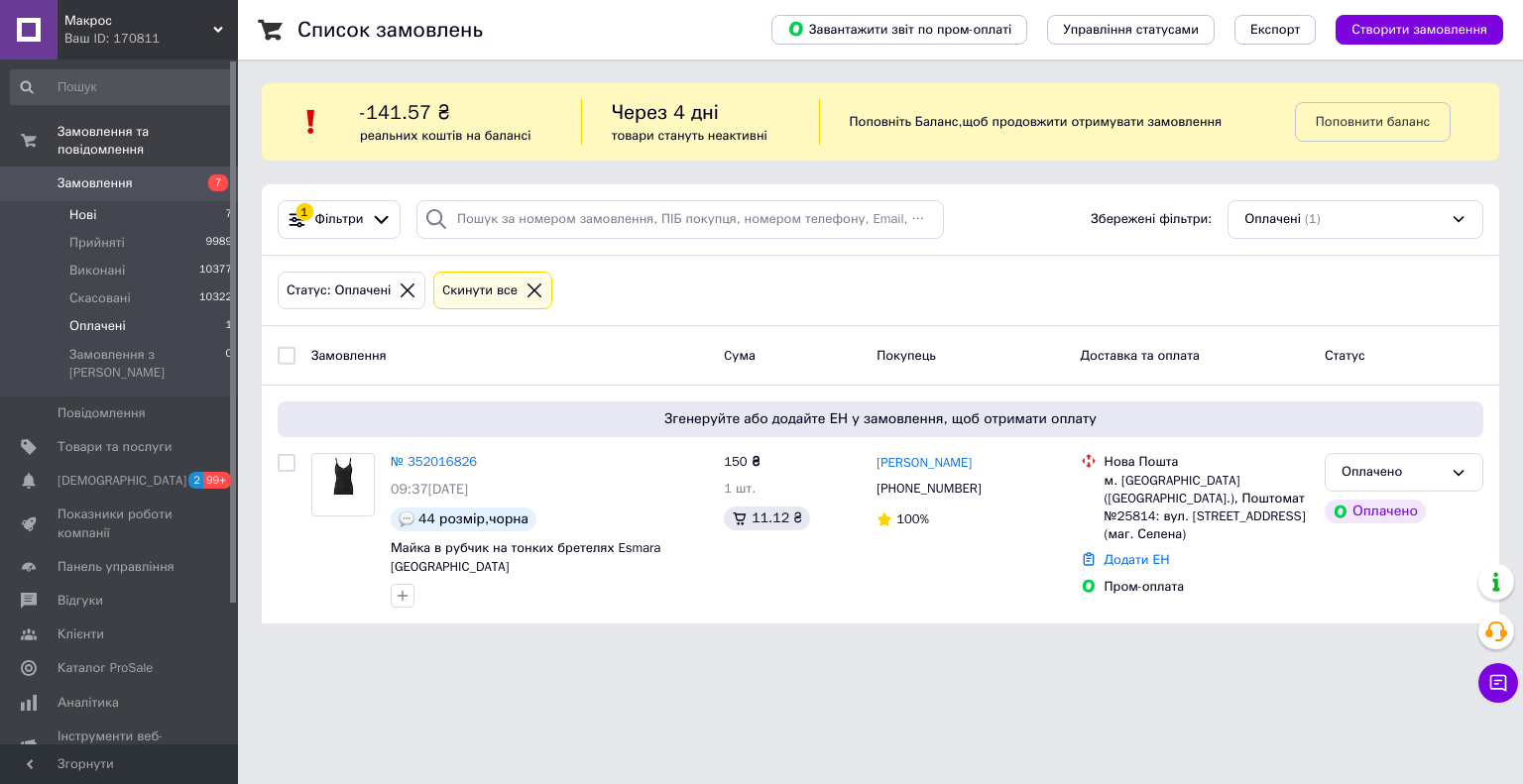 click on "Нові 7" at bounding box center (122, 215) 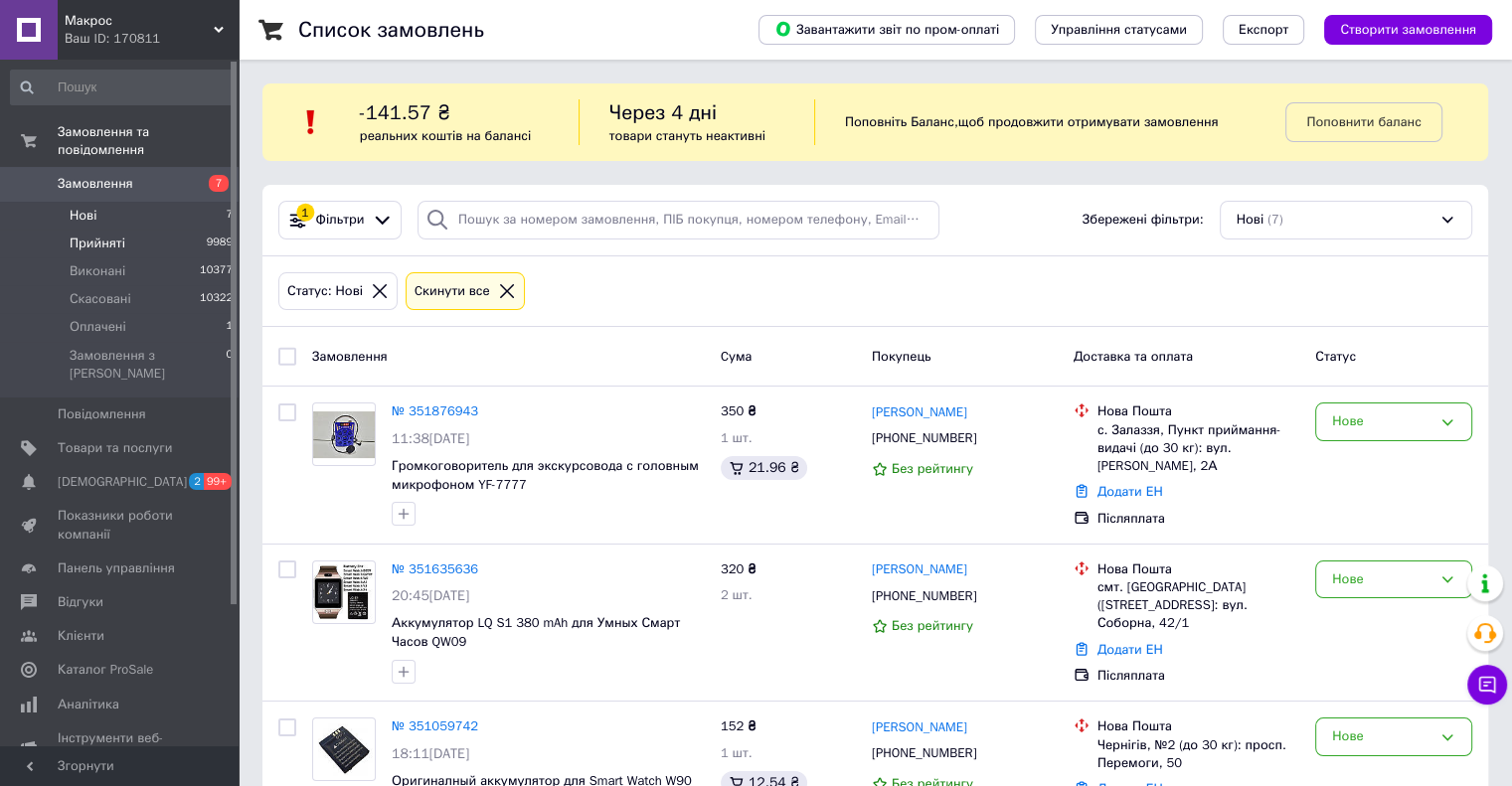 click on "Прийняті 9989" at bounding box center [122, 243] 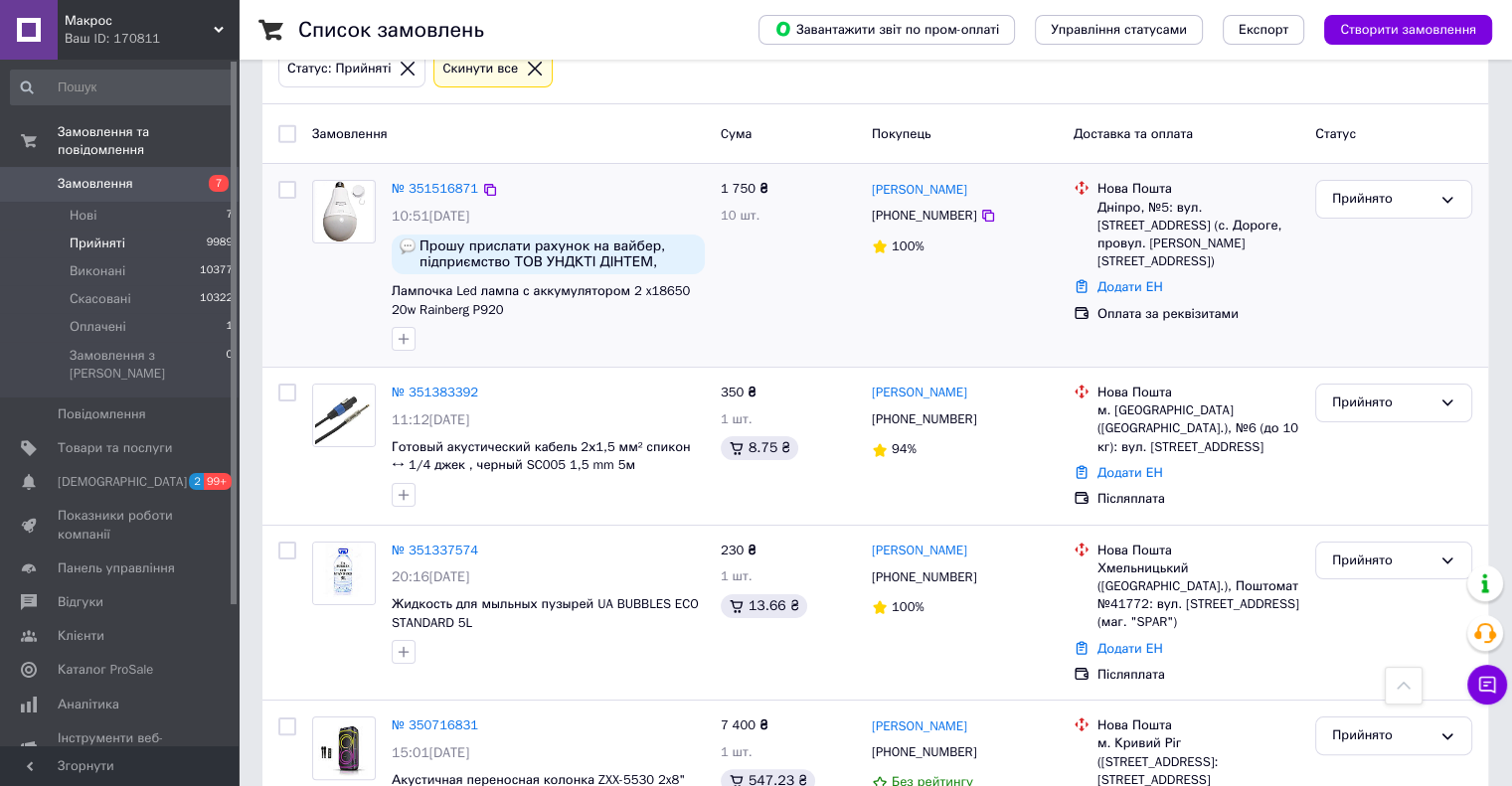 scroll, scrollTop: 99, scrollLeft: 0, axis: vertical 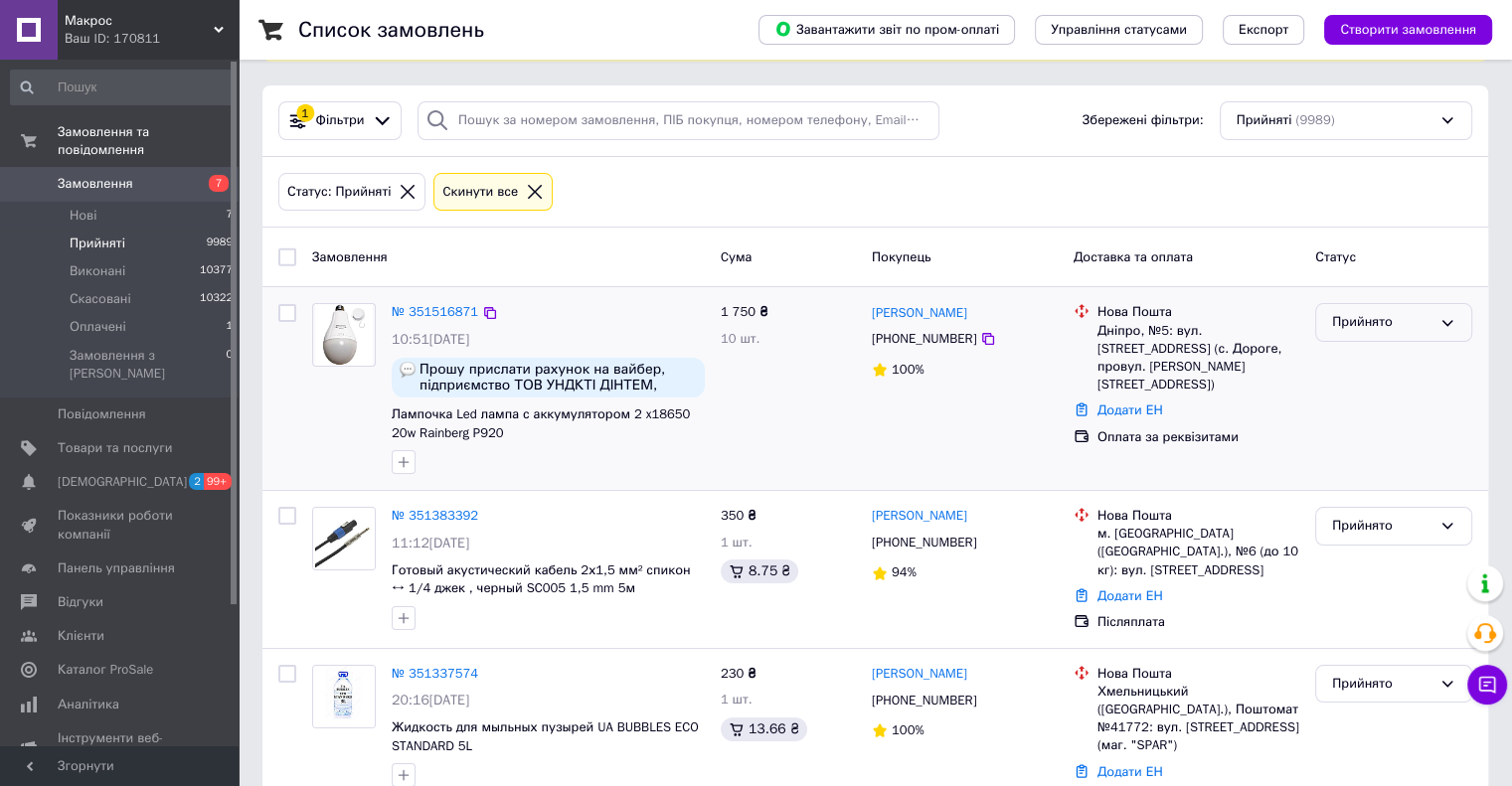 click on "Прийнято" at bounding box center [1382, 322] 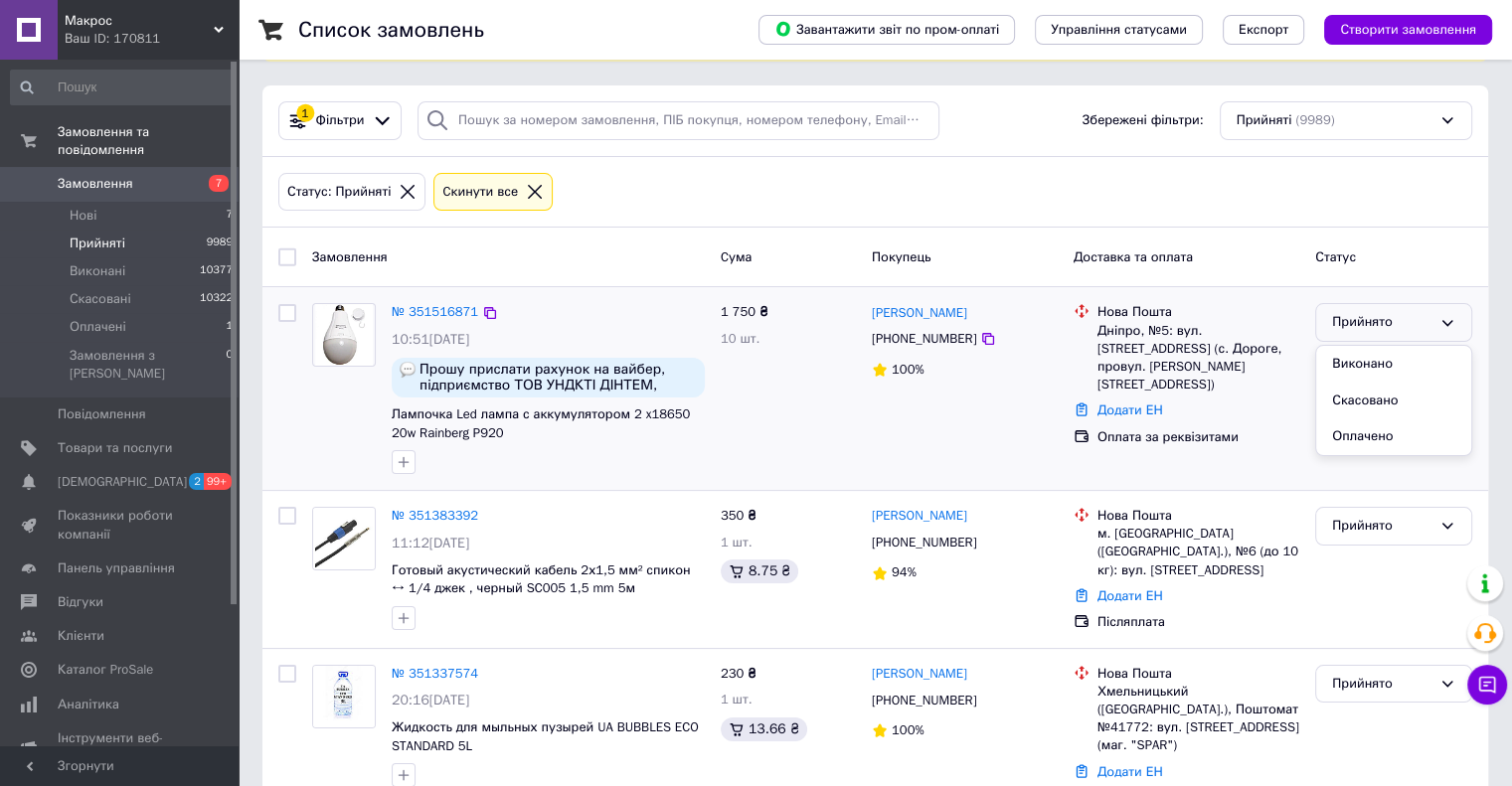click on "[PERSON_NAME] [PHONE_NUMBER] 100%" at bounding box center [964, 389] 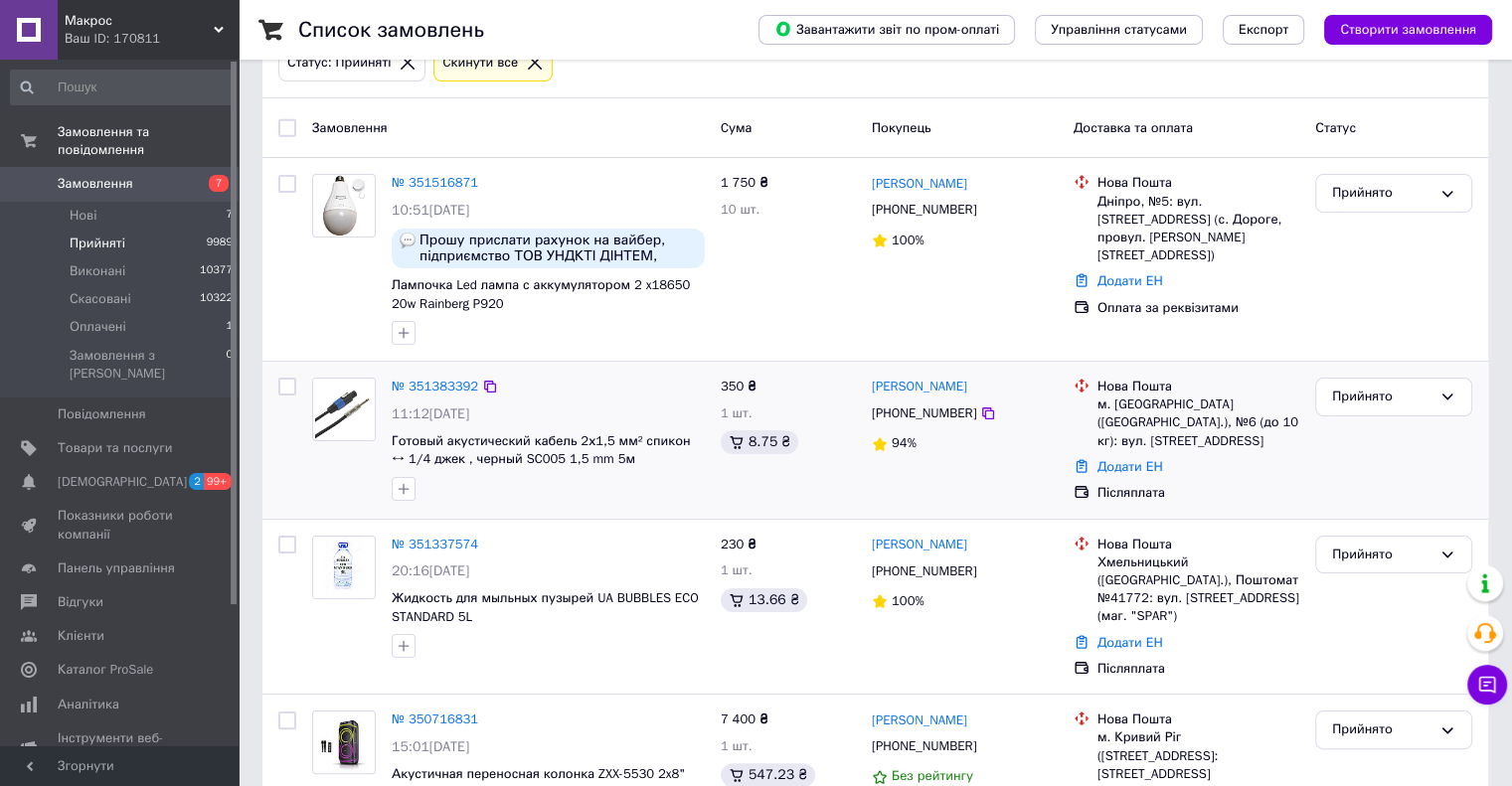 scroll, scrollTop: 199, scrollLeft: 0, axis: vertical 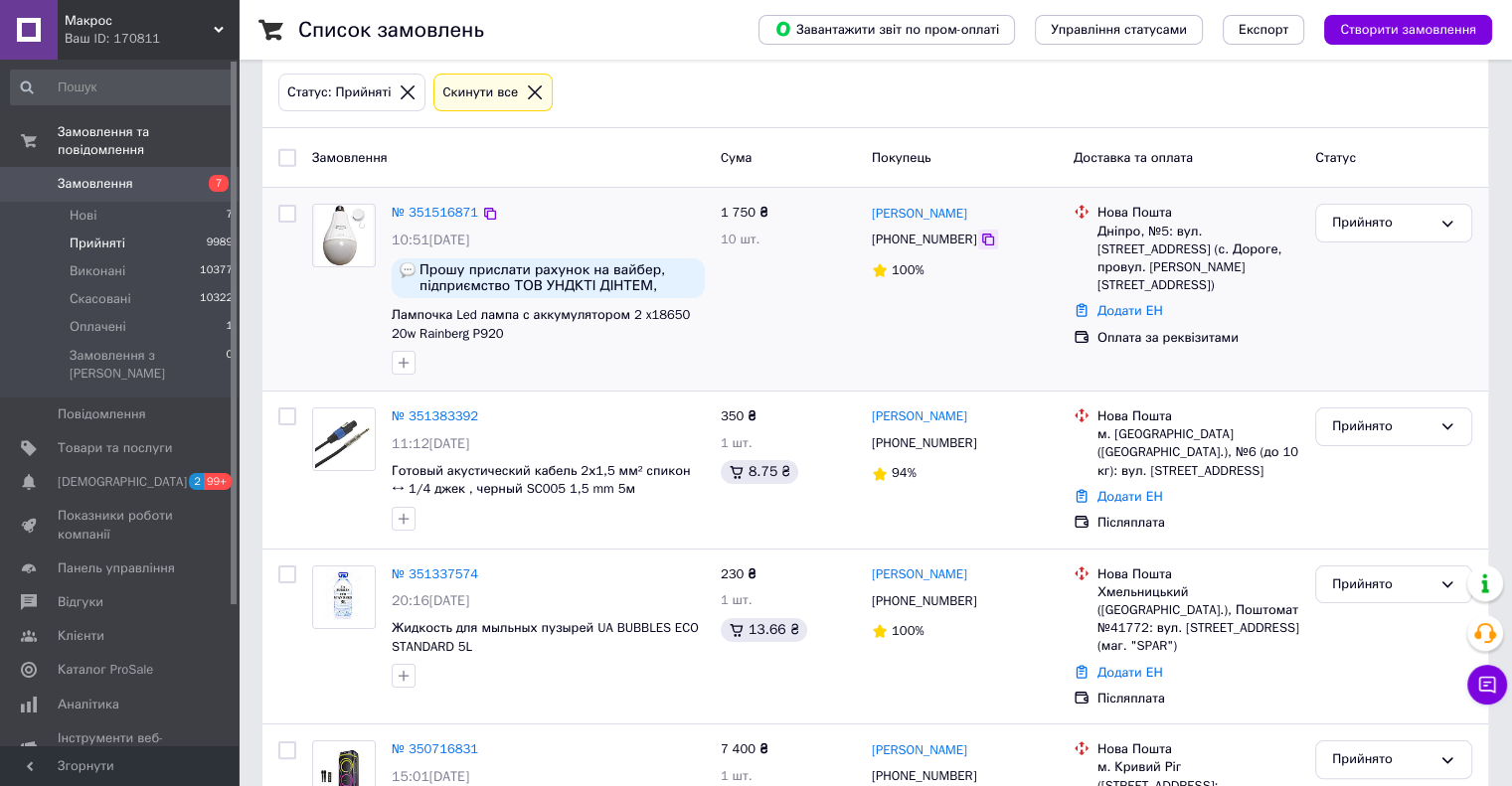 click 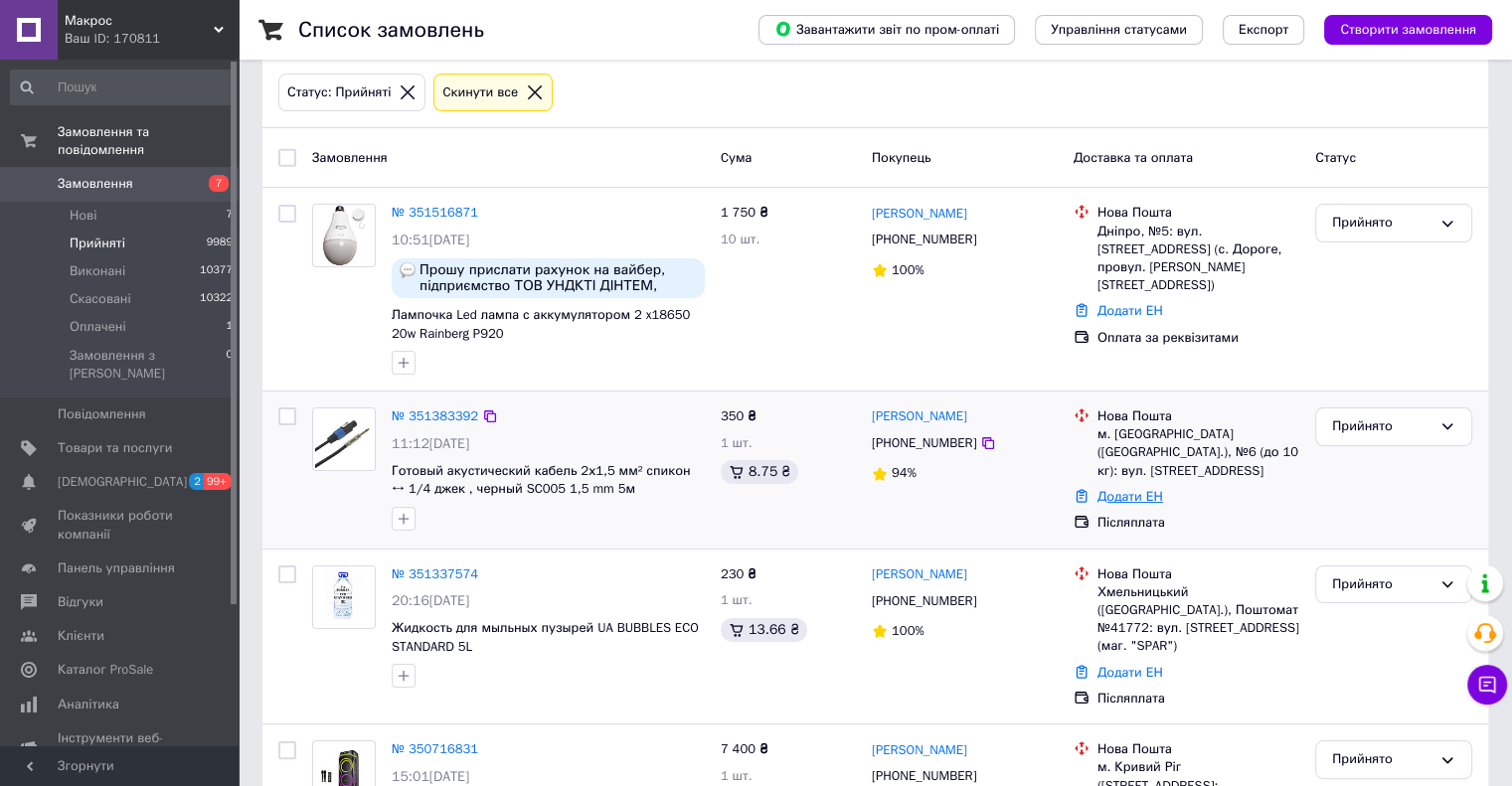 click on "Додати ЕН" at bounding box center (1130, 496) 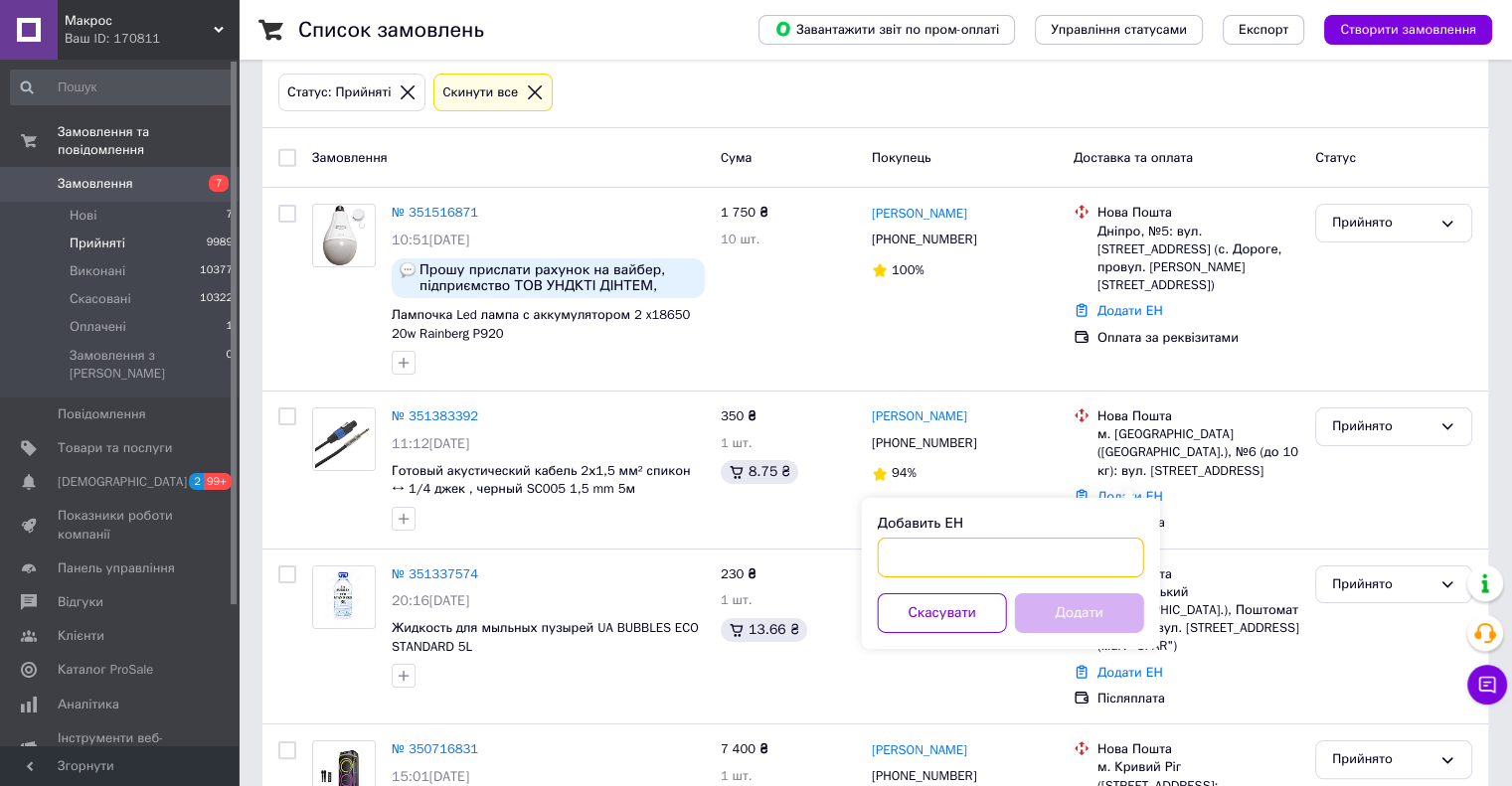 click on "Добавить ЕН" at bounding box center [1011, 557] 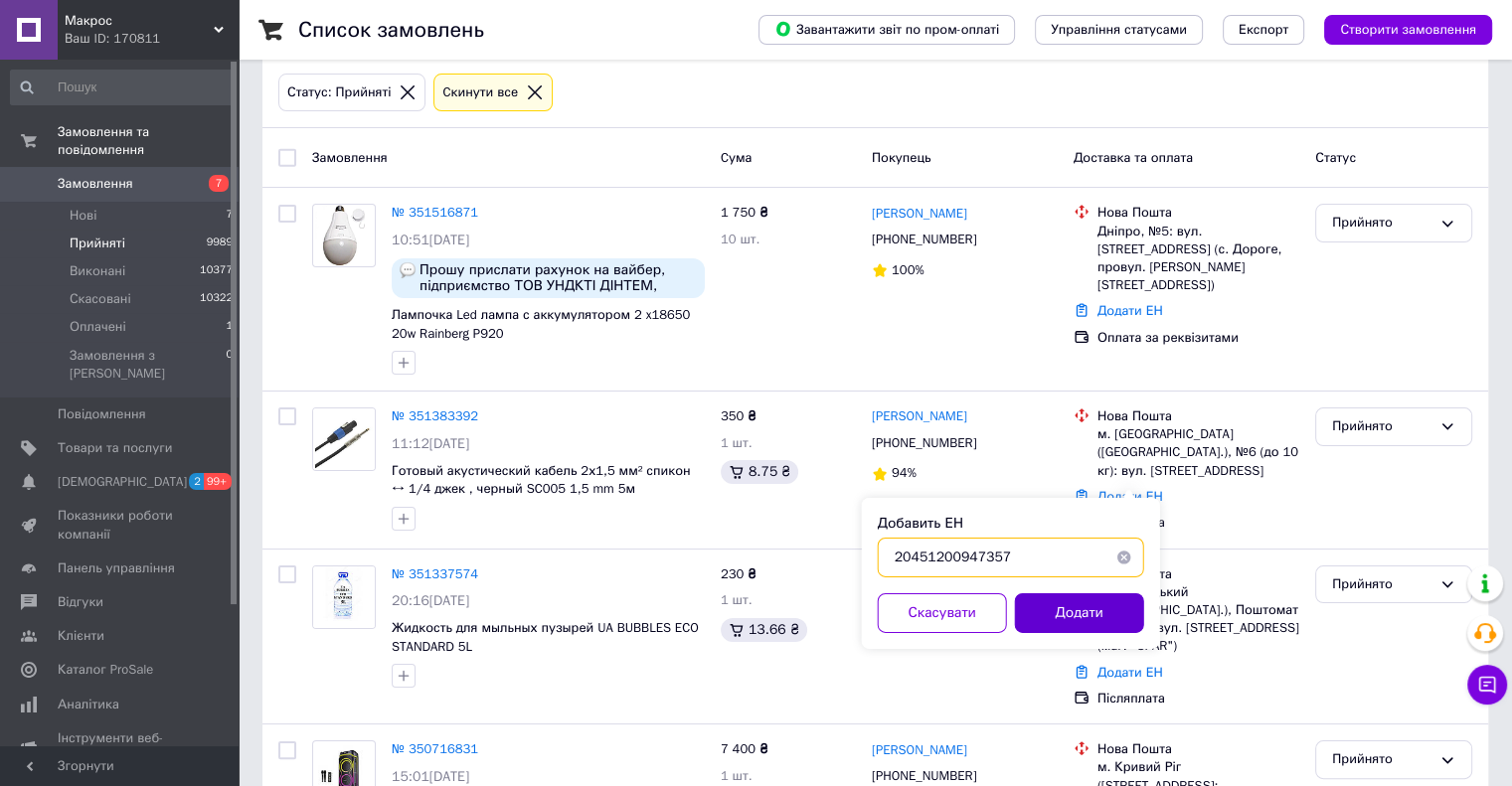 type on "20451200947357" 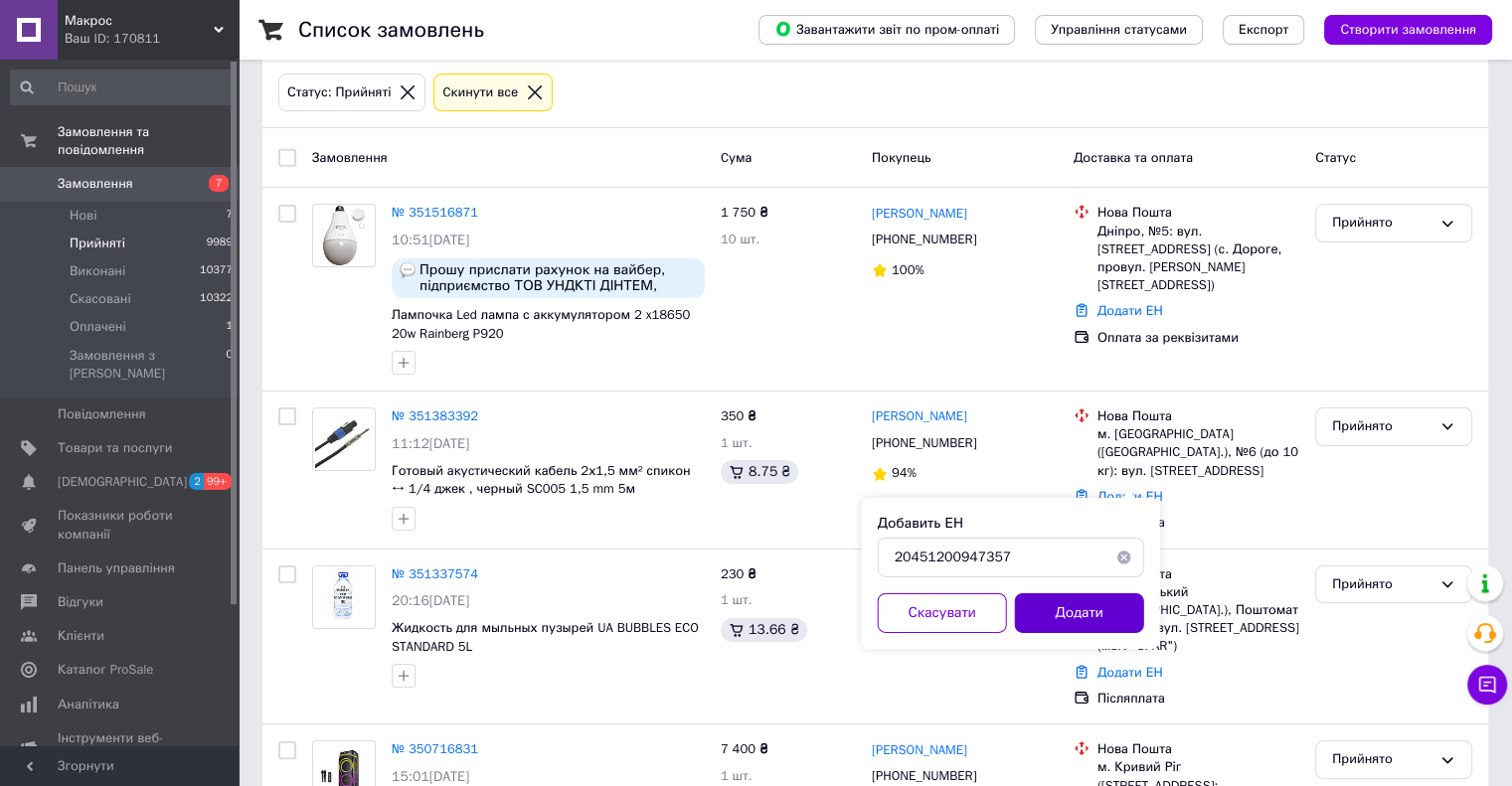 click on "Додати" at bounding box center (1080, 613) 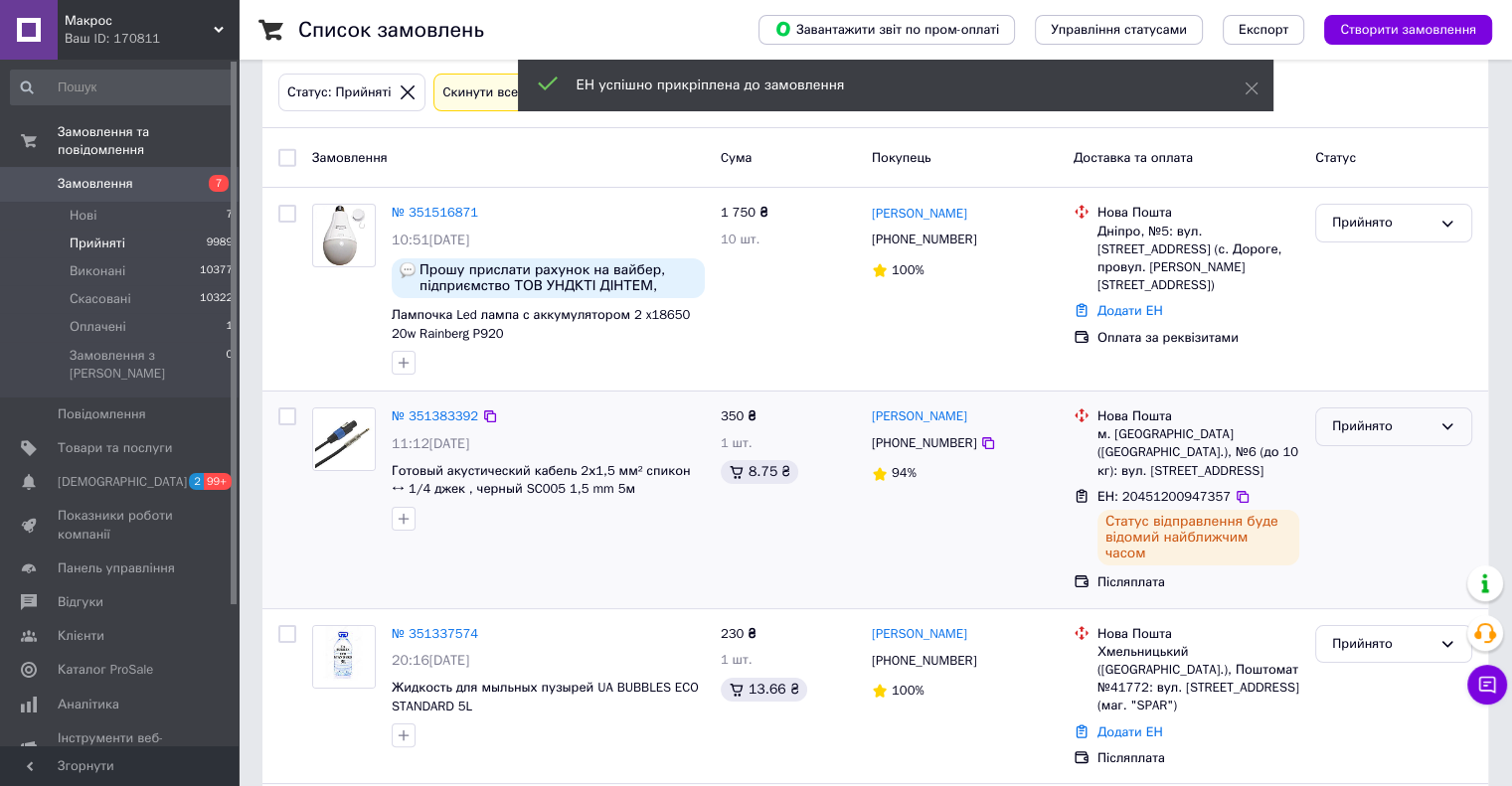 click on "Прийнято" at bounding box center [1382, 426] 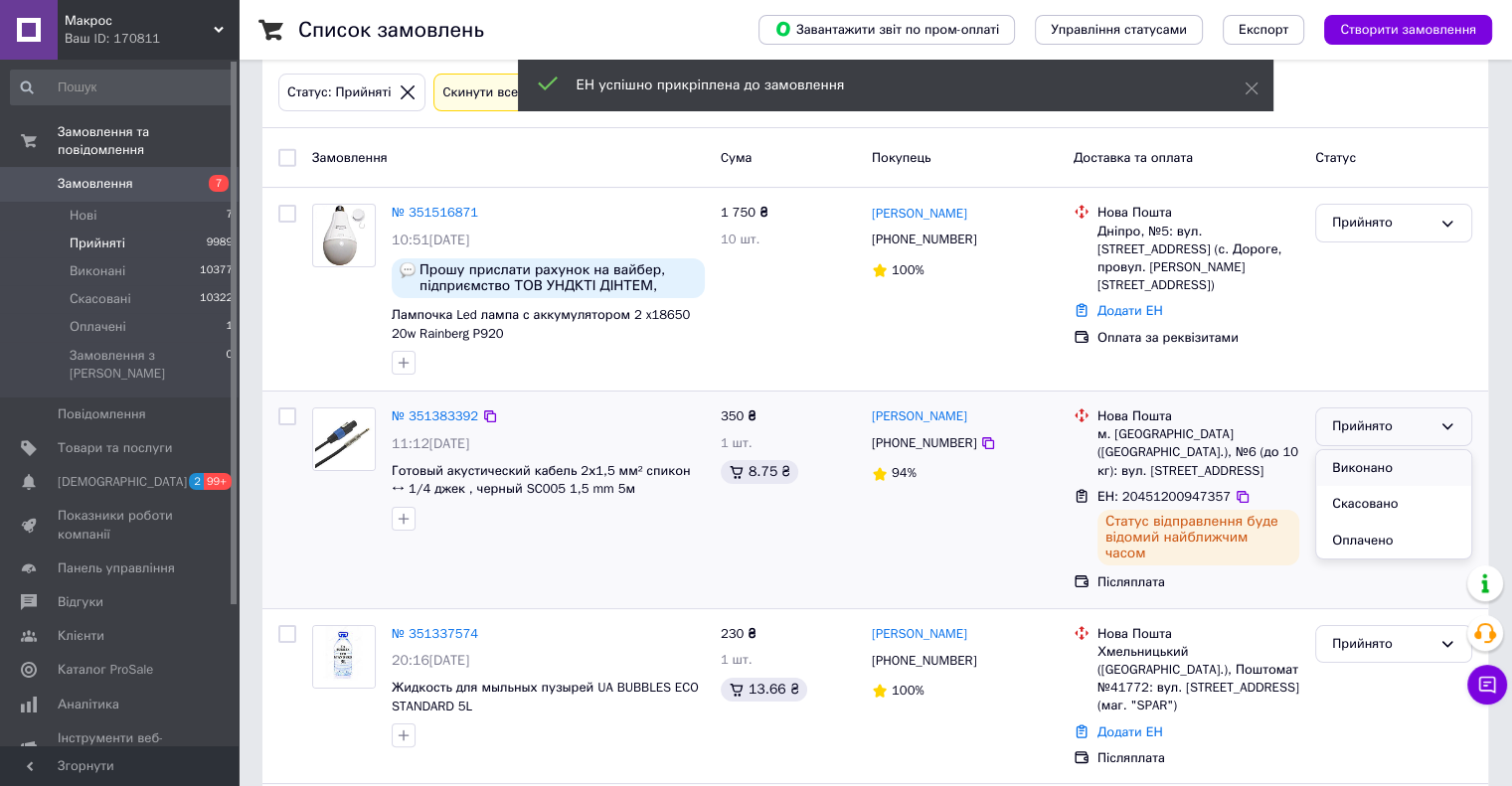 click on "Виконано" at bounding box center [1394, 468] 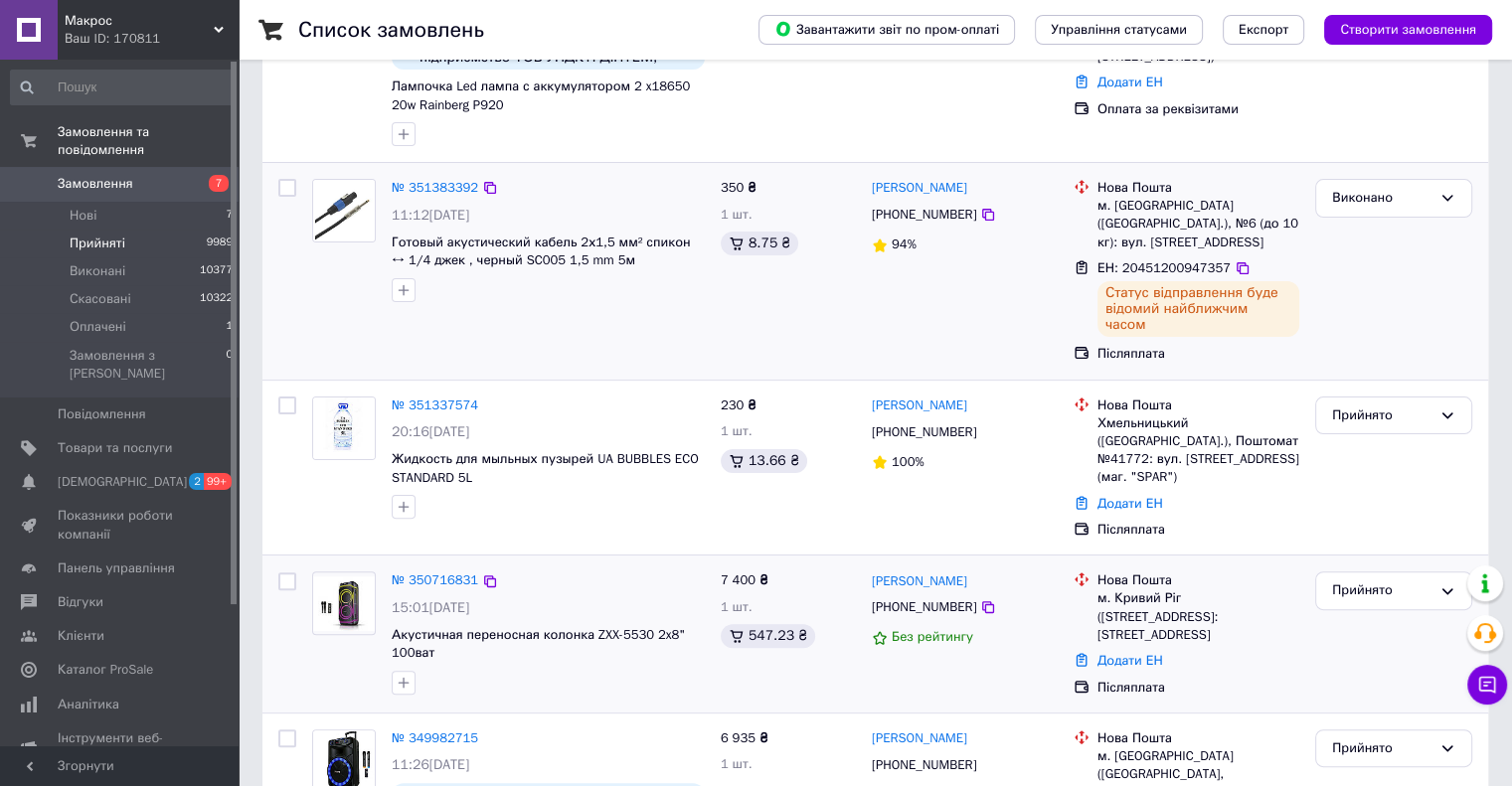 scroll, scrollTop: 497, scrollLeft: 0, axis: vertical 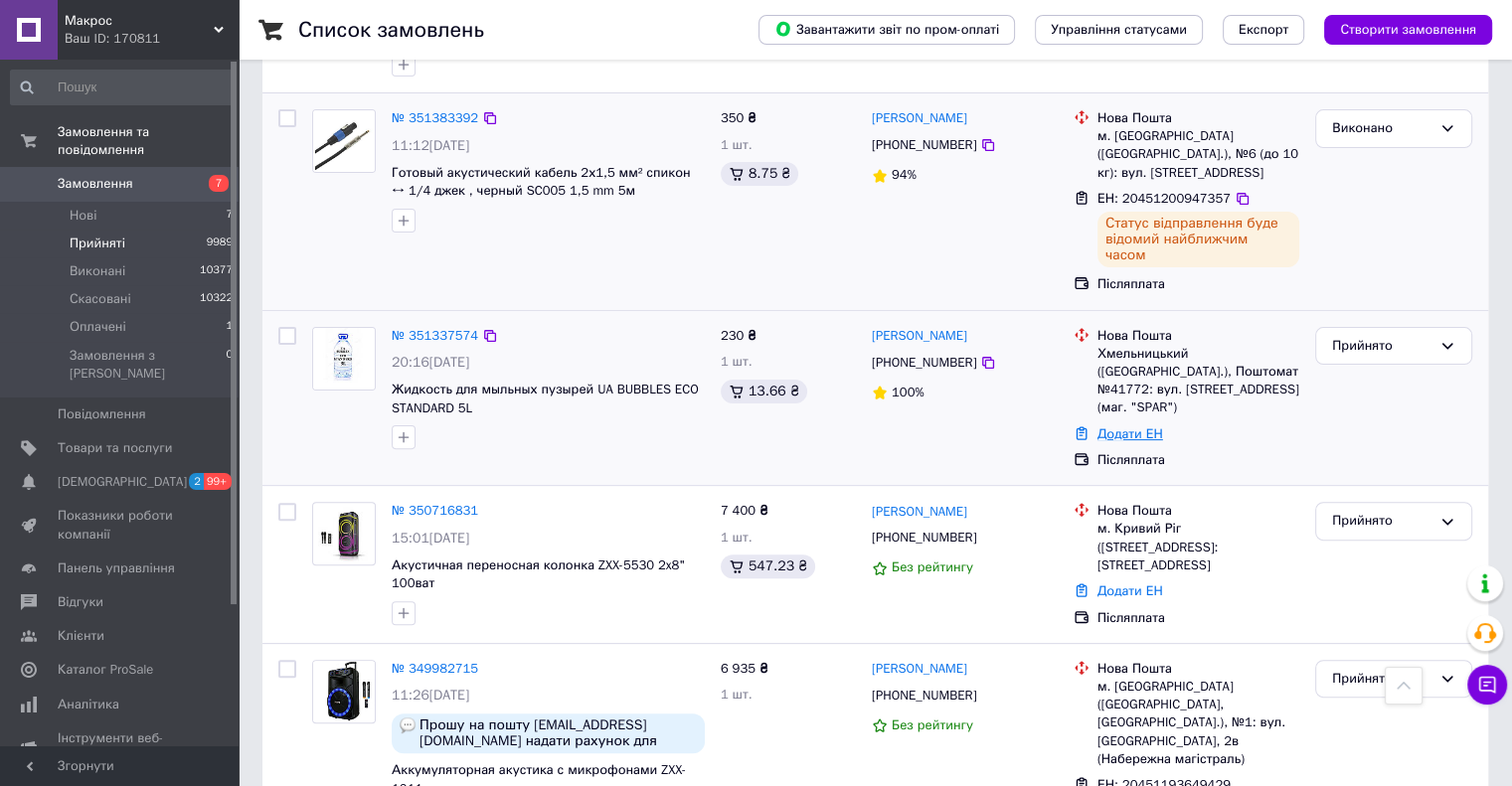 click on "Додати ЕН" at bounding box center (1130, 433) 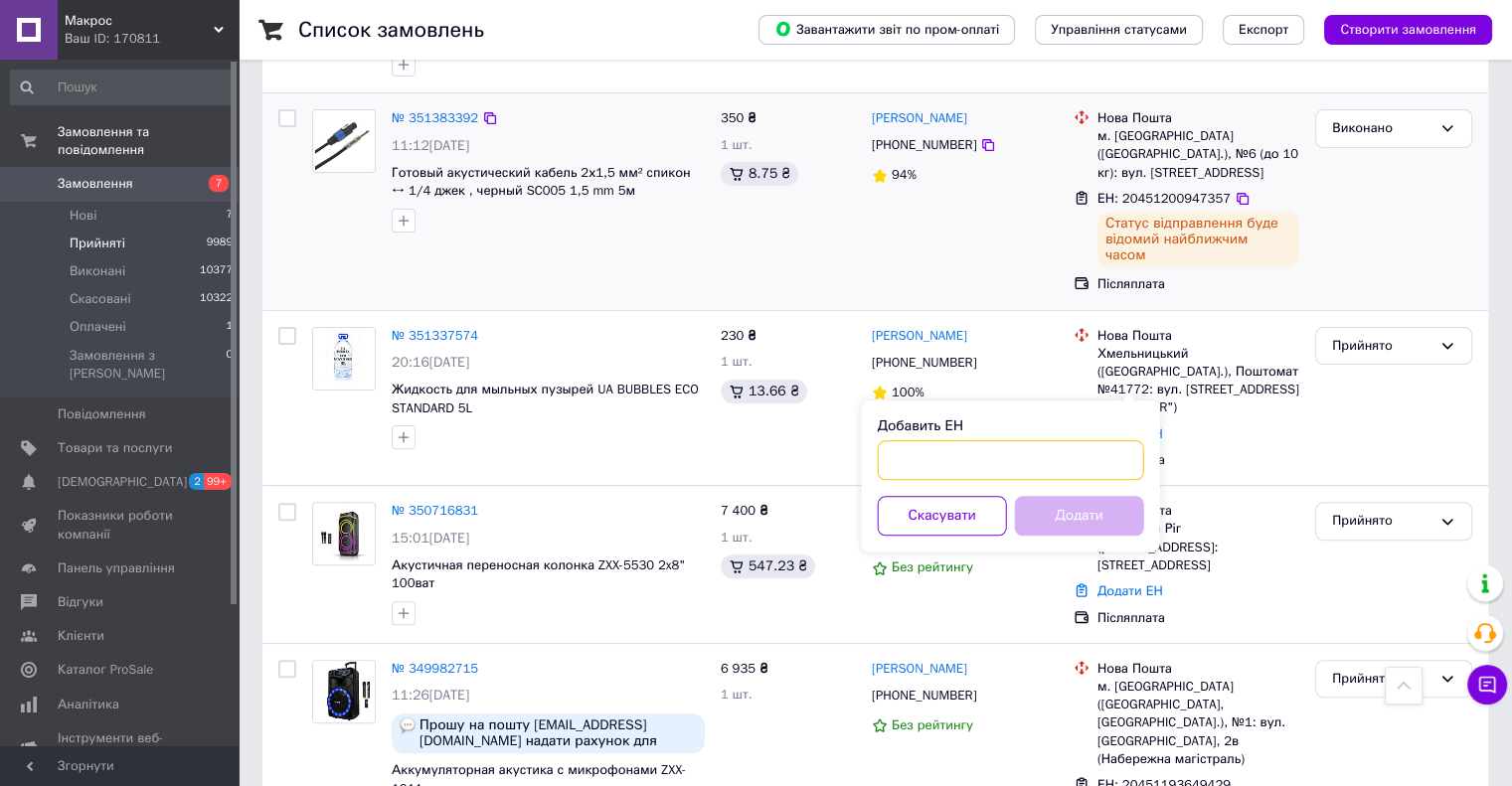 click on "Добавить ЕН" at bounding box center [1011, 460] 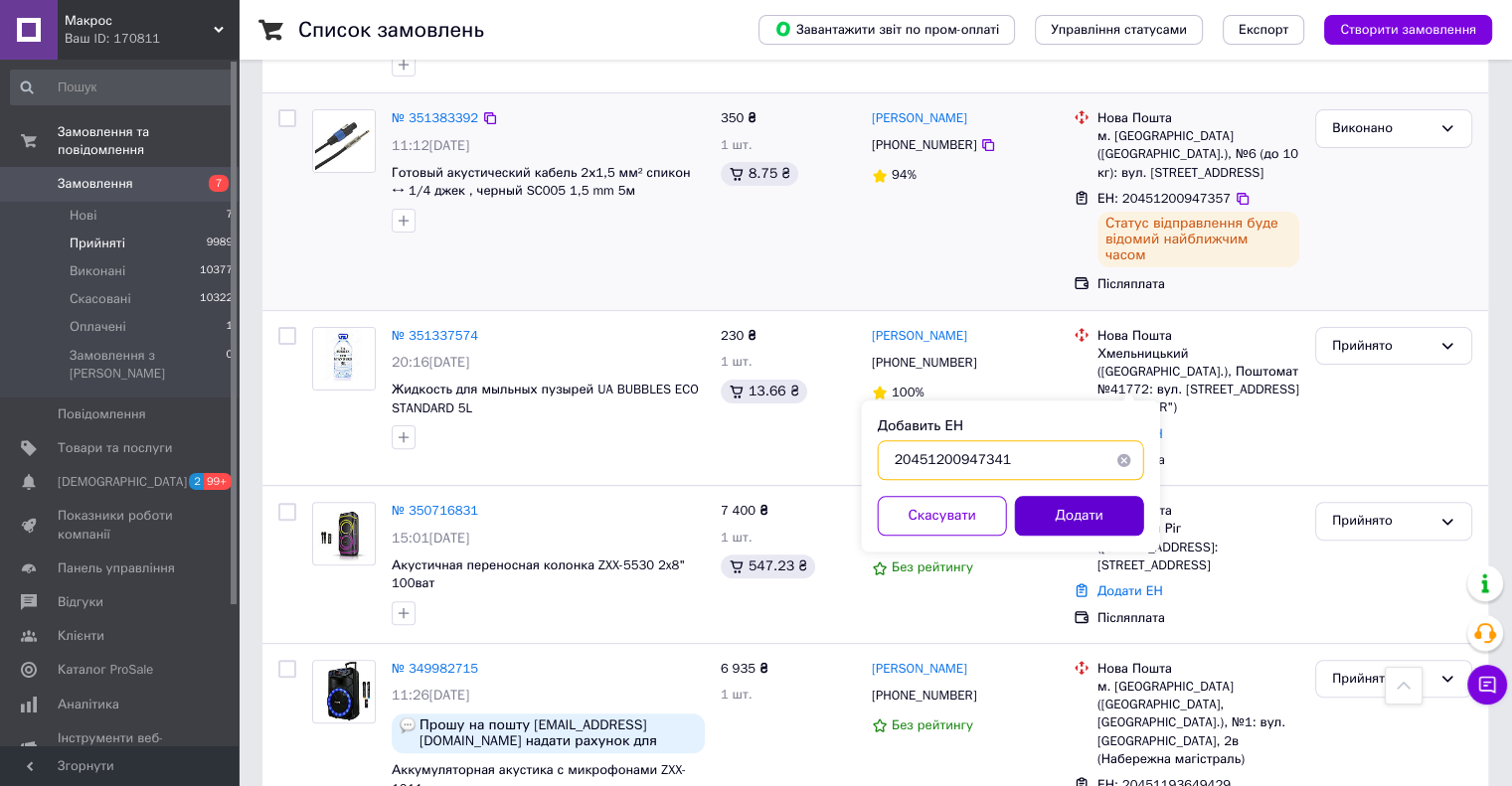 type on "20451200947341" 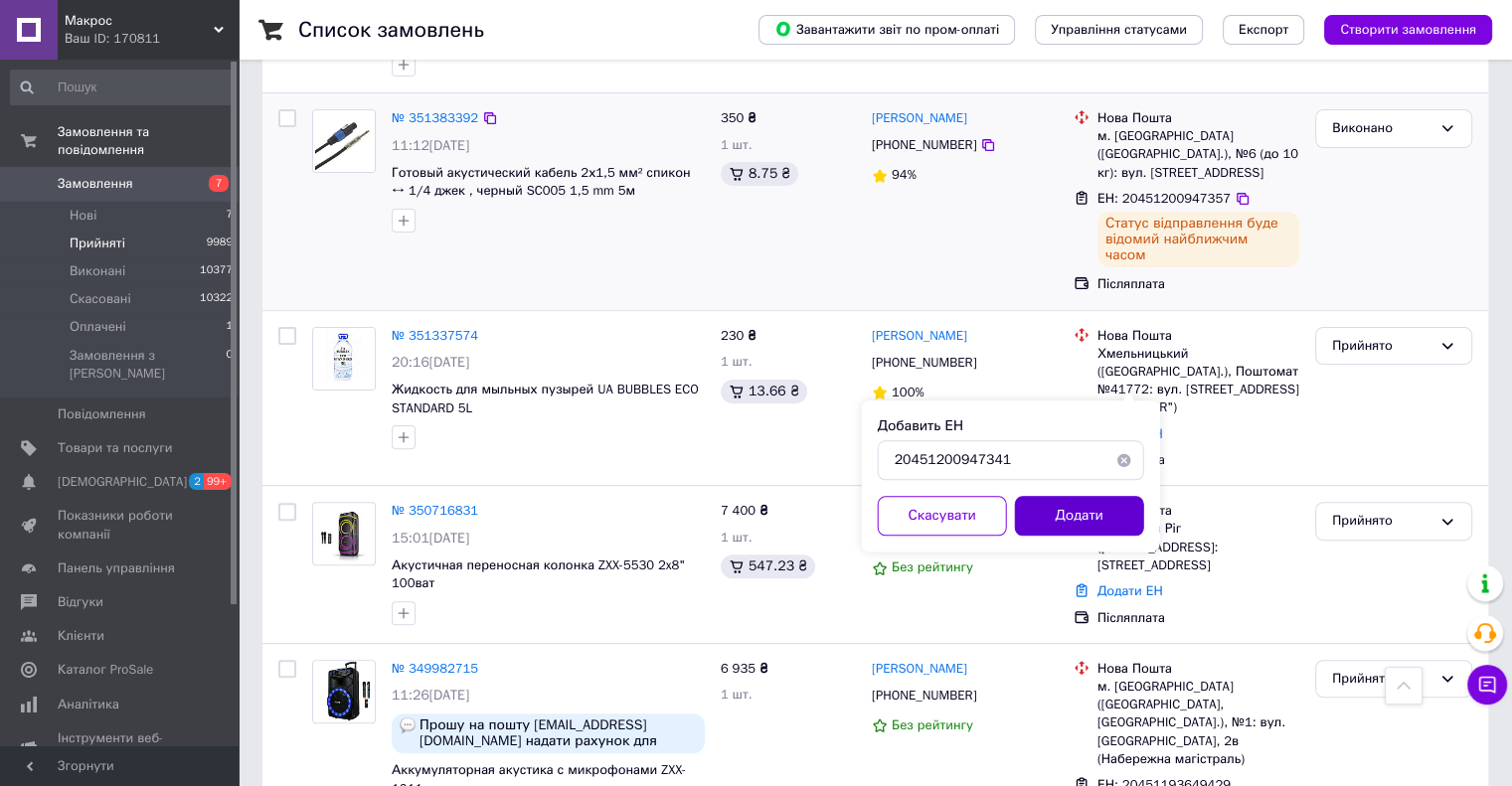 click on "Додати" at bounding box center (1080, 516) 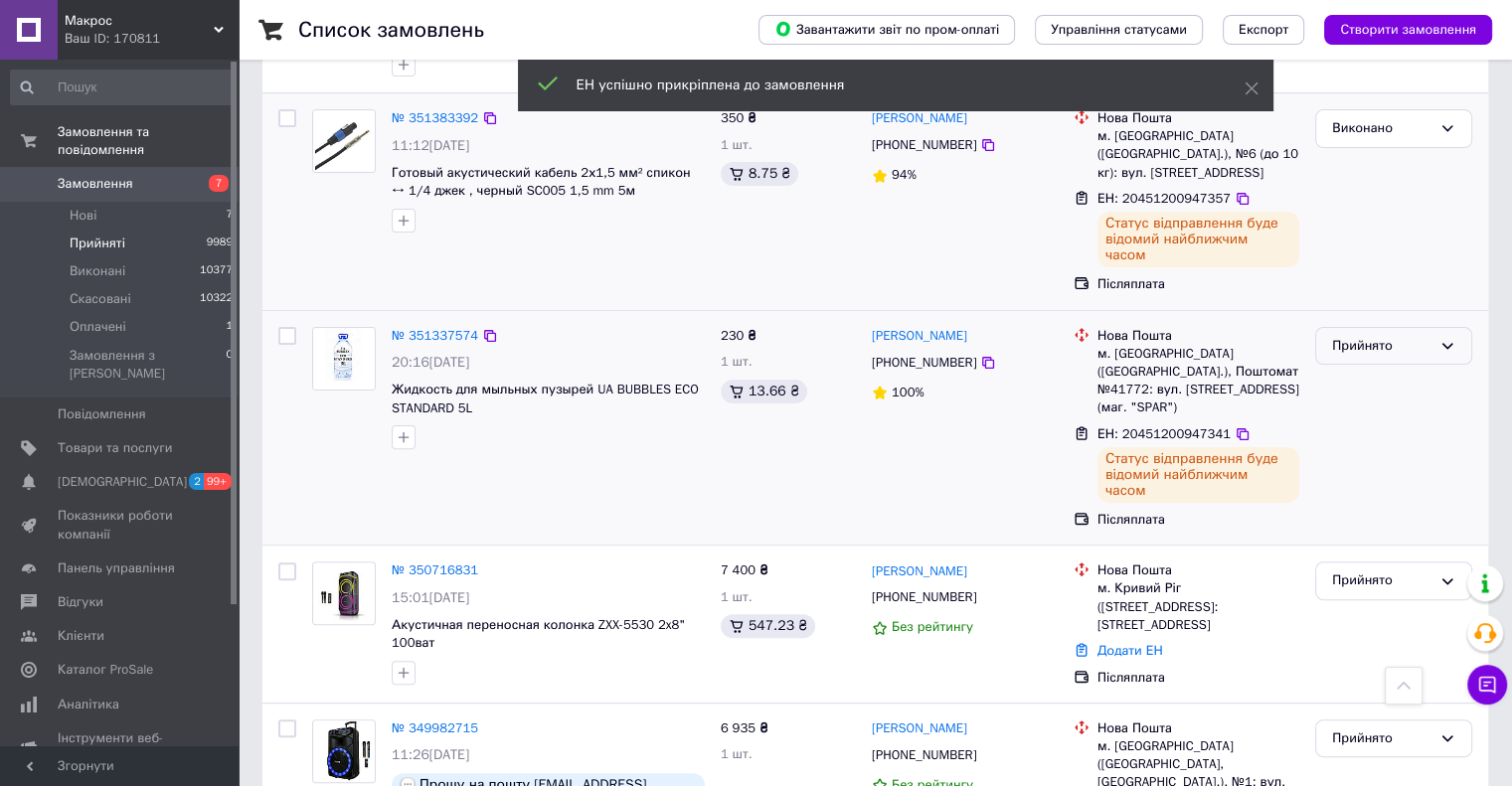 click on "Прийнято" at bounding box center [1382, 346] 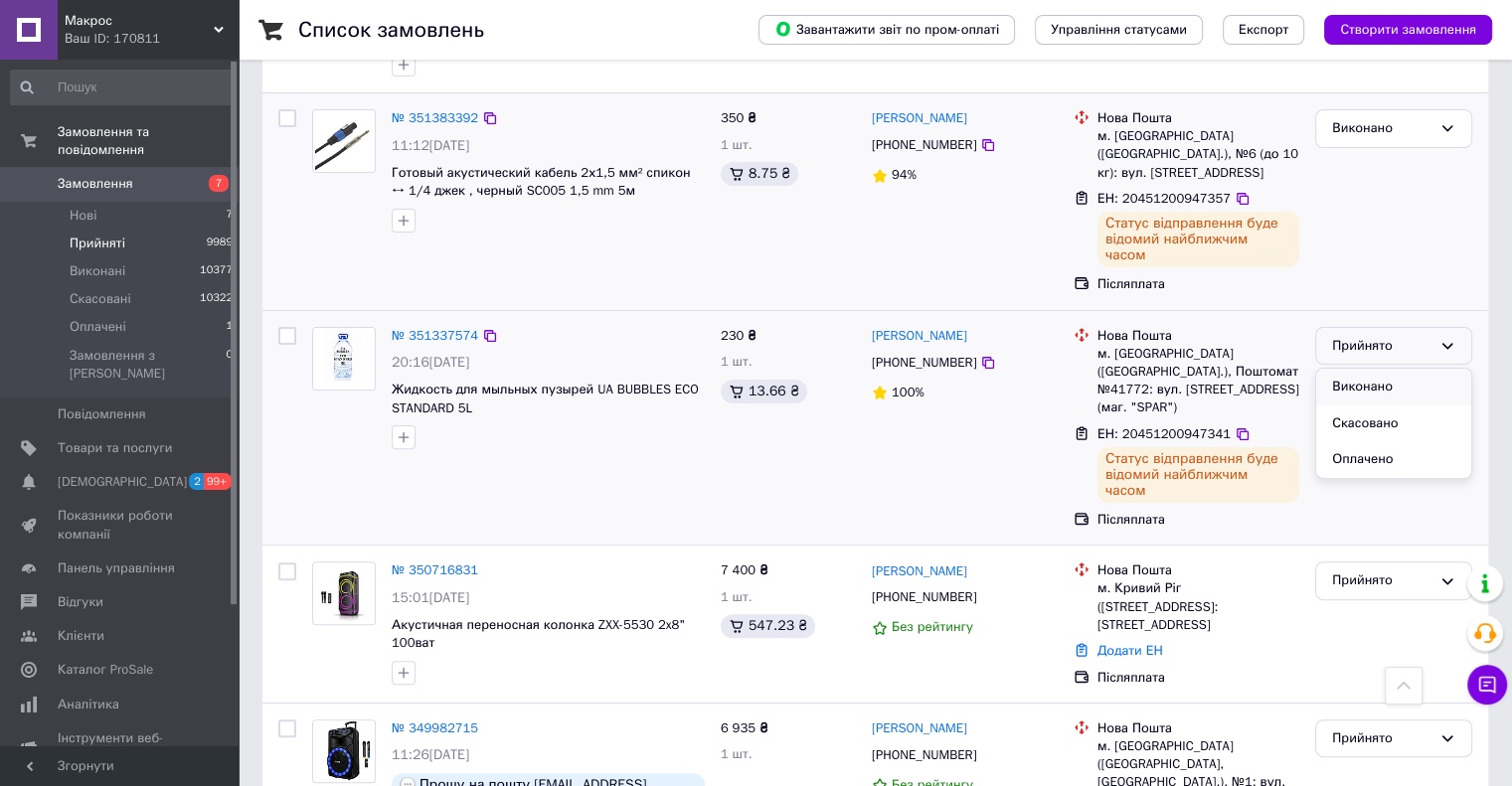 click on "Виконано" at bounding box center [1394, 387] 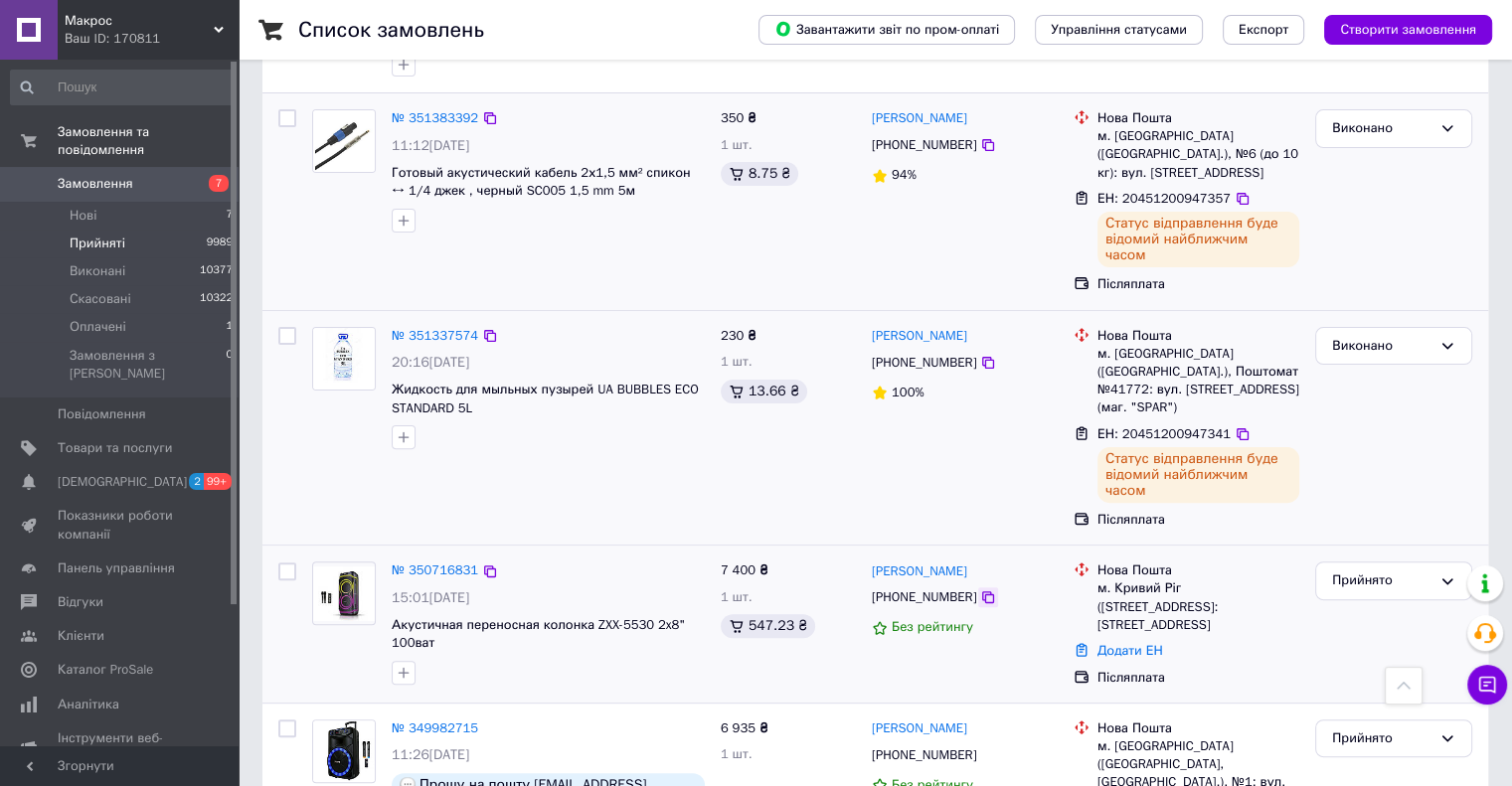 click 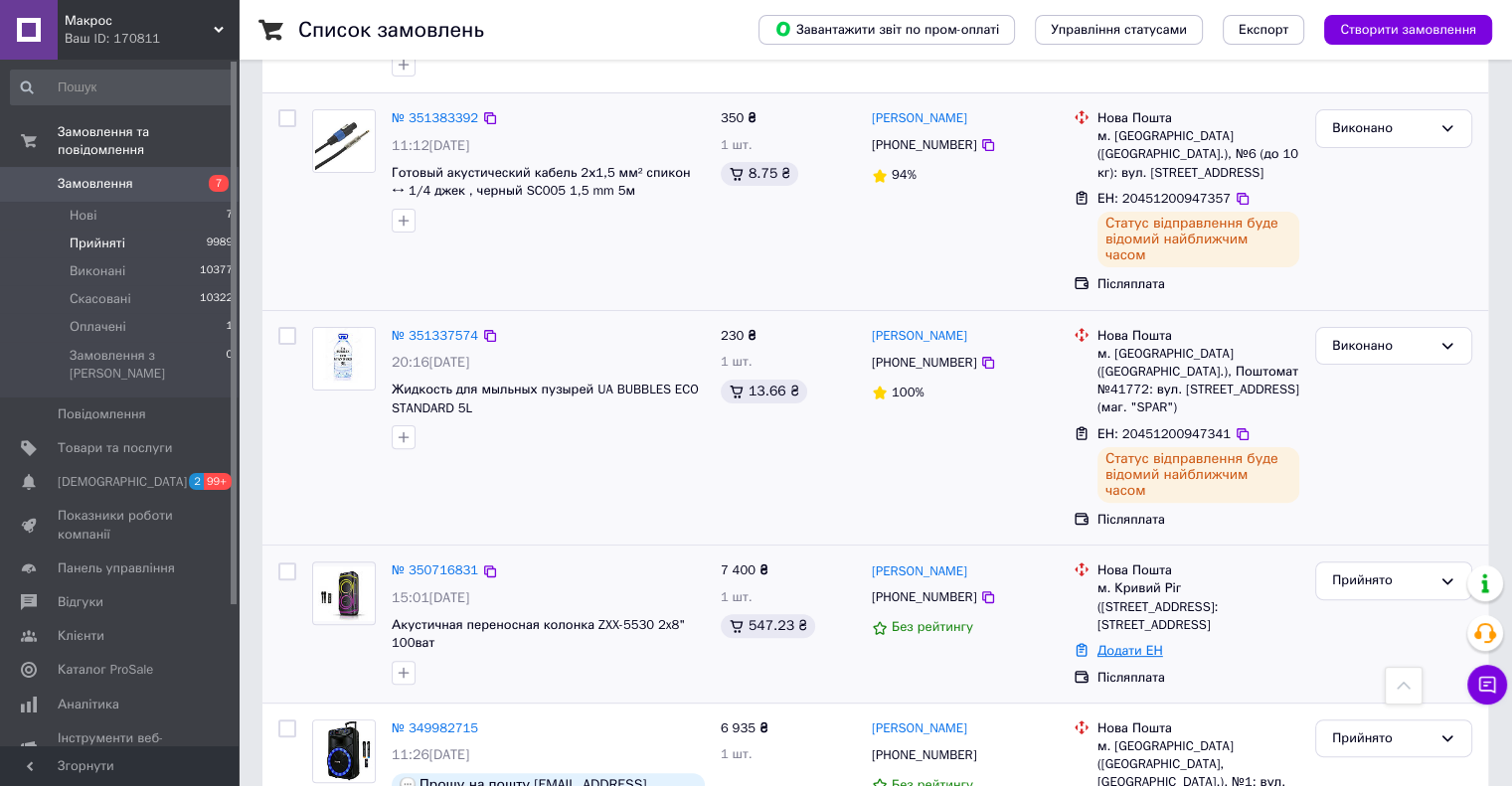 click on "Додати ЕН" at bounding box center (1130, 650) 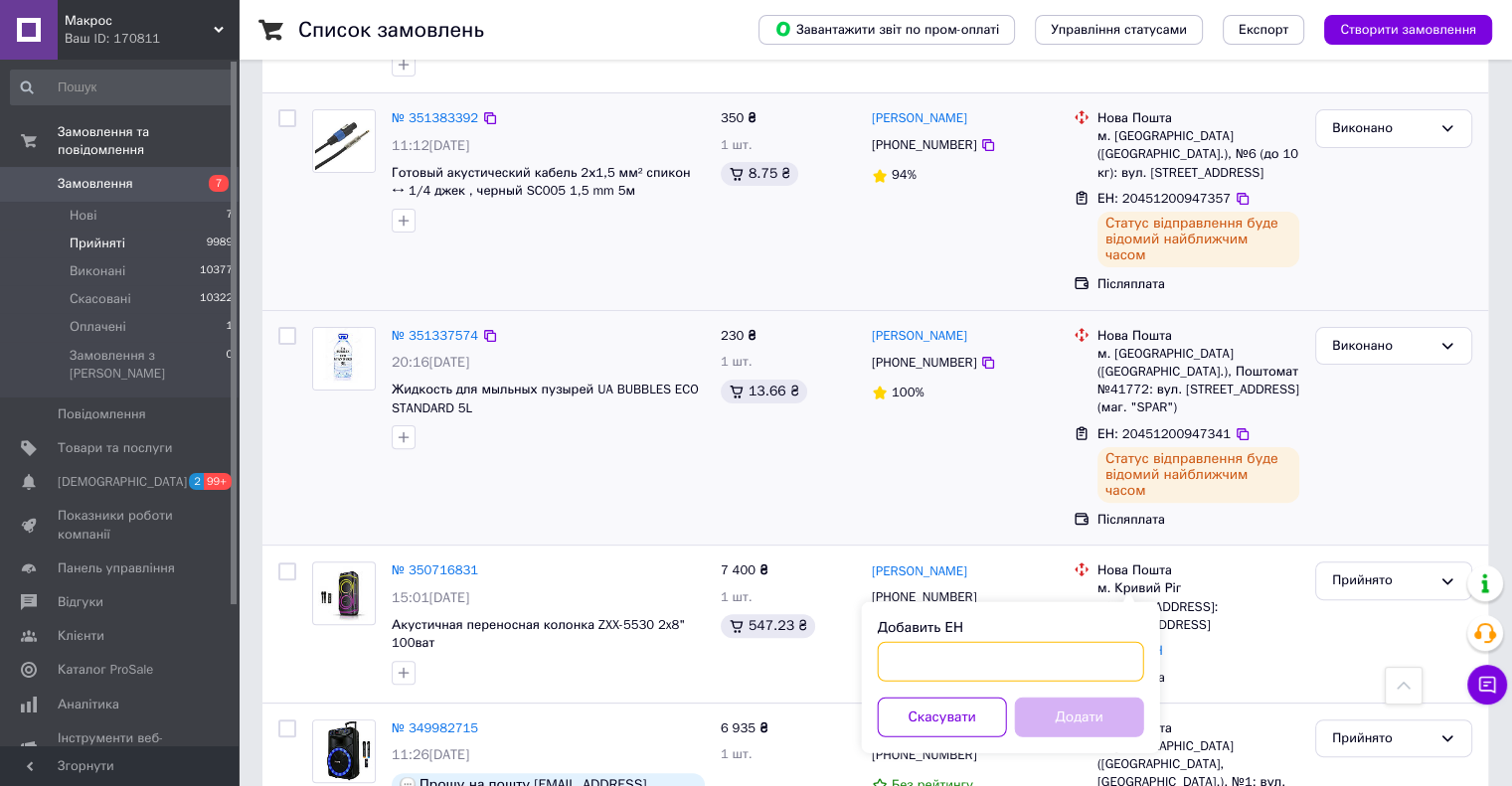 click on "Добавить ЕН" at bounding box center [1011, 662] 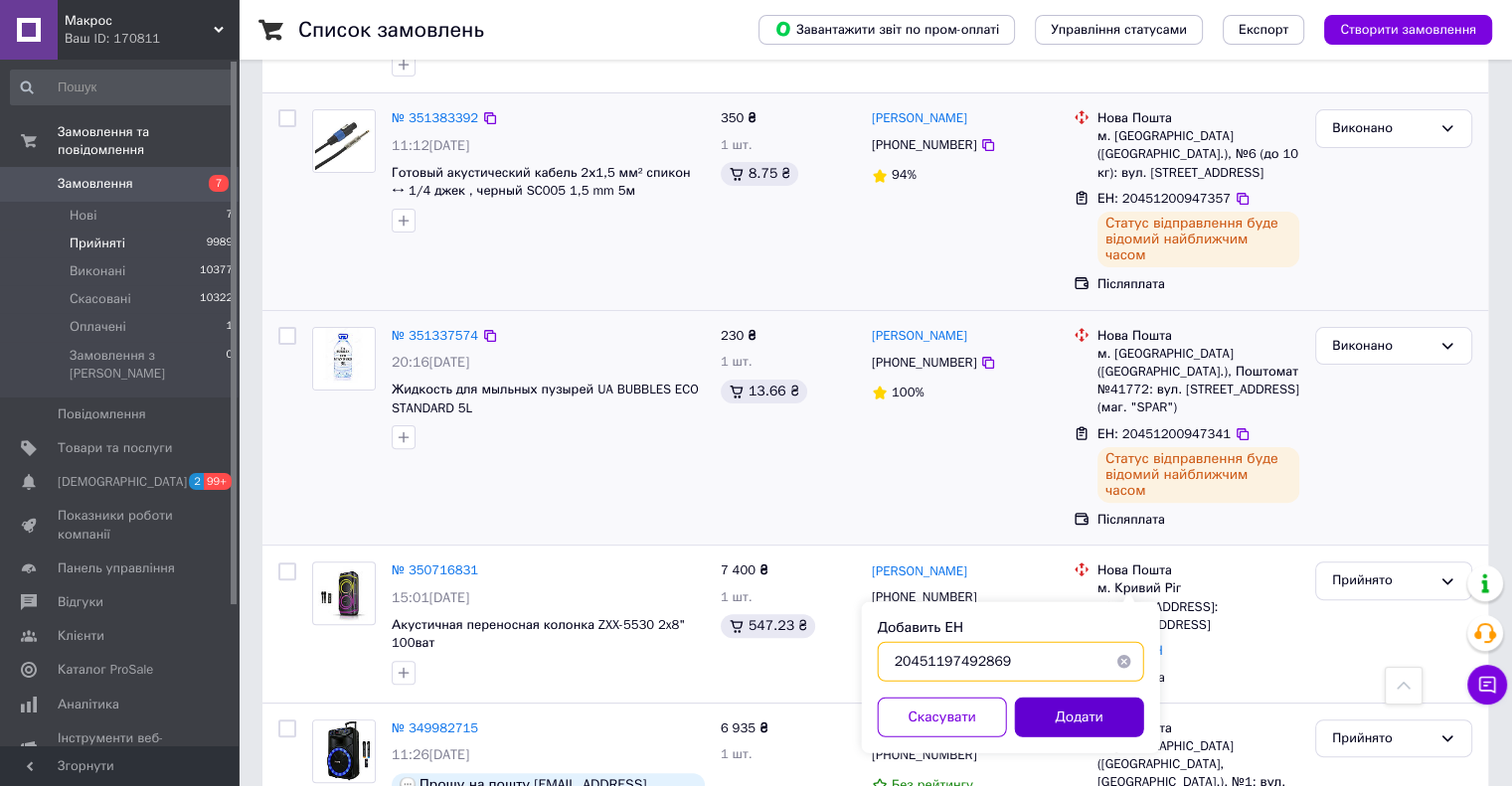 type on "20451197492869" 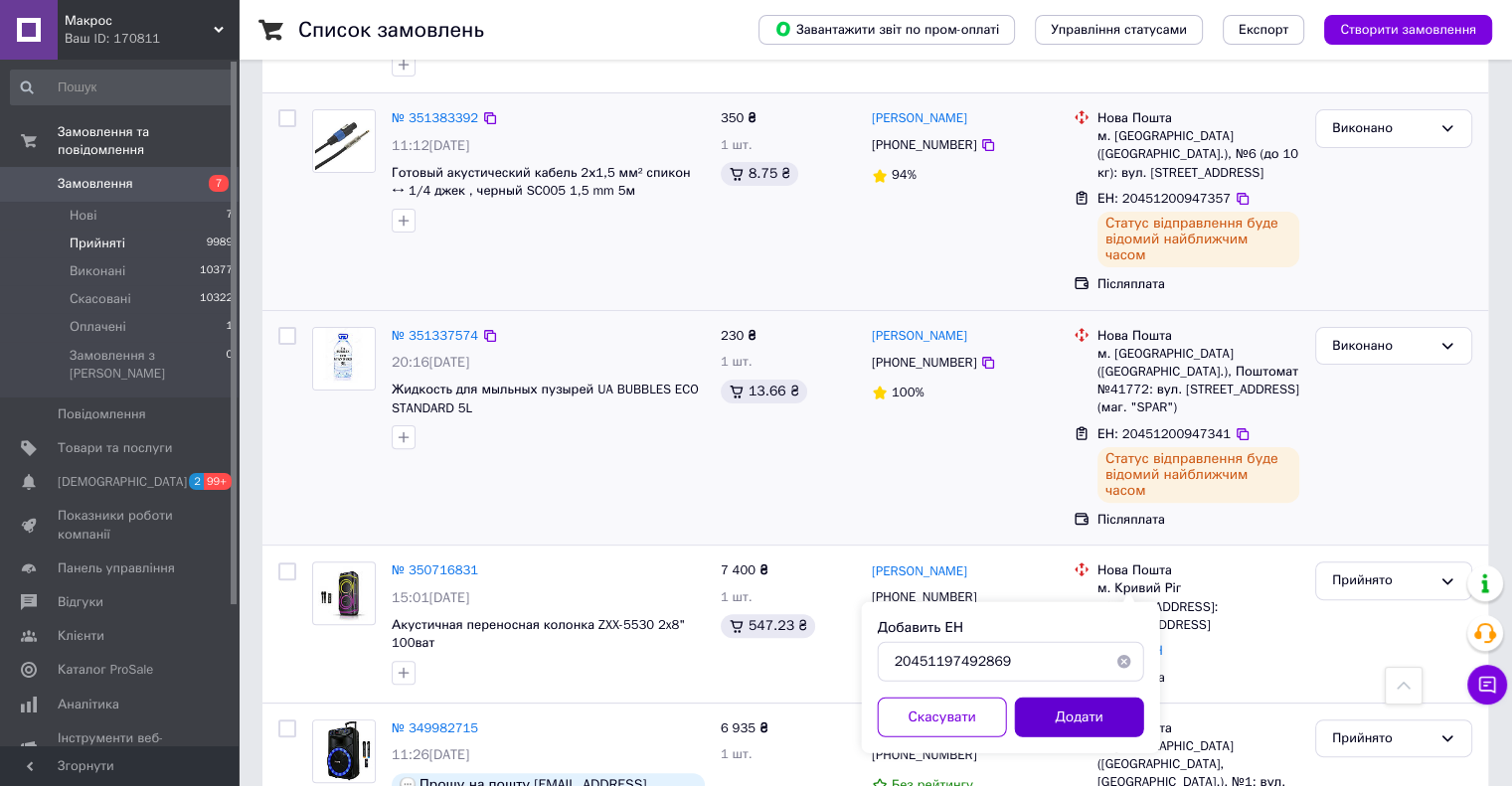 click on "Додати" at bounding box center (1080, 717) 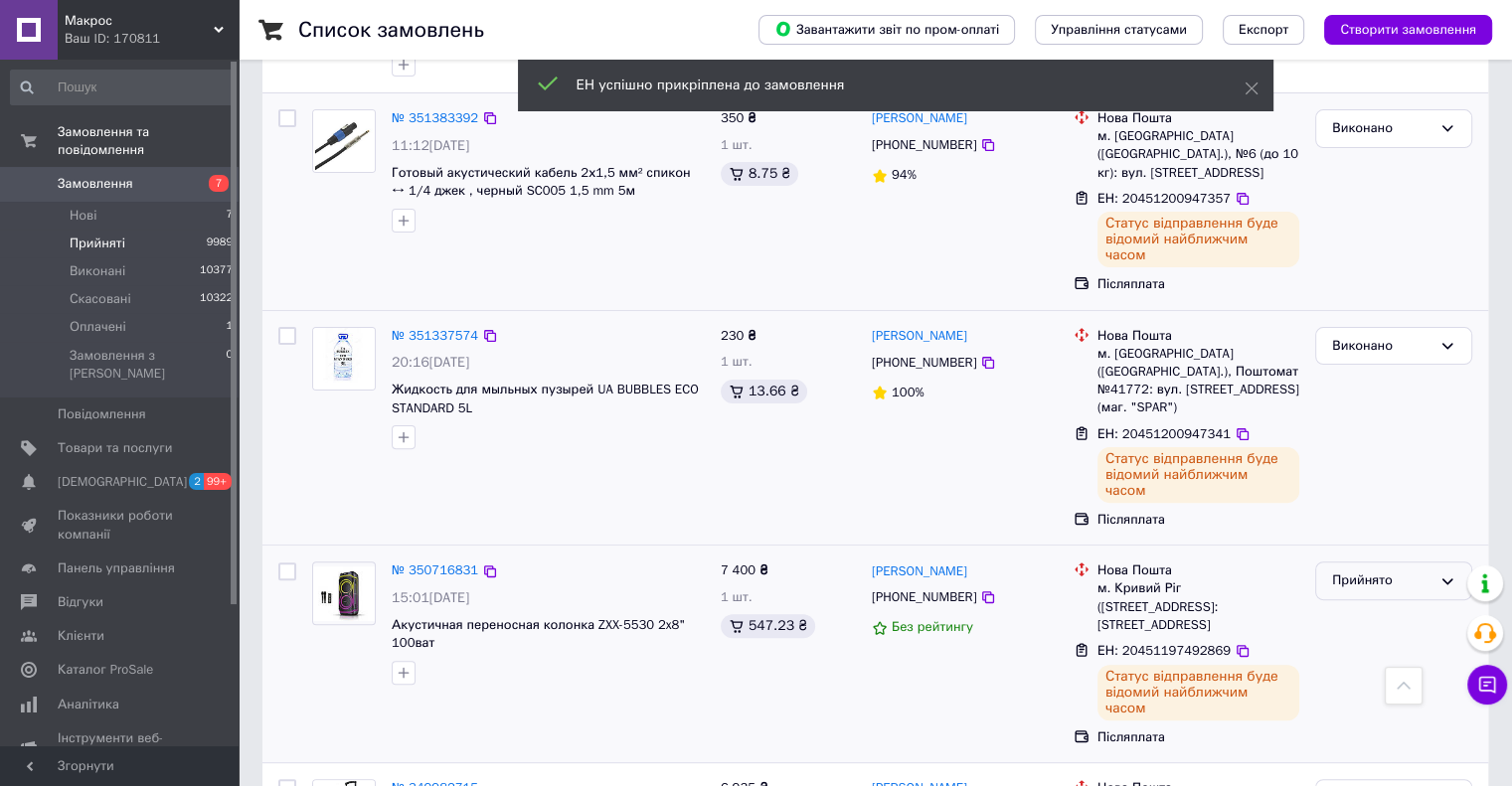 click on "Прийнято" at bounding box center [1382, 580] 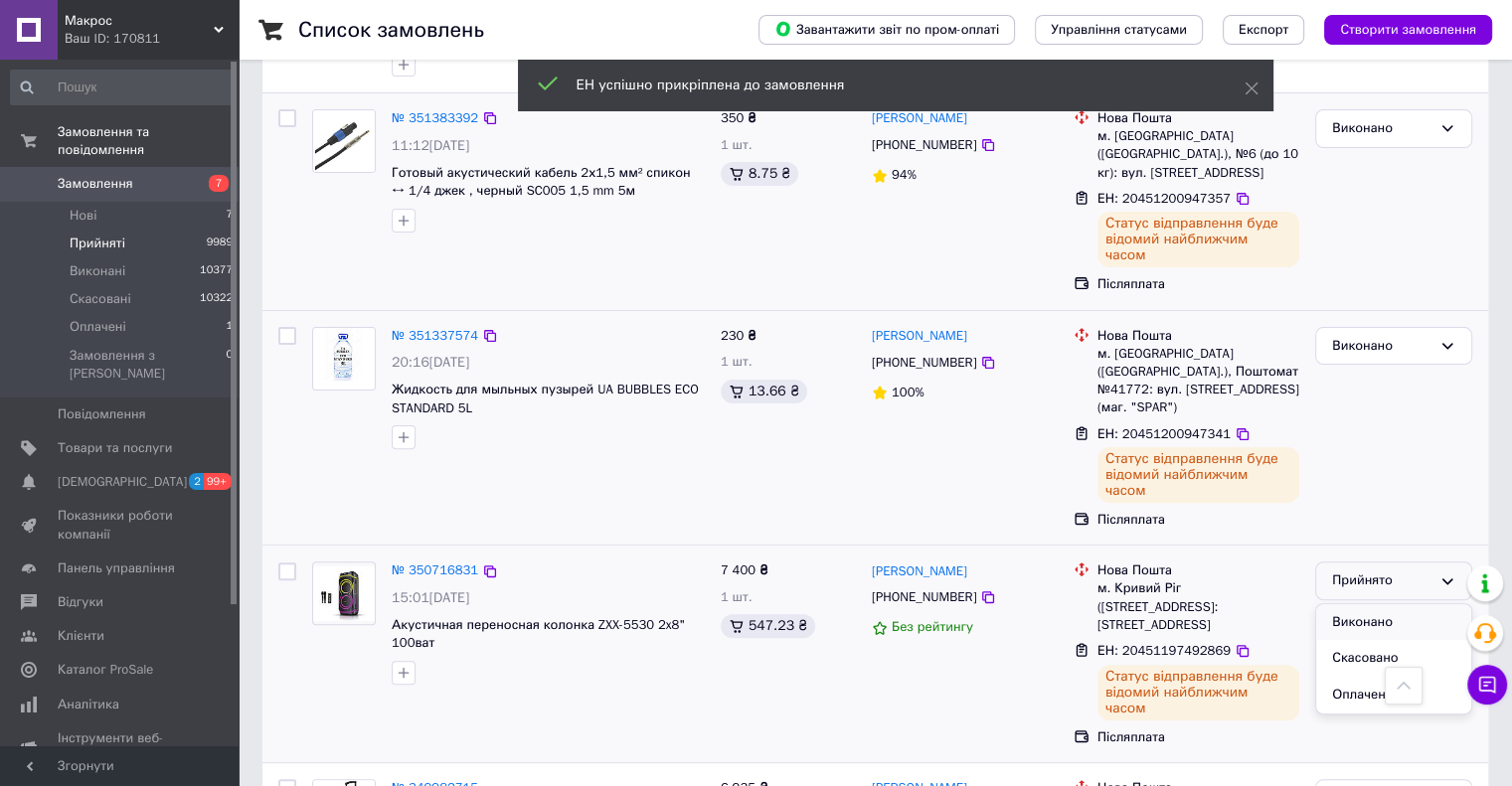 click on "Виконано" at bounding box center [1394, 622] 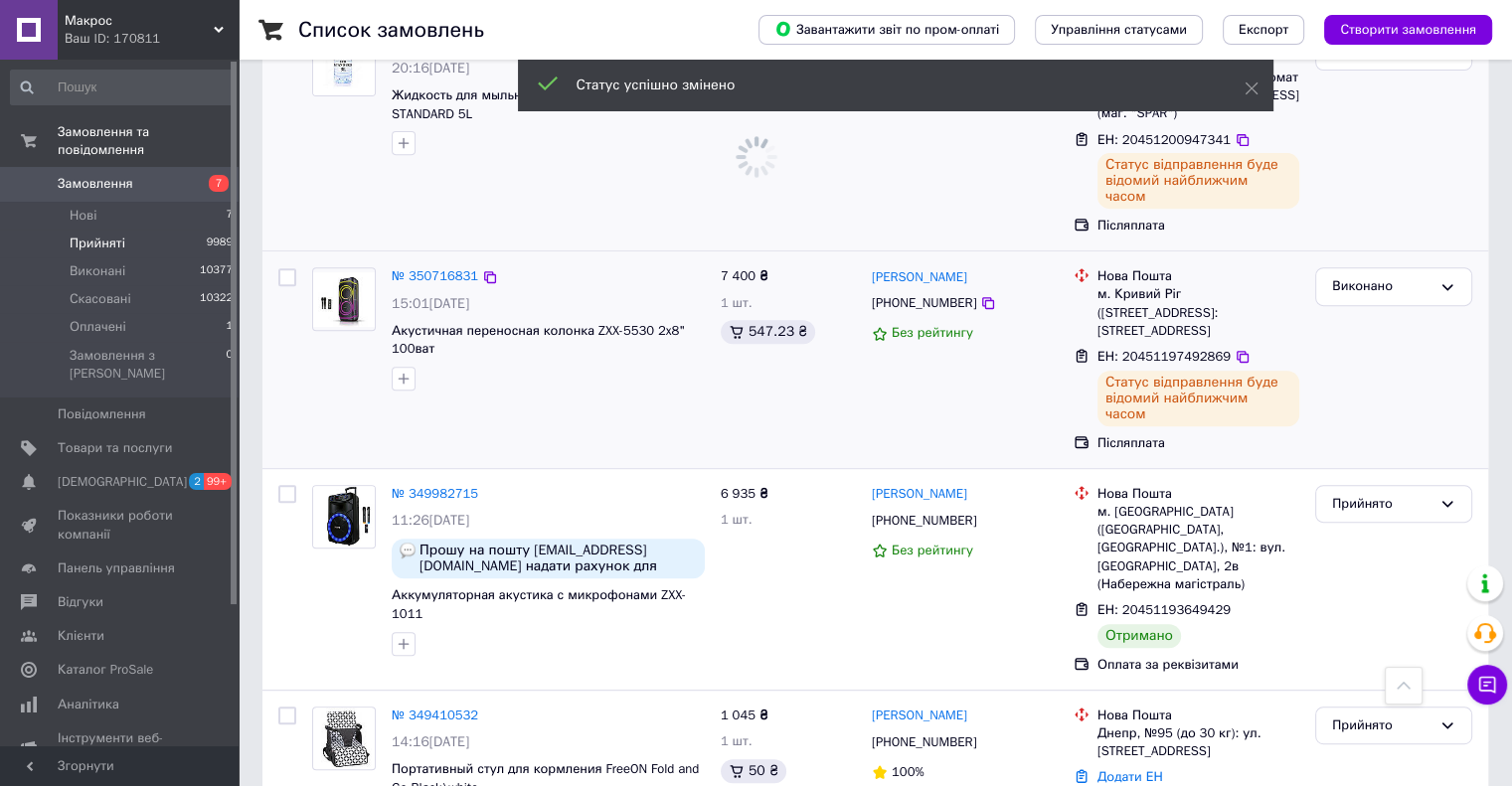 scroll, scrollTop: 795, scrollLeft: 0, axis: vertical 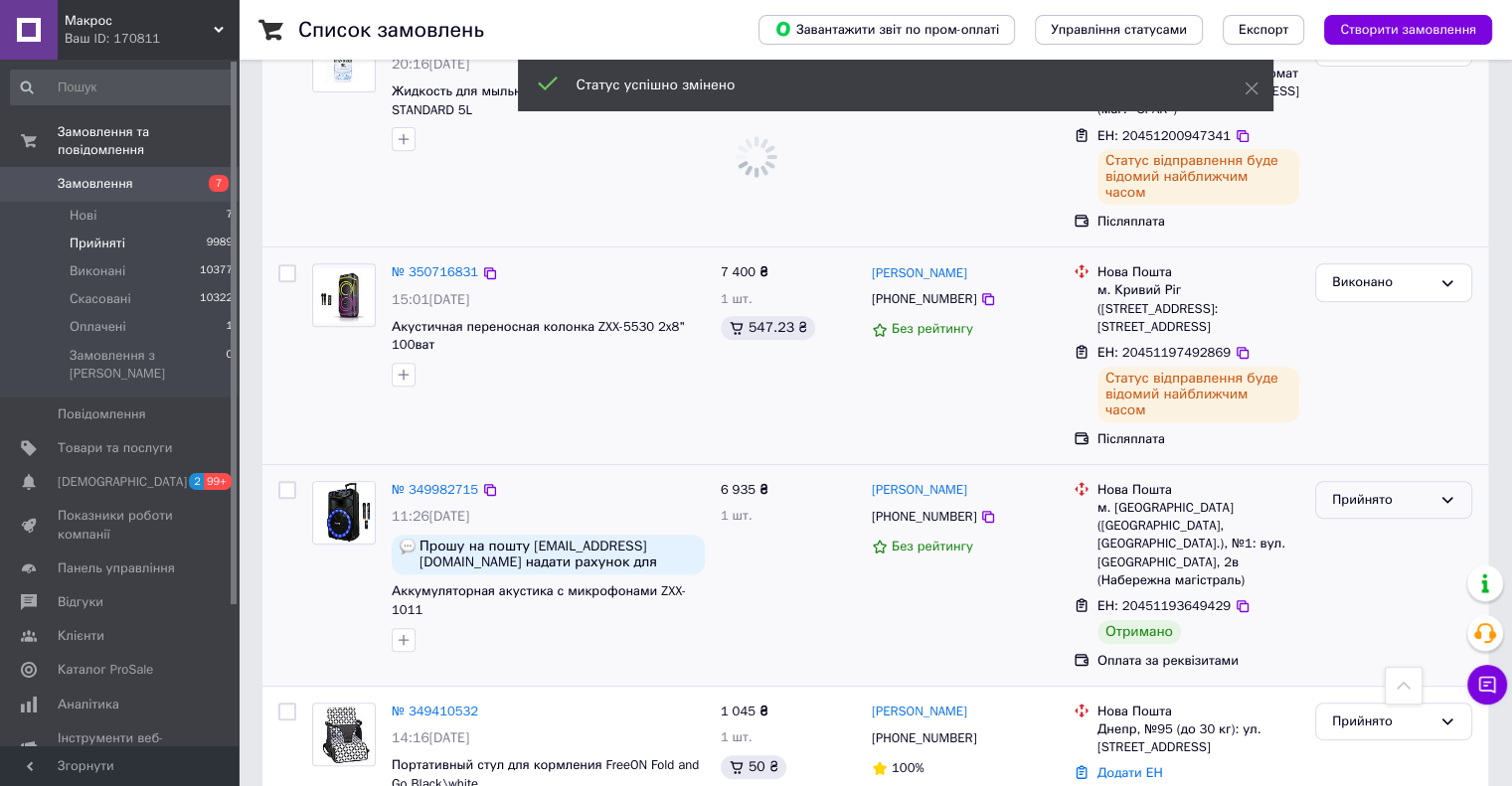 click on "Прийнято" at bounding box center [1394, 500] 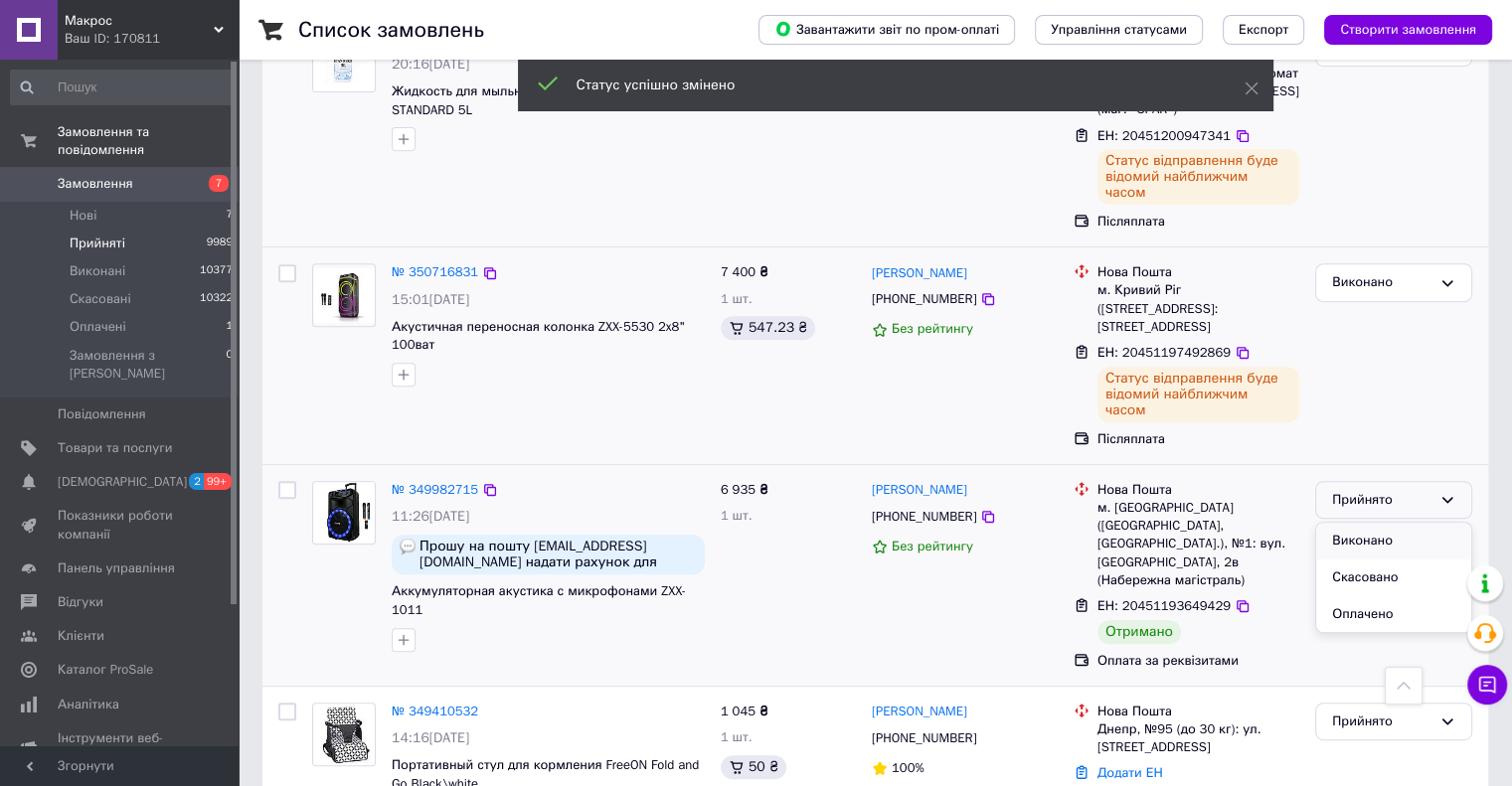 click on "Виконано" at bounding box center (1394, 541) 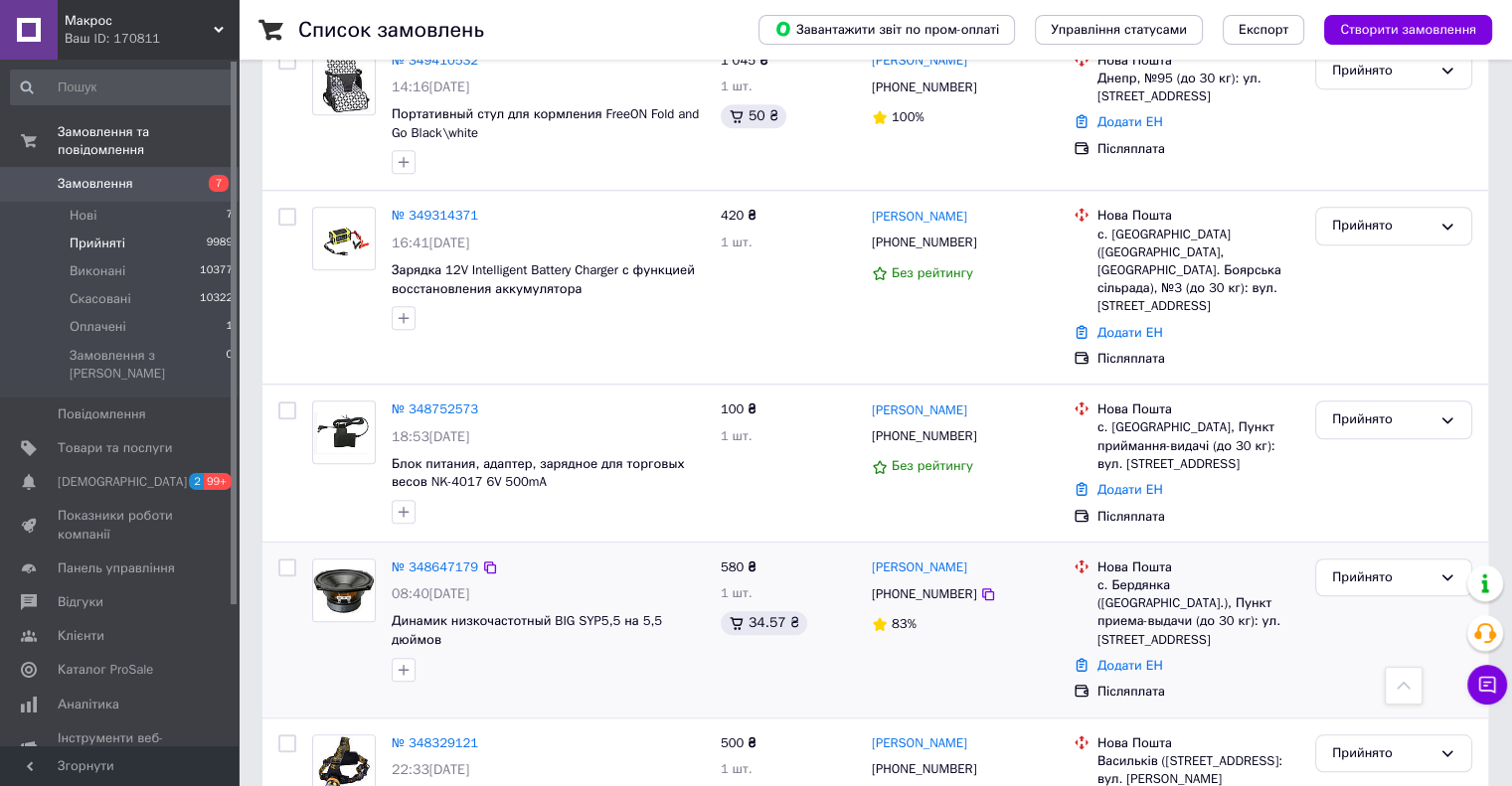 scroll, scrollTop: 1491, scrollLeft: 0, axis: vertical 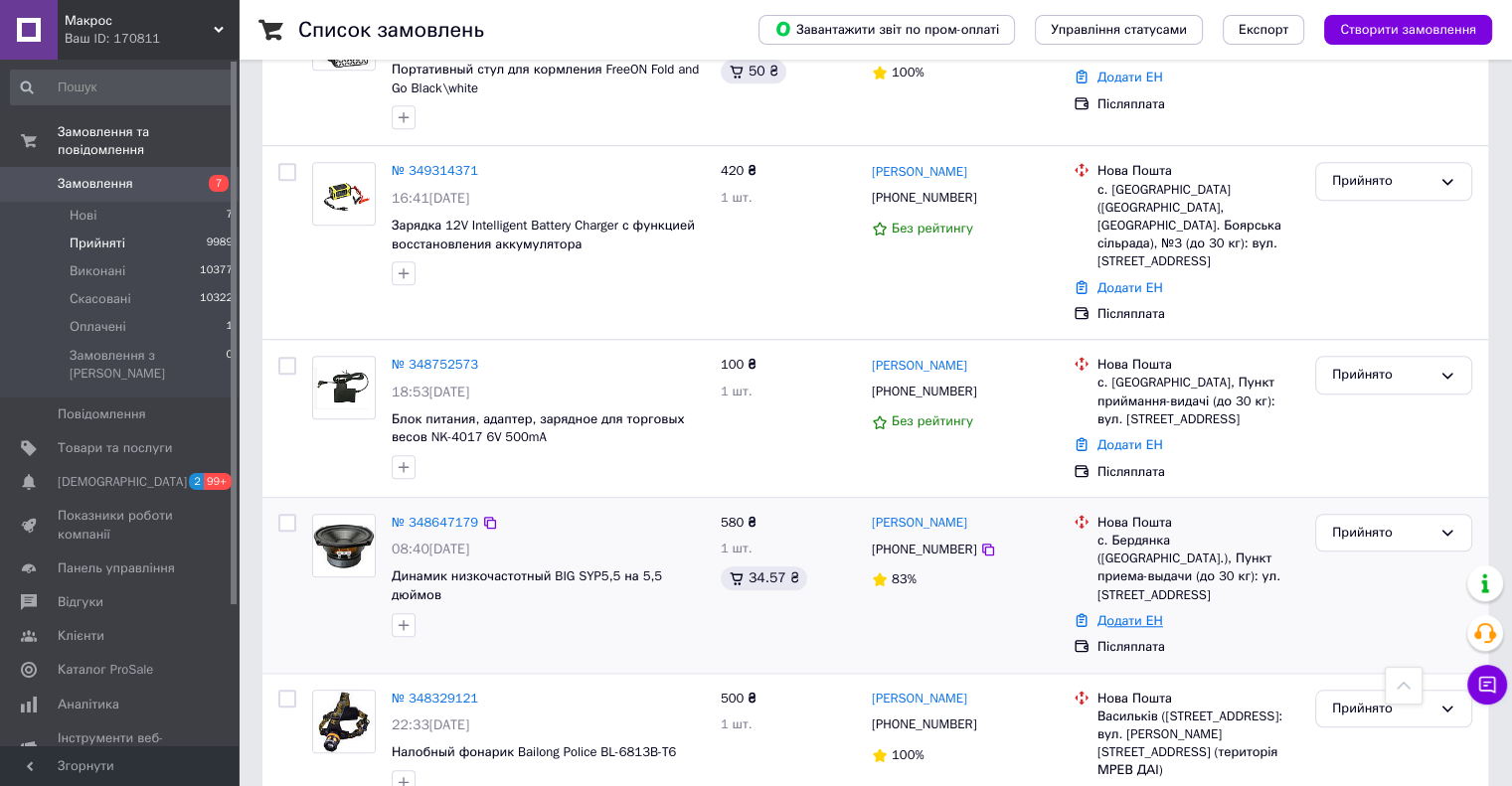 click on "Додати ЕН" at bounding box center [1130, 620] 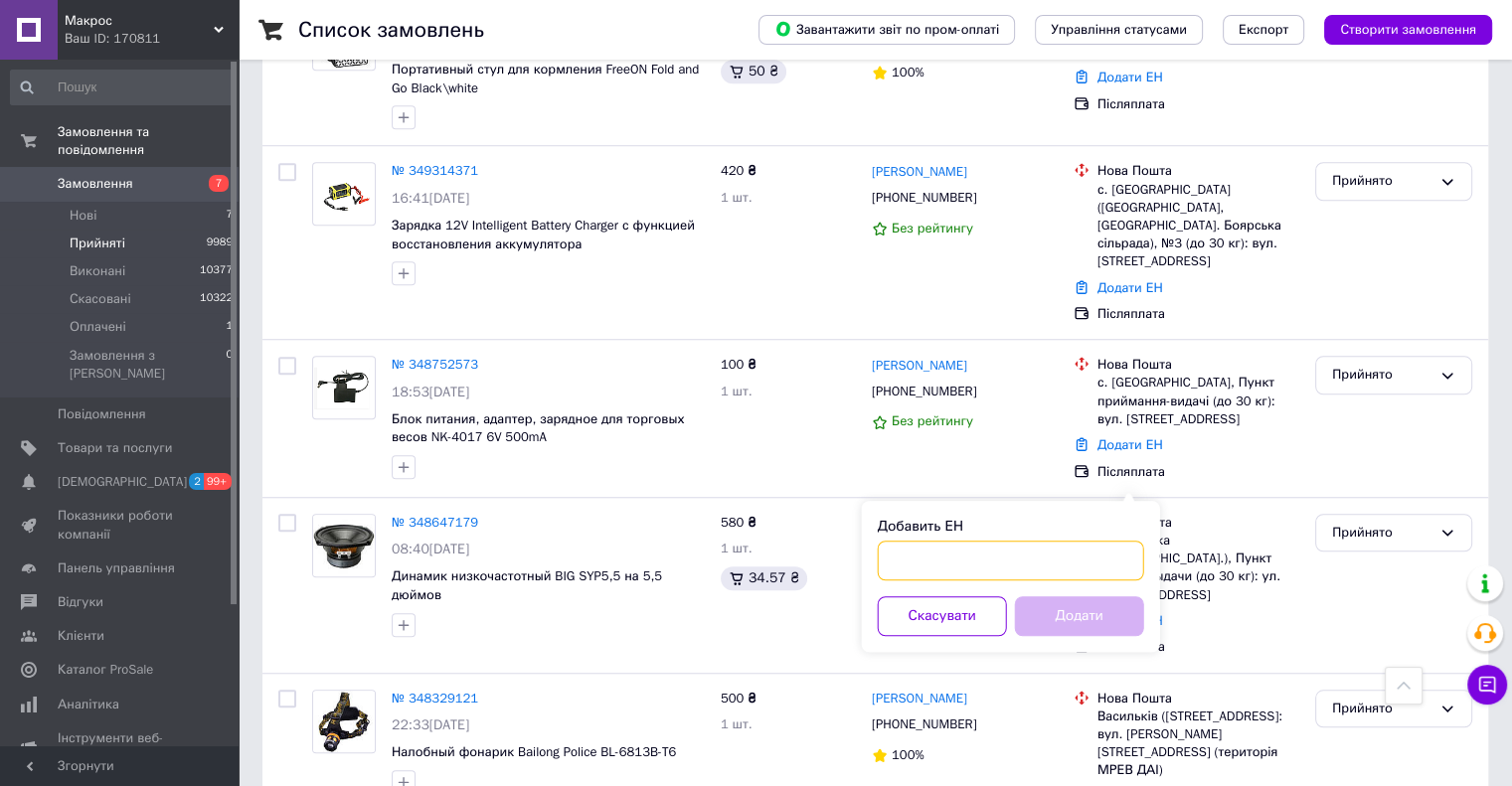 click on "Добавить ЕН" at bounding box center [1011, 560] 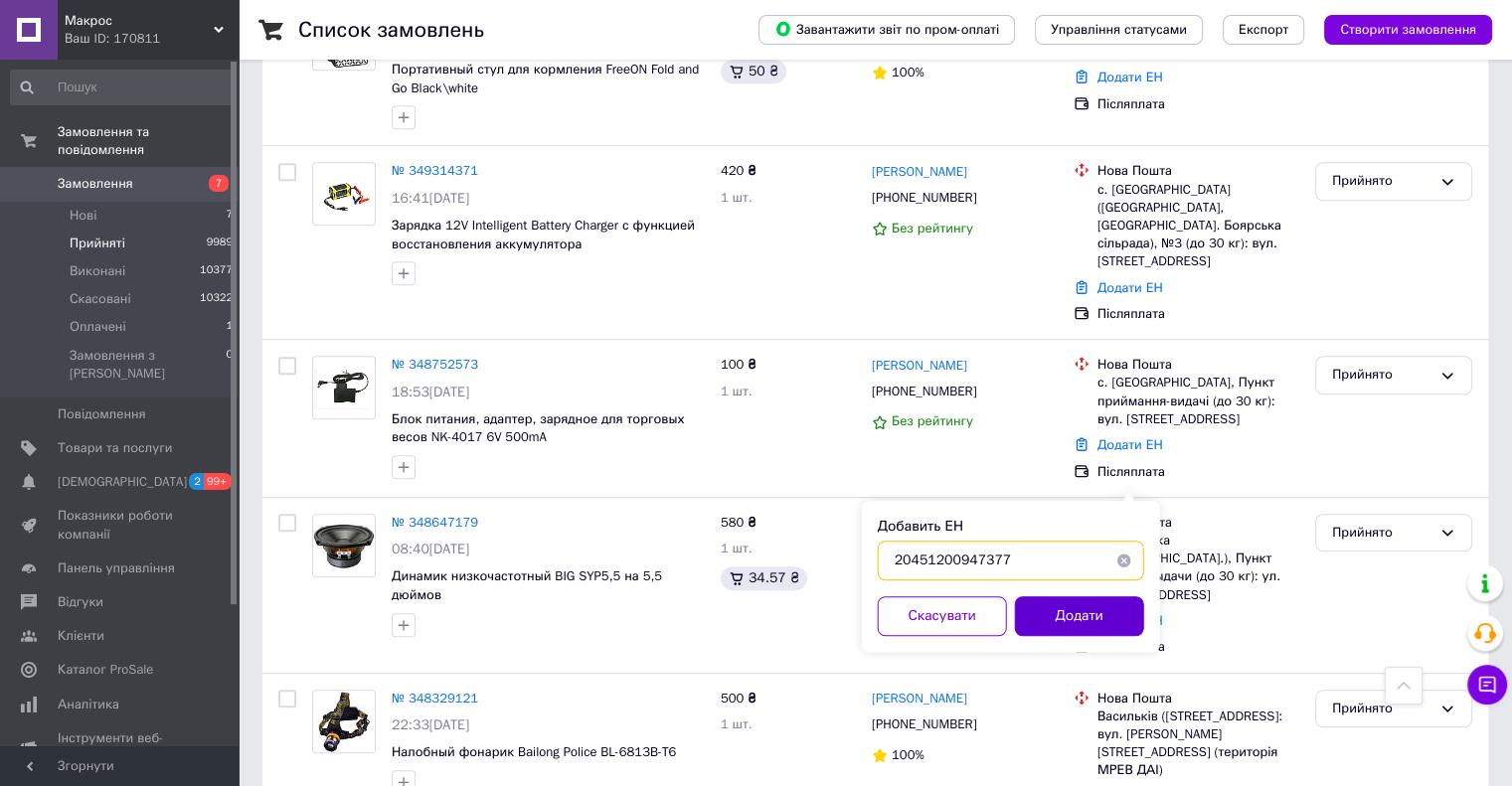 type on "20451200947377" 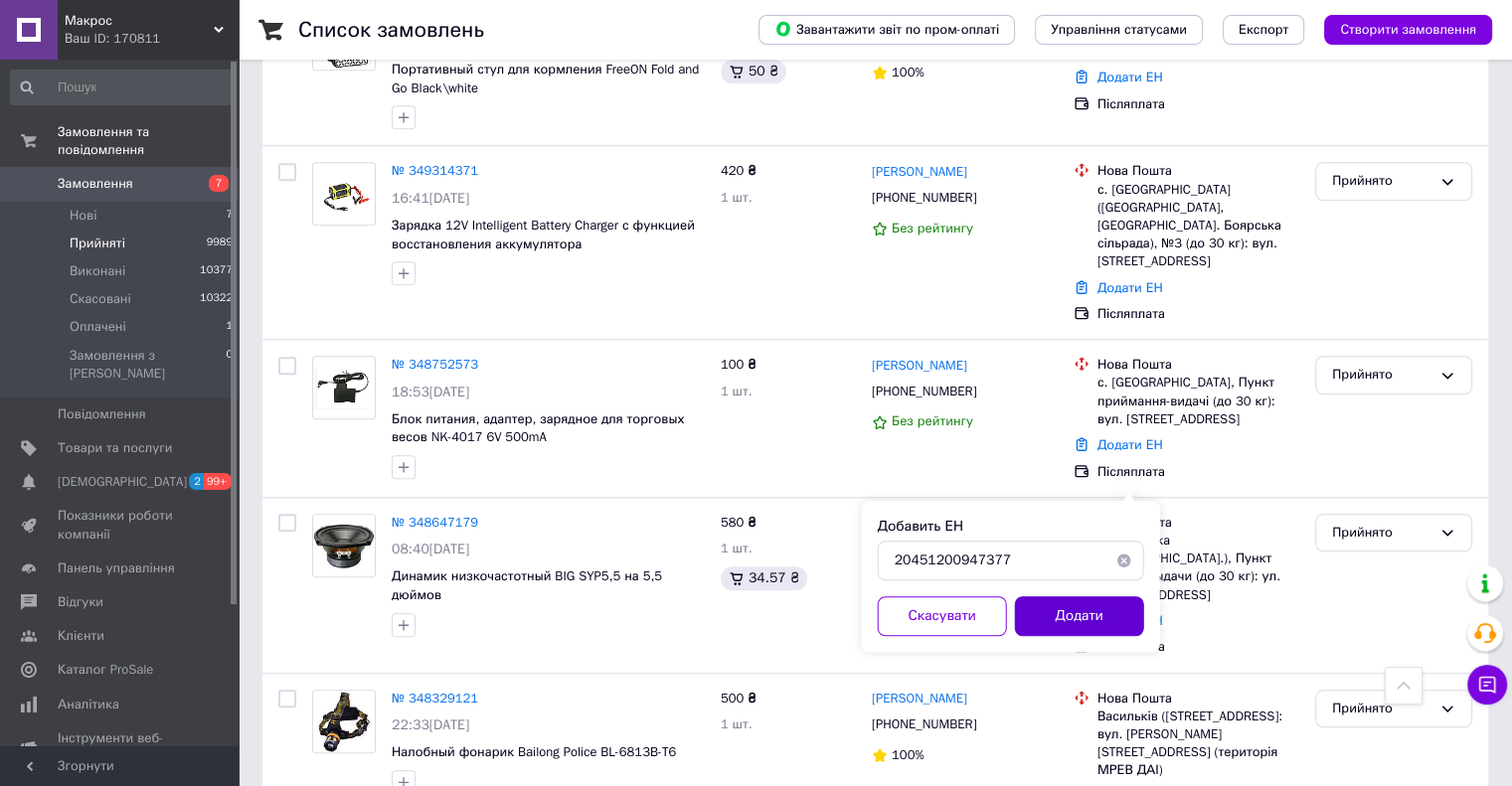 click on "Додати" at bounding box center (1080, 616) 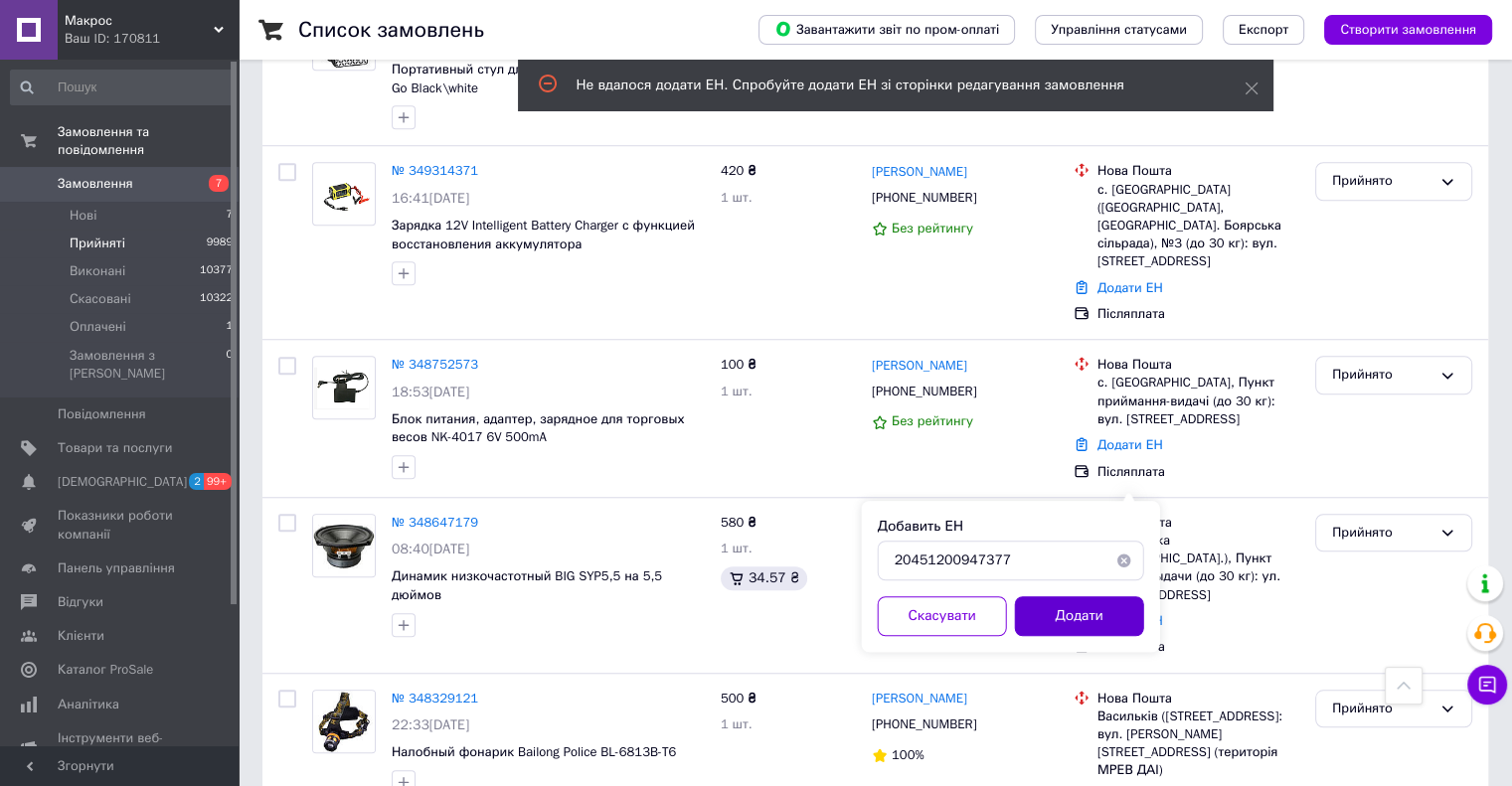 click on "Додати" at bounding box center (1080, 616) 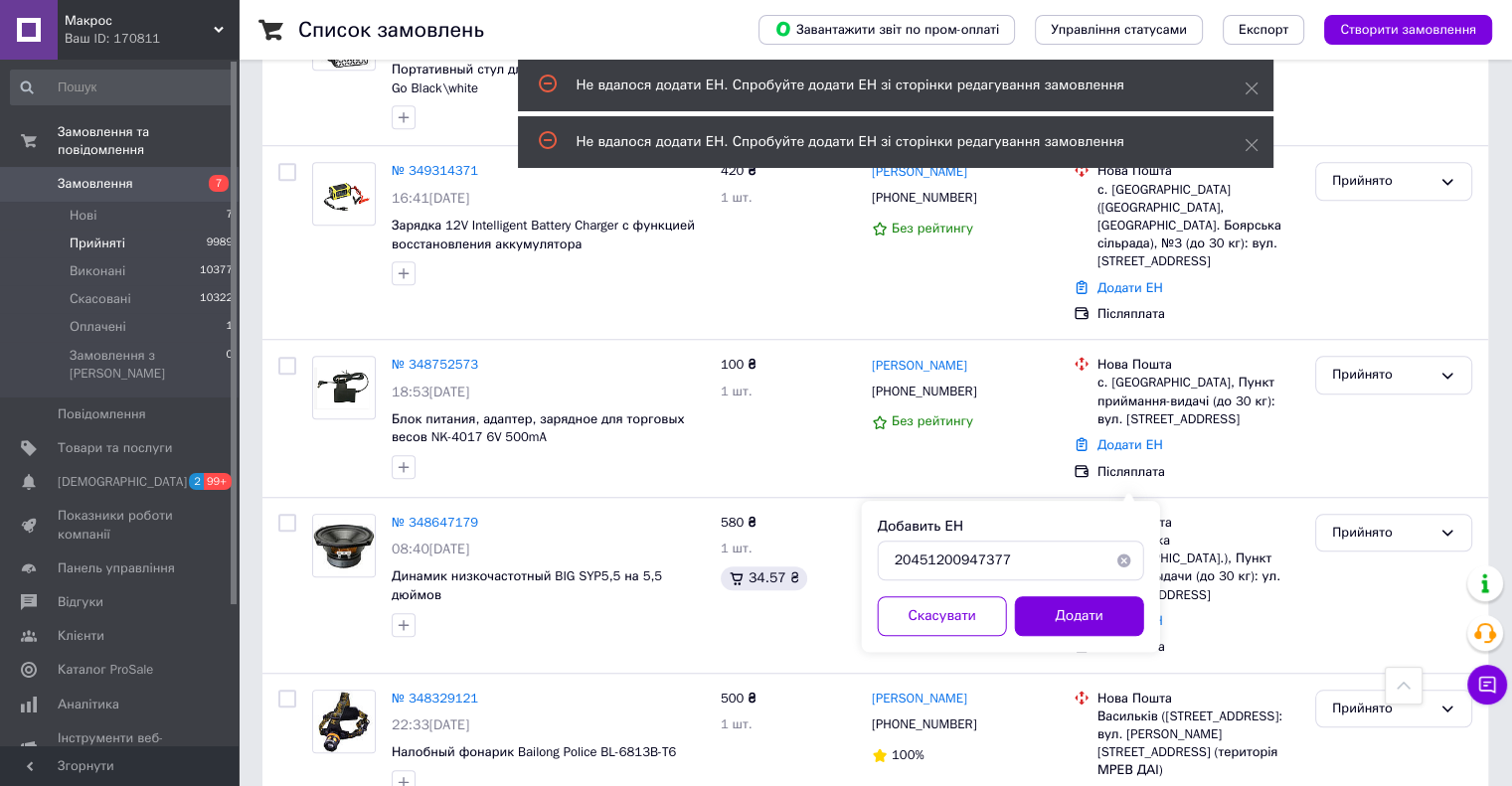 click at bounding box center [1124, 560] 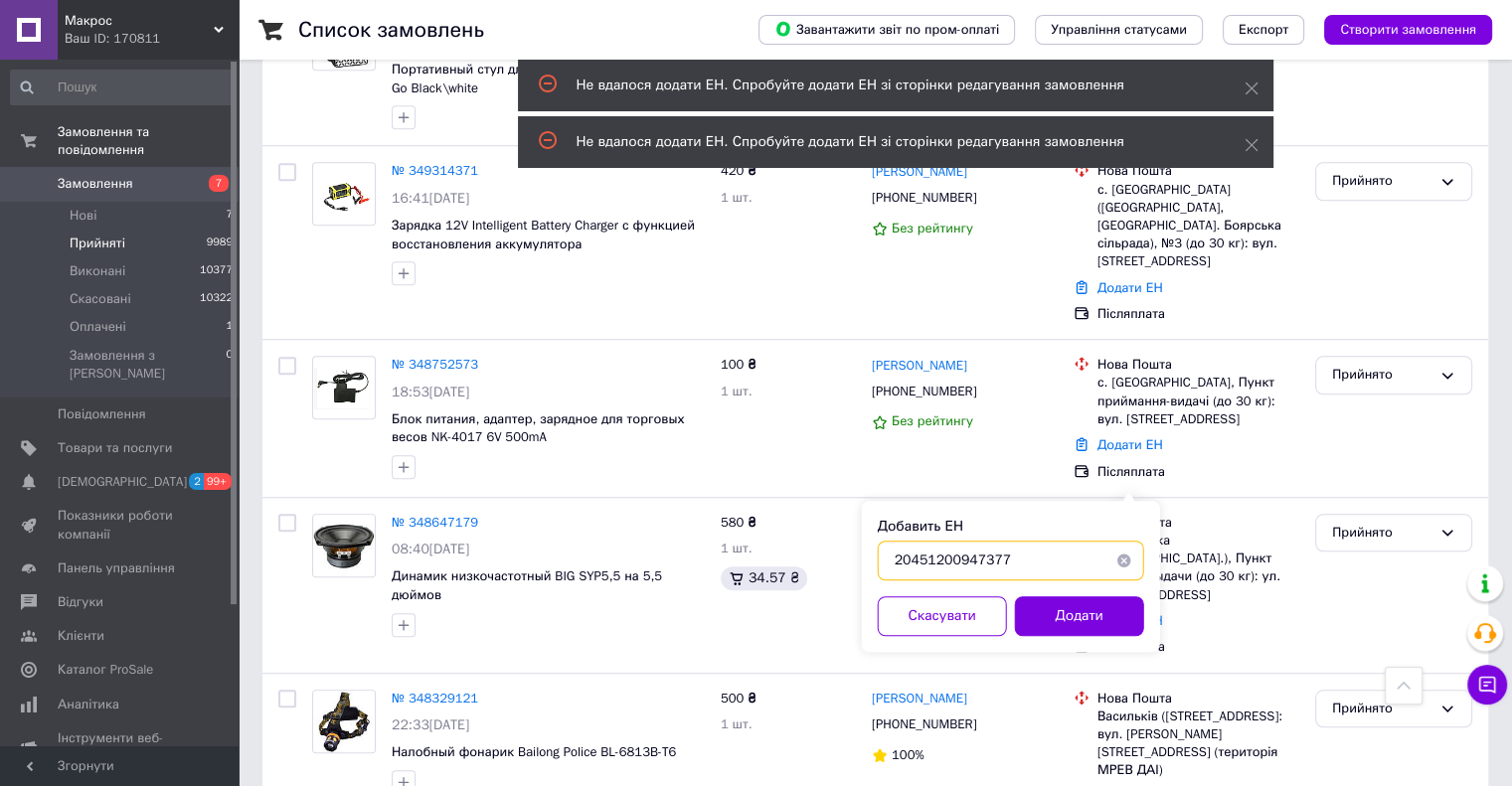 type 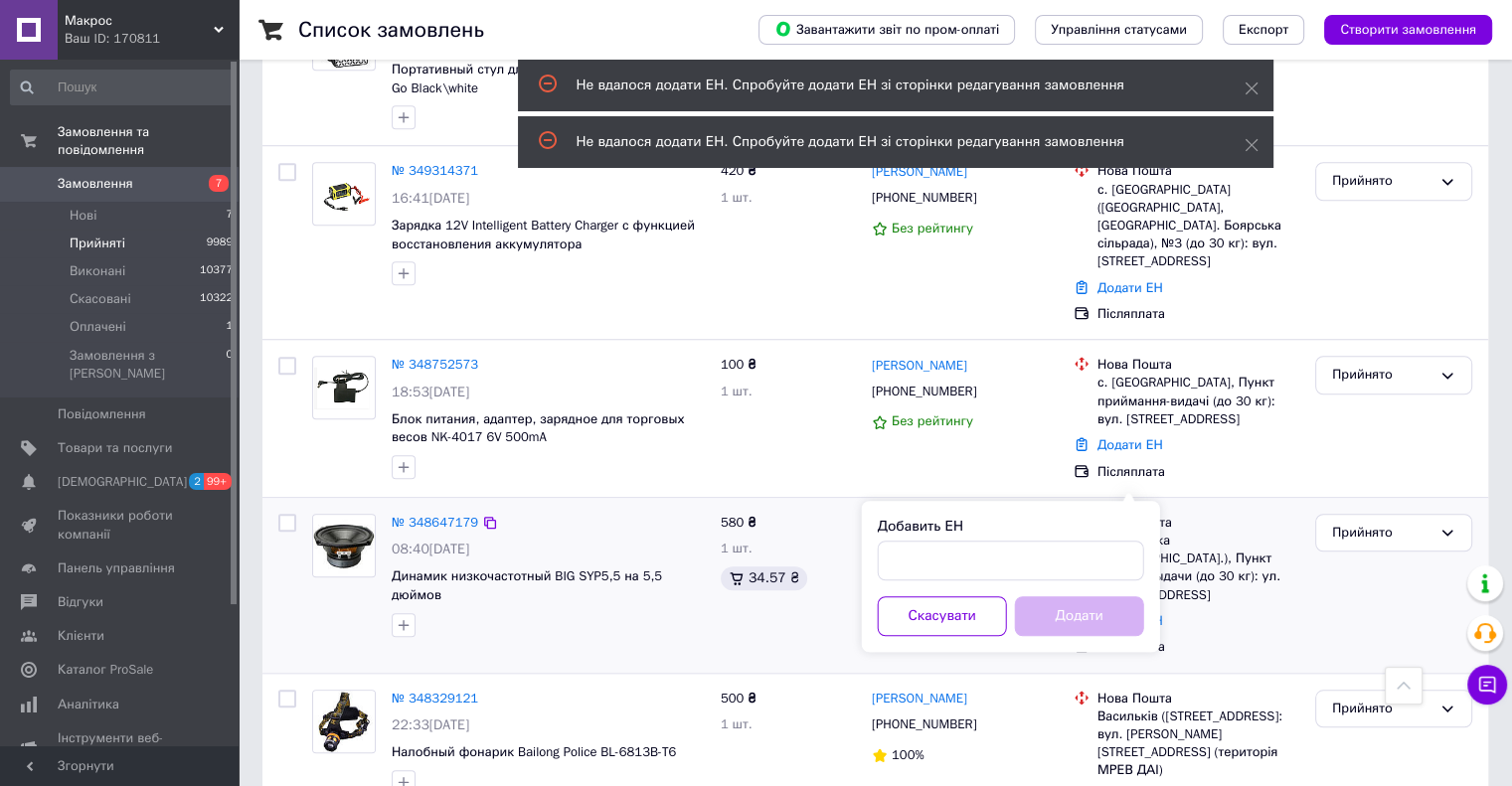 click on "Післяплата" at bounding box center [1198, 647] 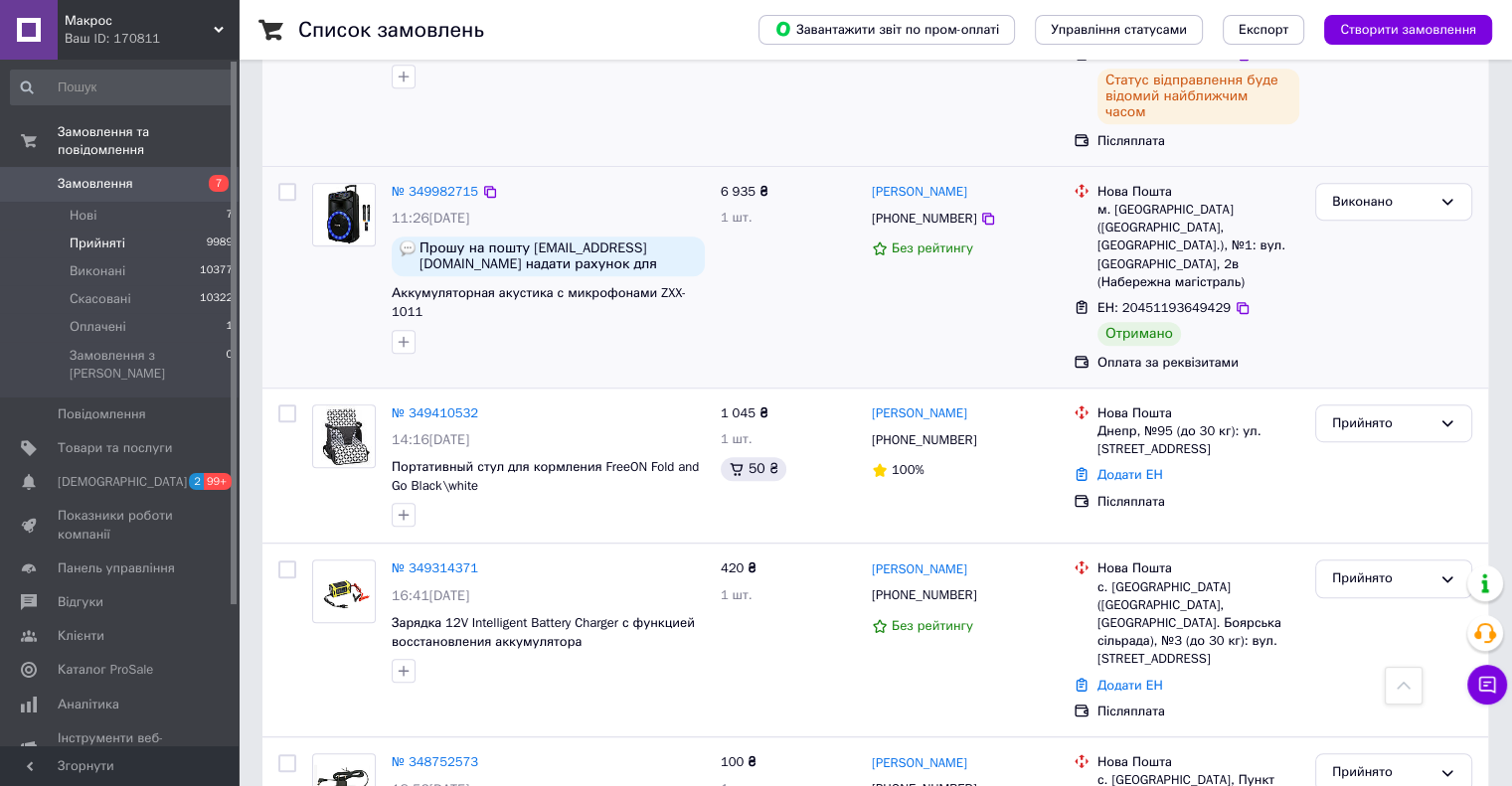 scroll, scrollTop: 1391, scrollLeft: 0, axis: vertical 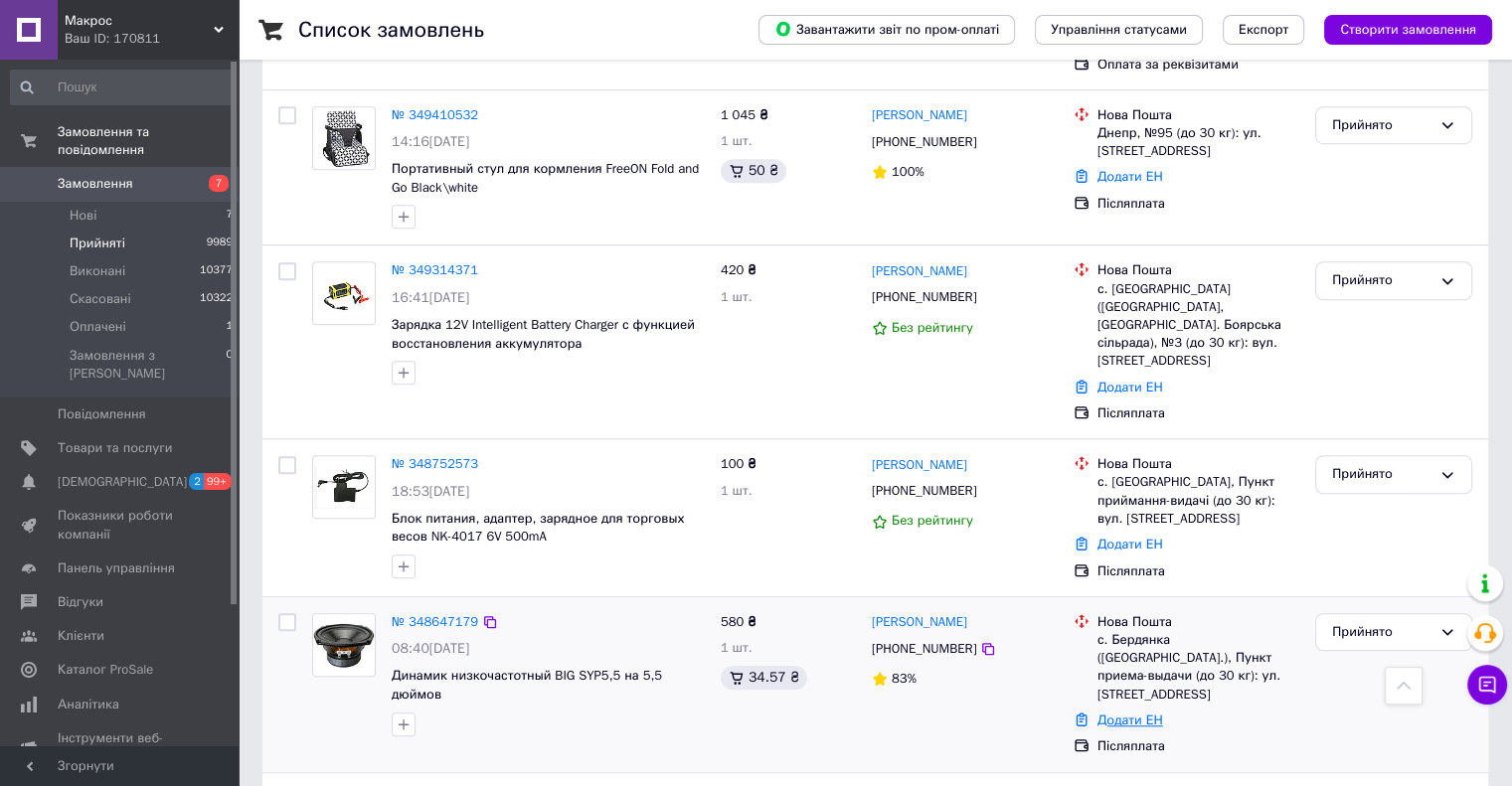 click on "Додати ЕН" at bounding box center (1130, 719) 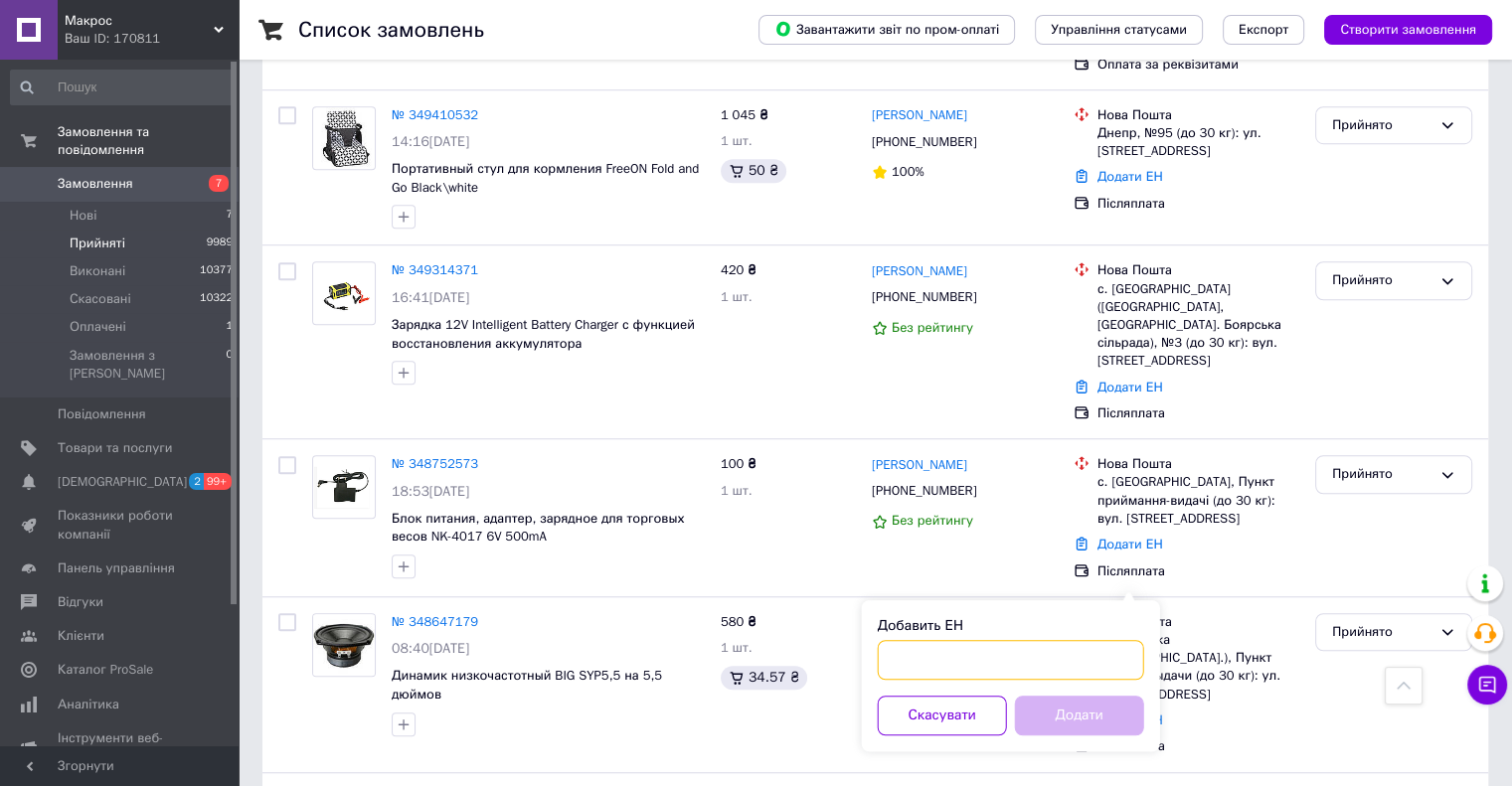 click on "Добавить ЕН" at bounding box center [1011, 660] 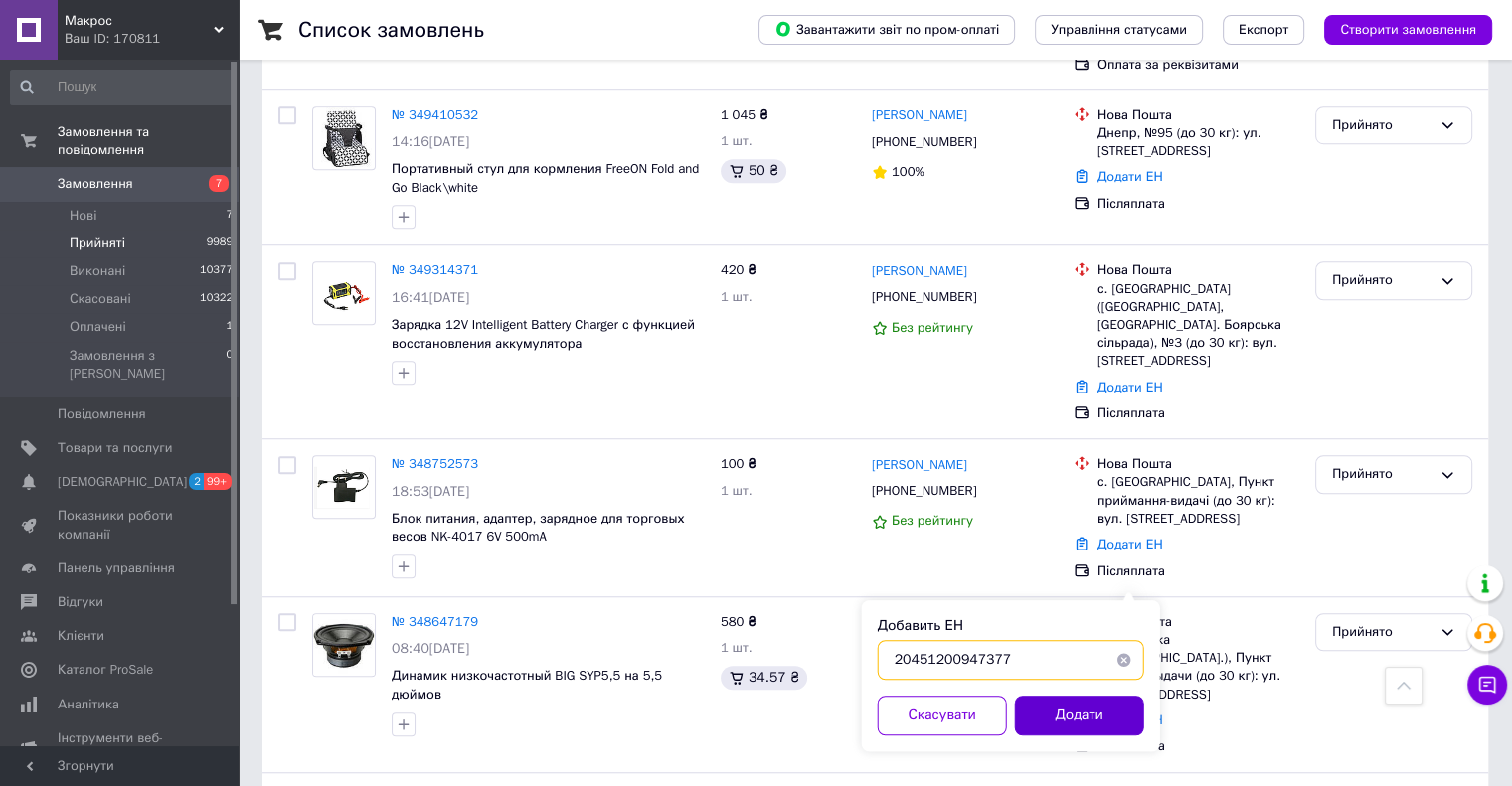 type on "20451200947377" 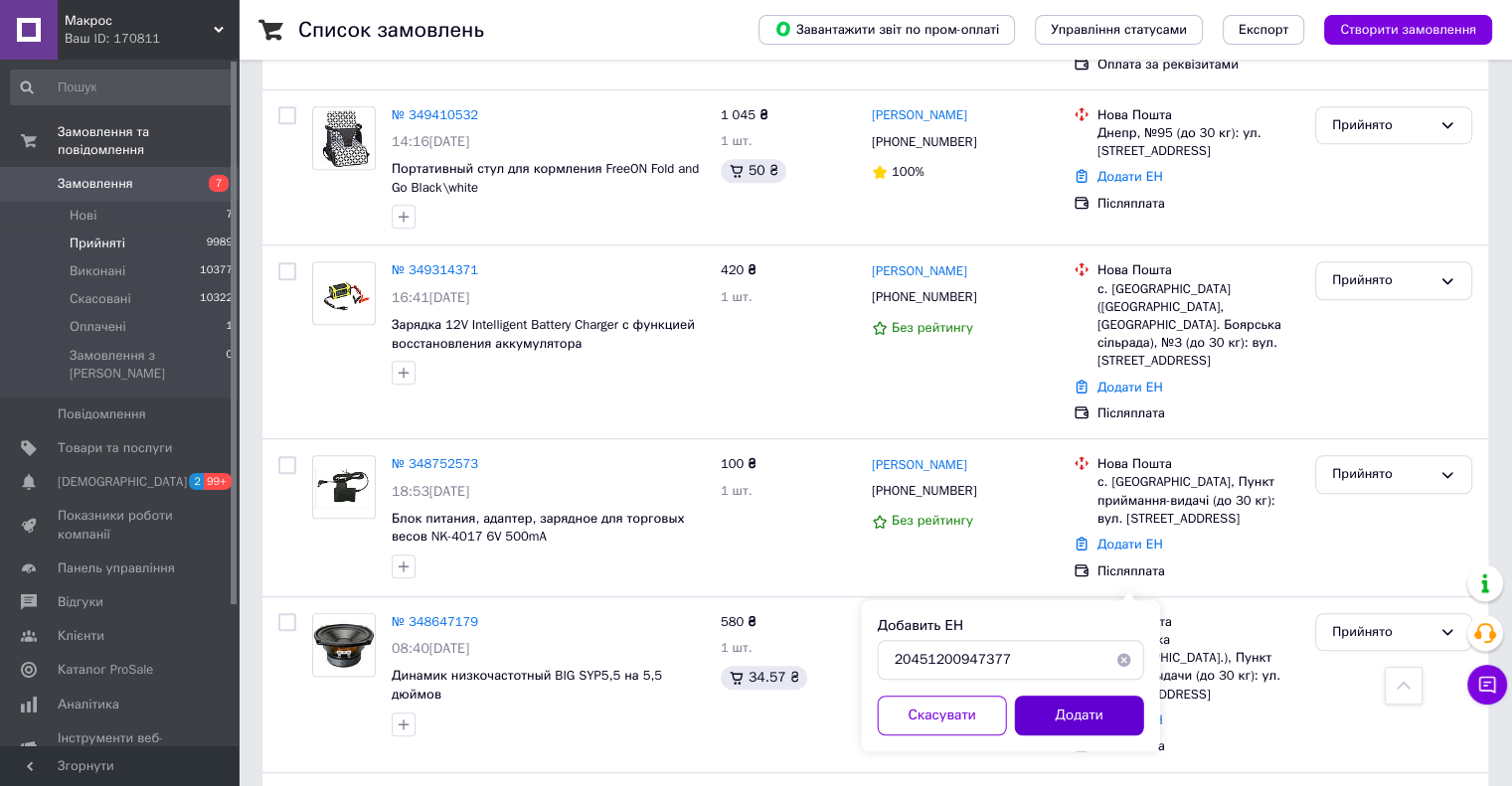 click on "Додати" at bounding box center (1080, 715) 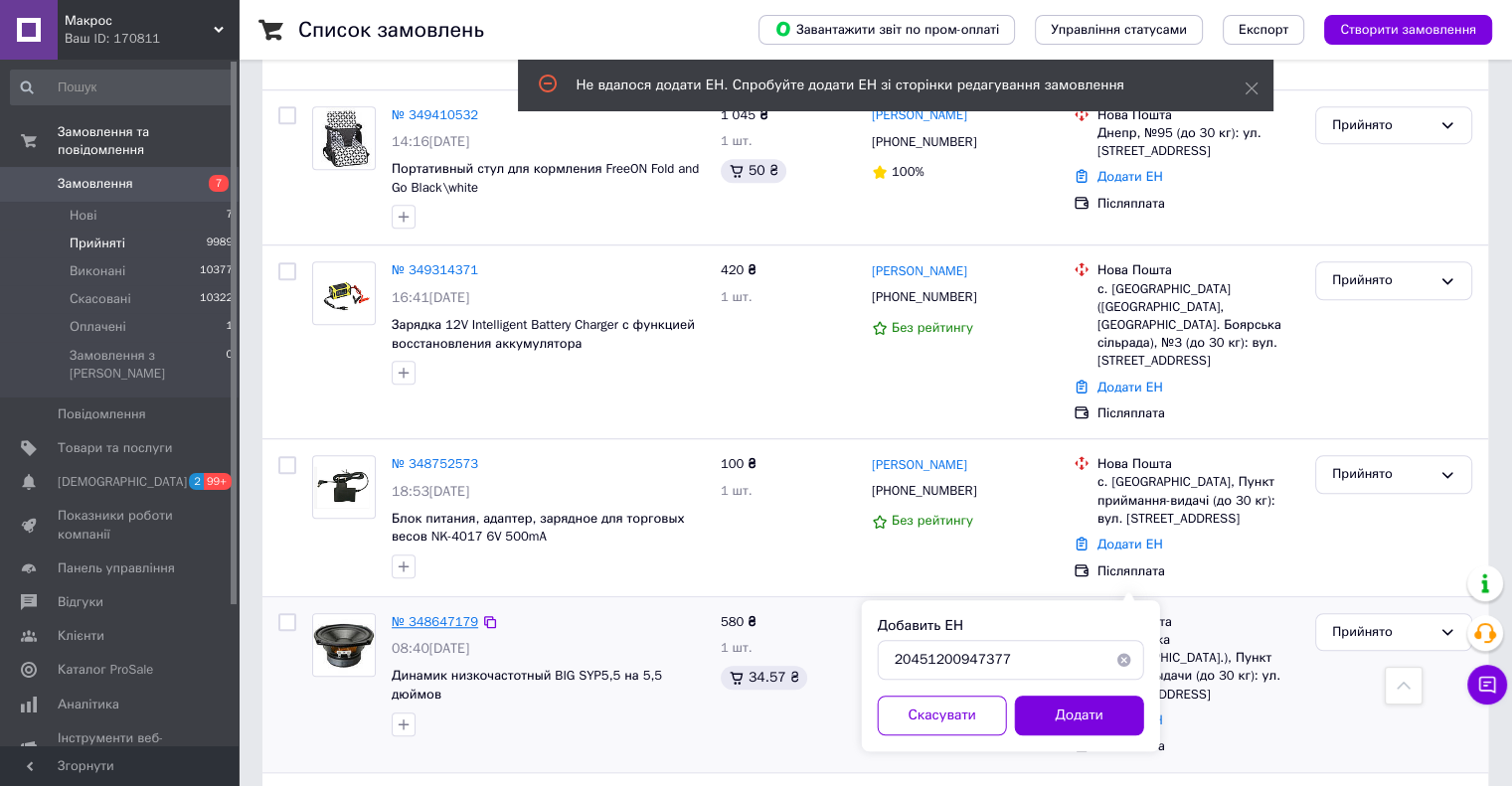 click on "№ 348647179" at bounding box center [434, 621] 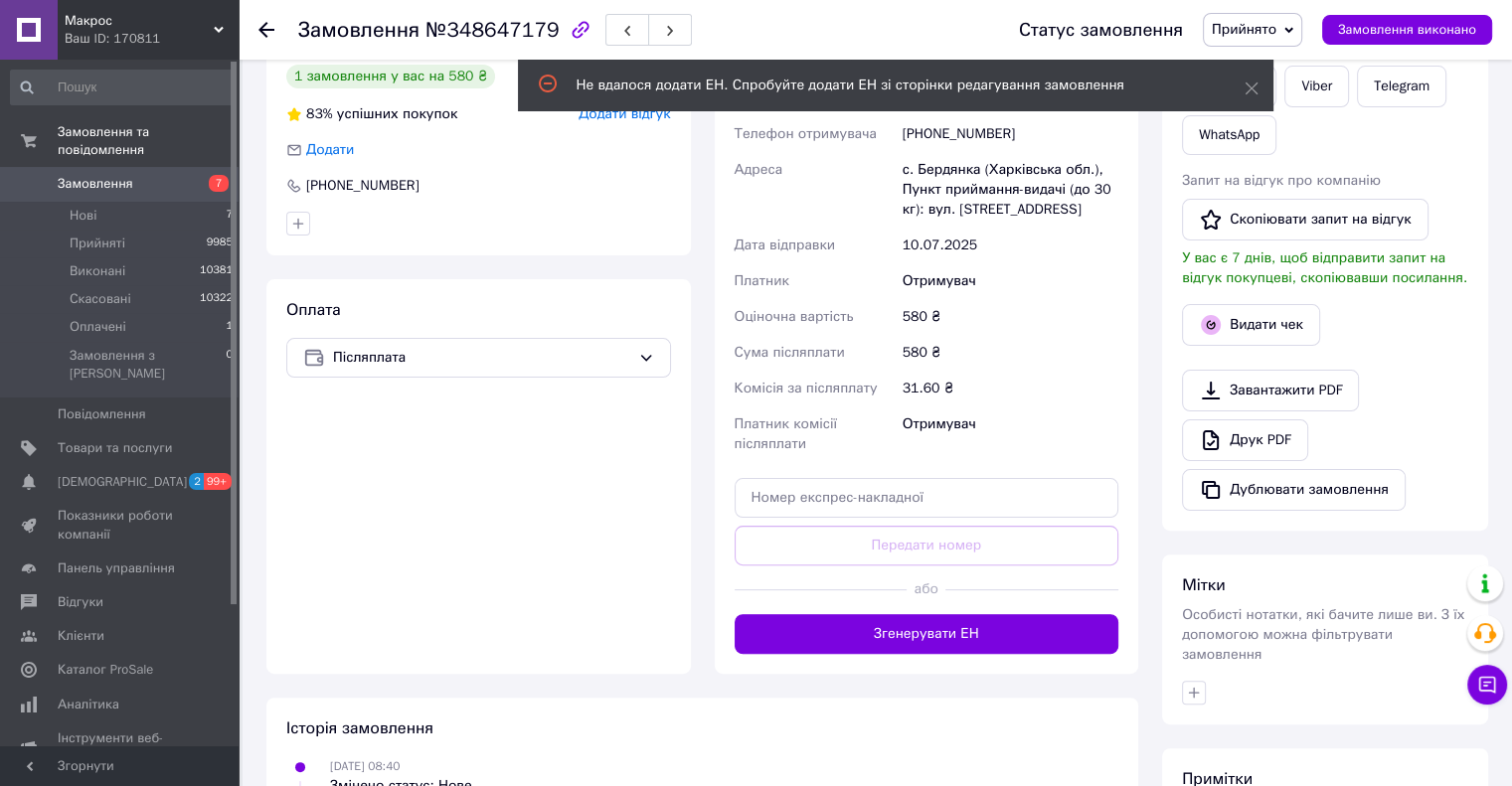 scroll, scrollTop: 479, scrollLeft: 0, axis: vertical 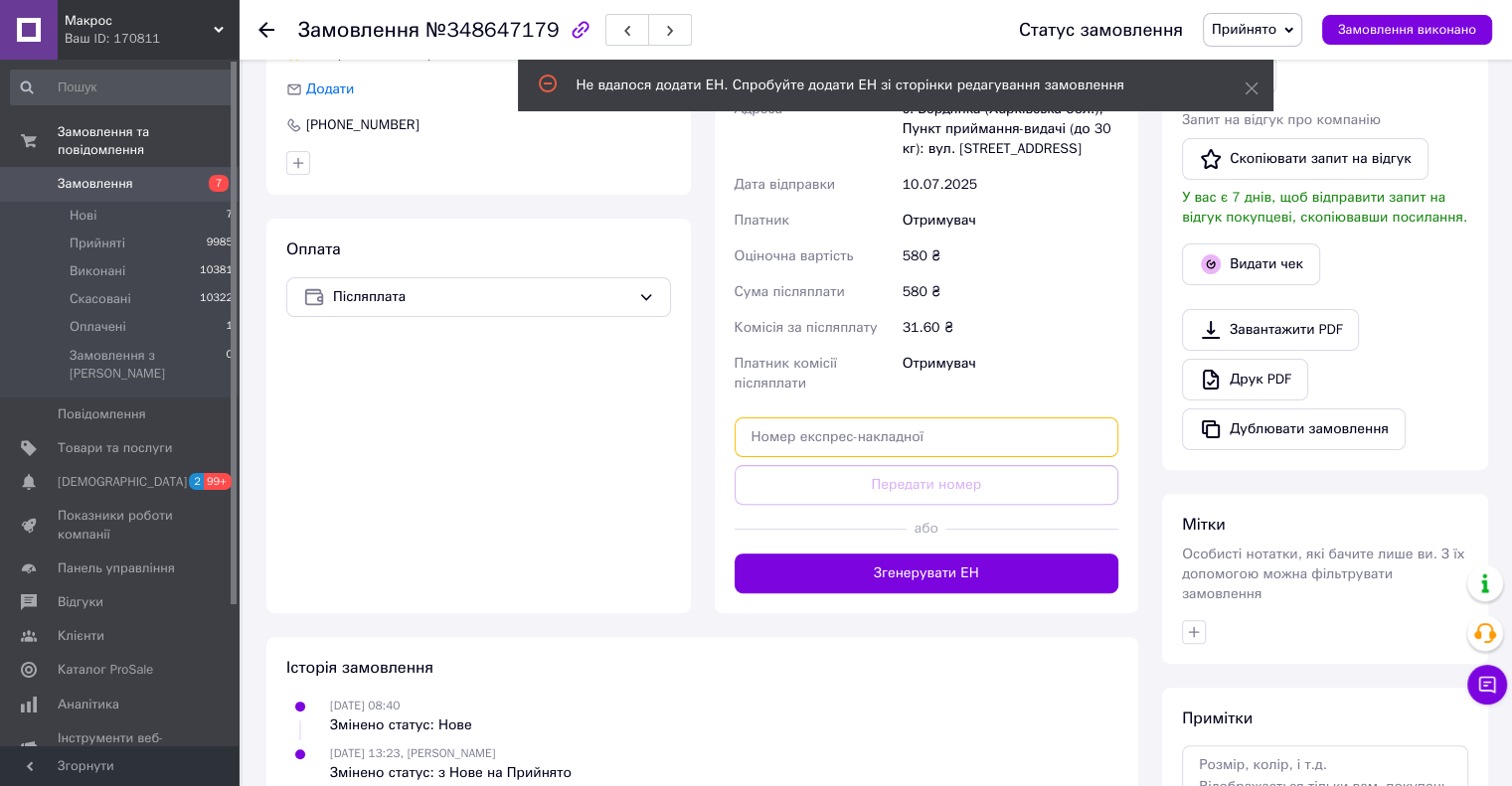 click at bounding box center (926, 437) 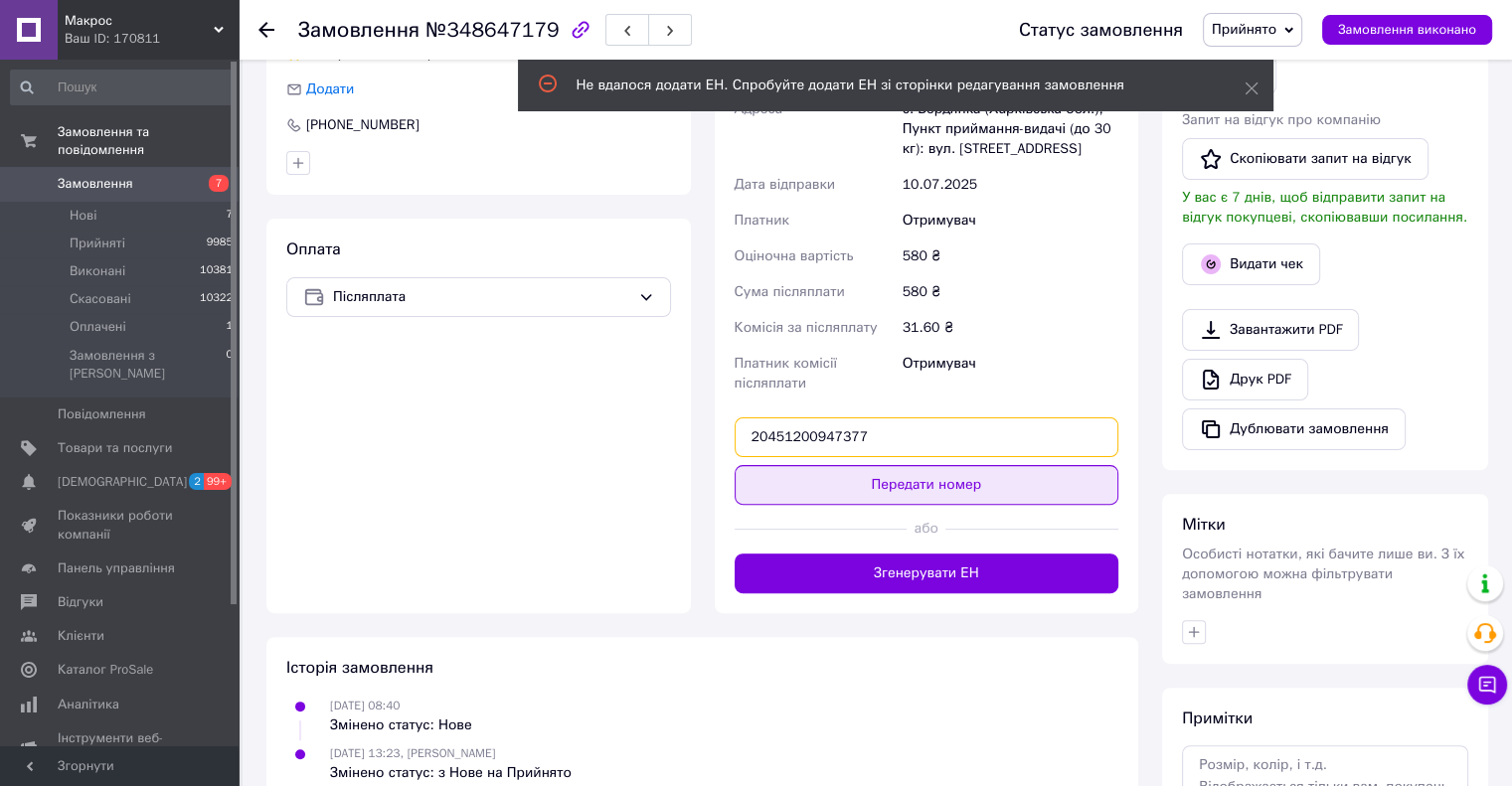 type on "20451200947377" 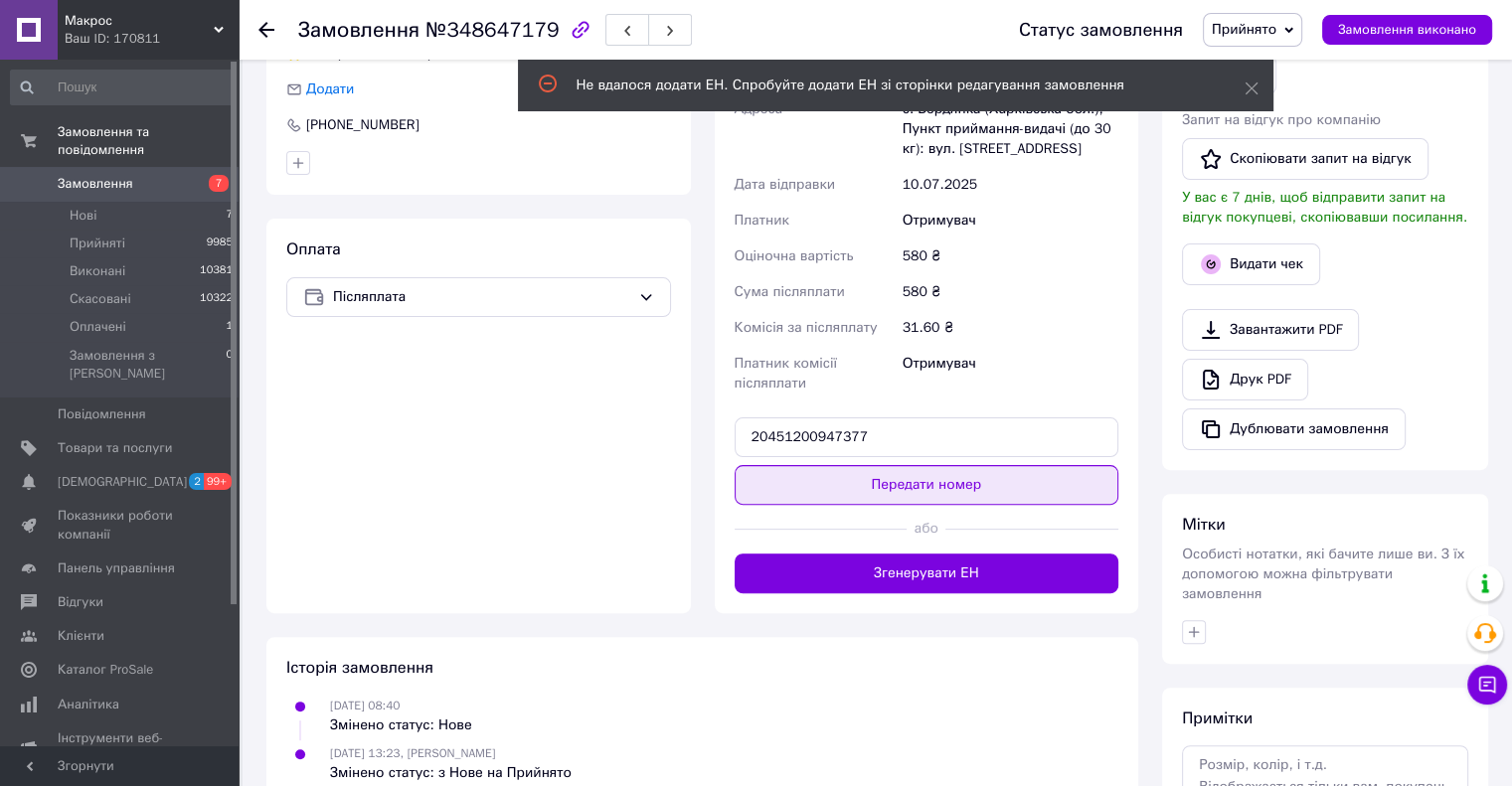 click on "Передати номер" at bounding box center (926, 485) 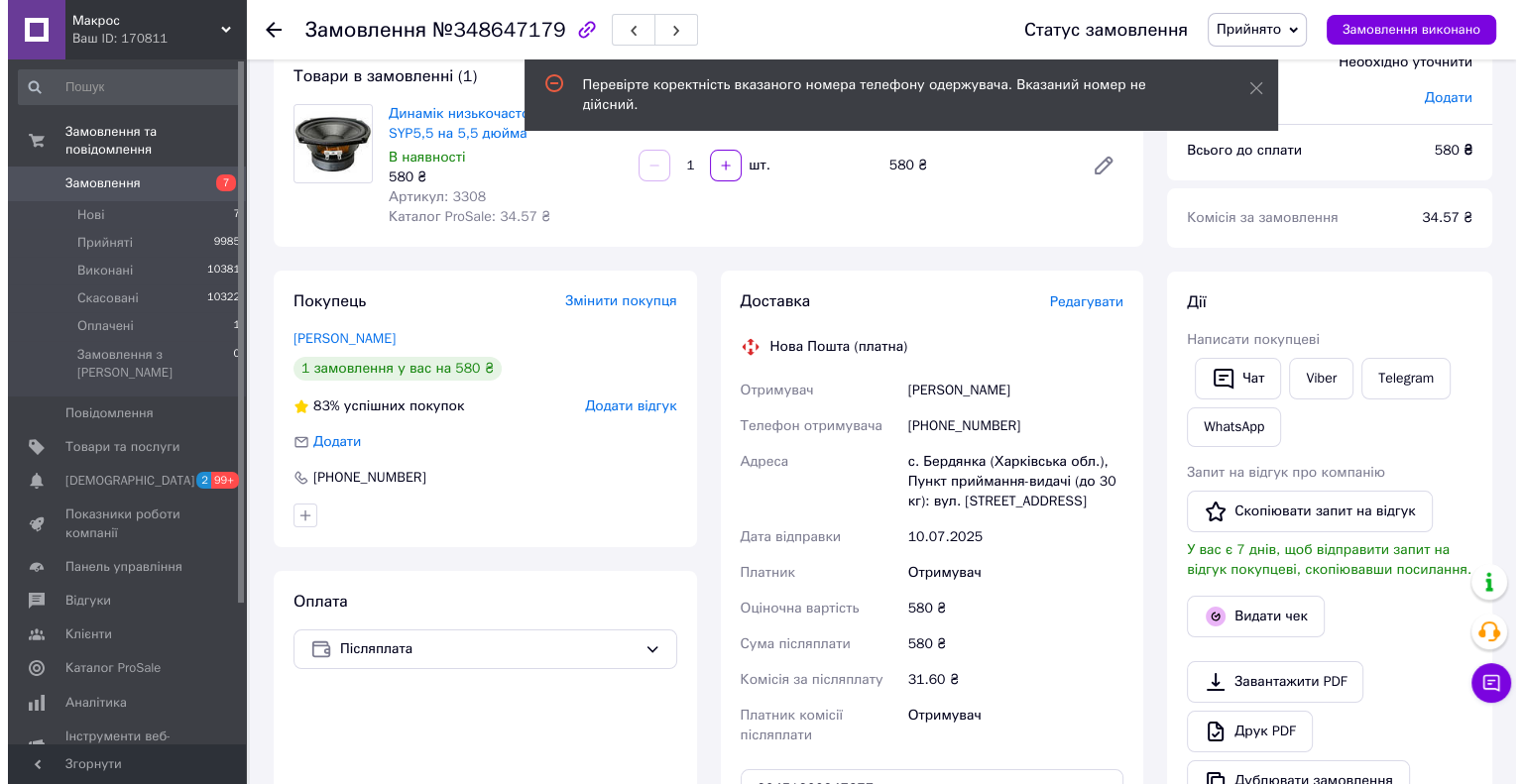 scroll, scrollTop: 81, scrollLeft: 0, axis: vertical 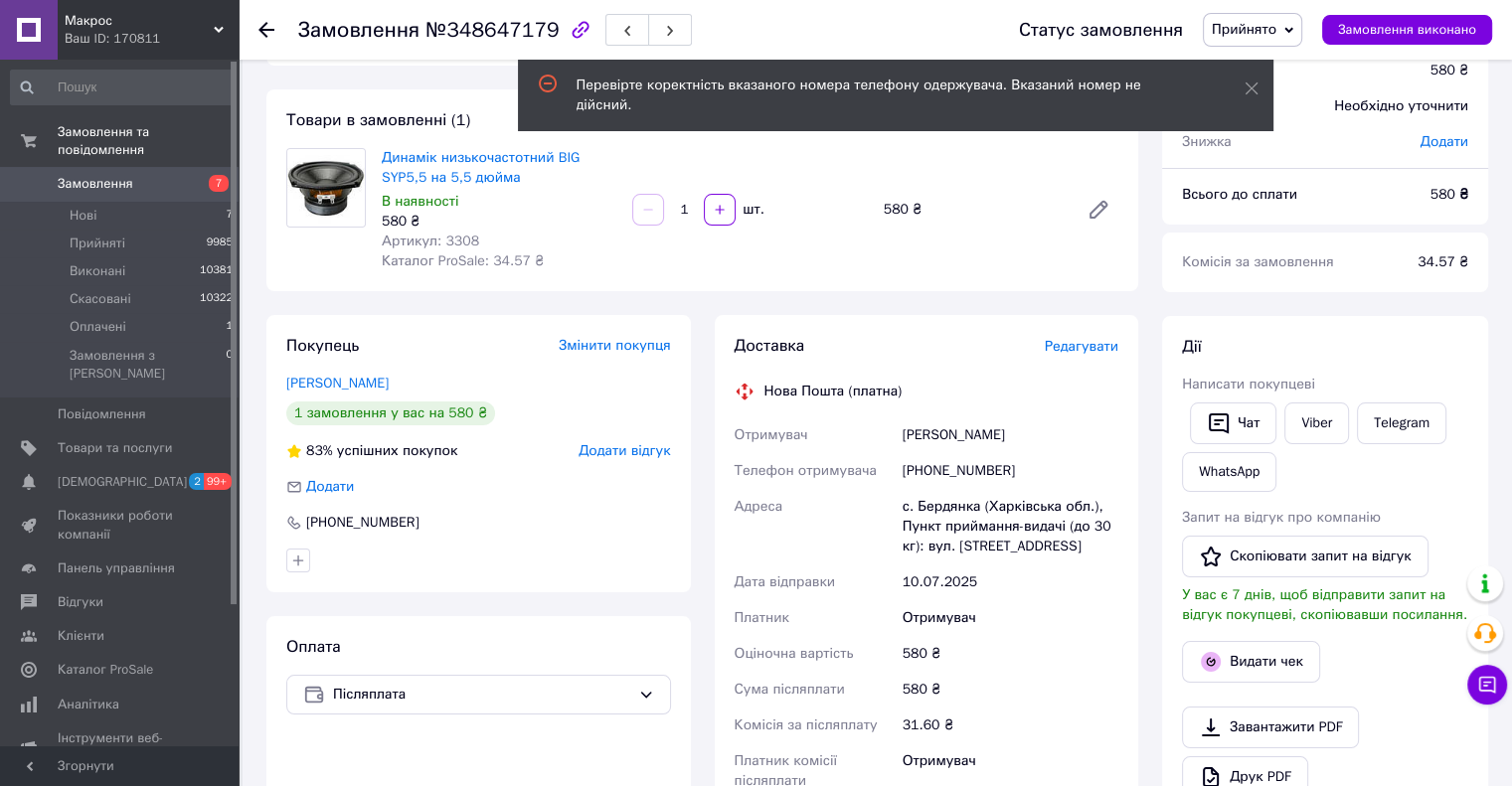 click on "Редагувати" at bounding box center (1082, 346) 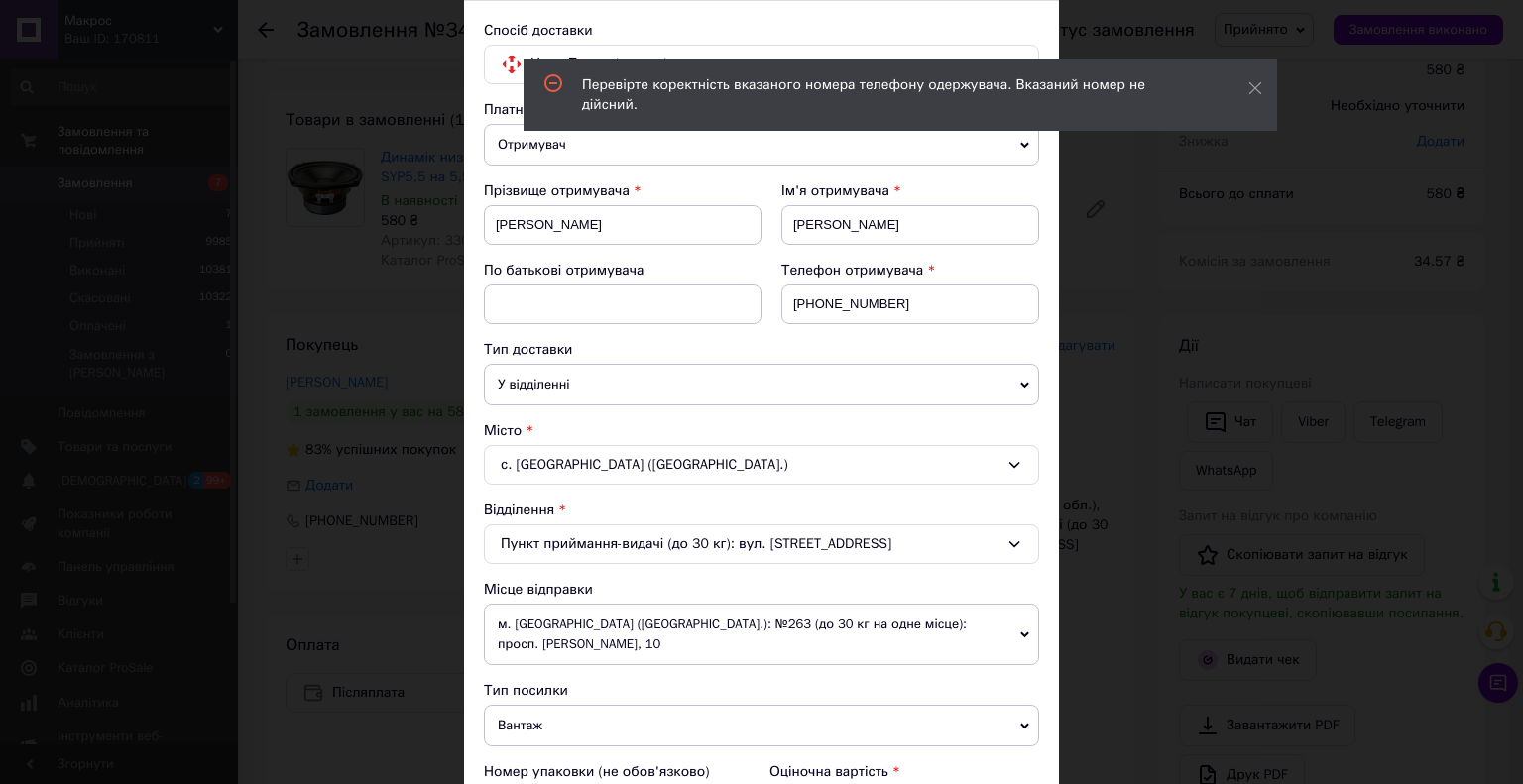 scroll, scrollTop: 99, scrollLeft: 0, axis: vertical 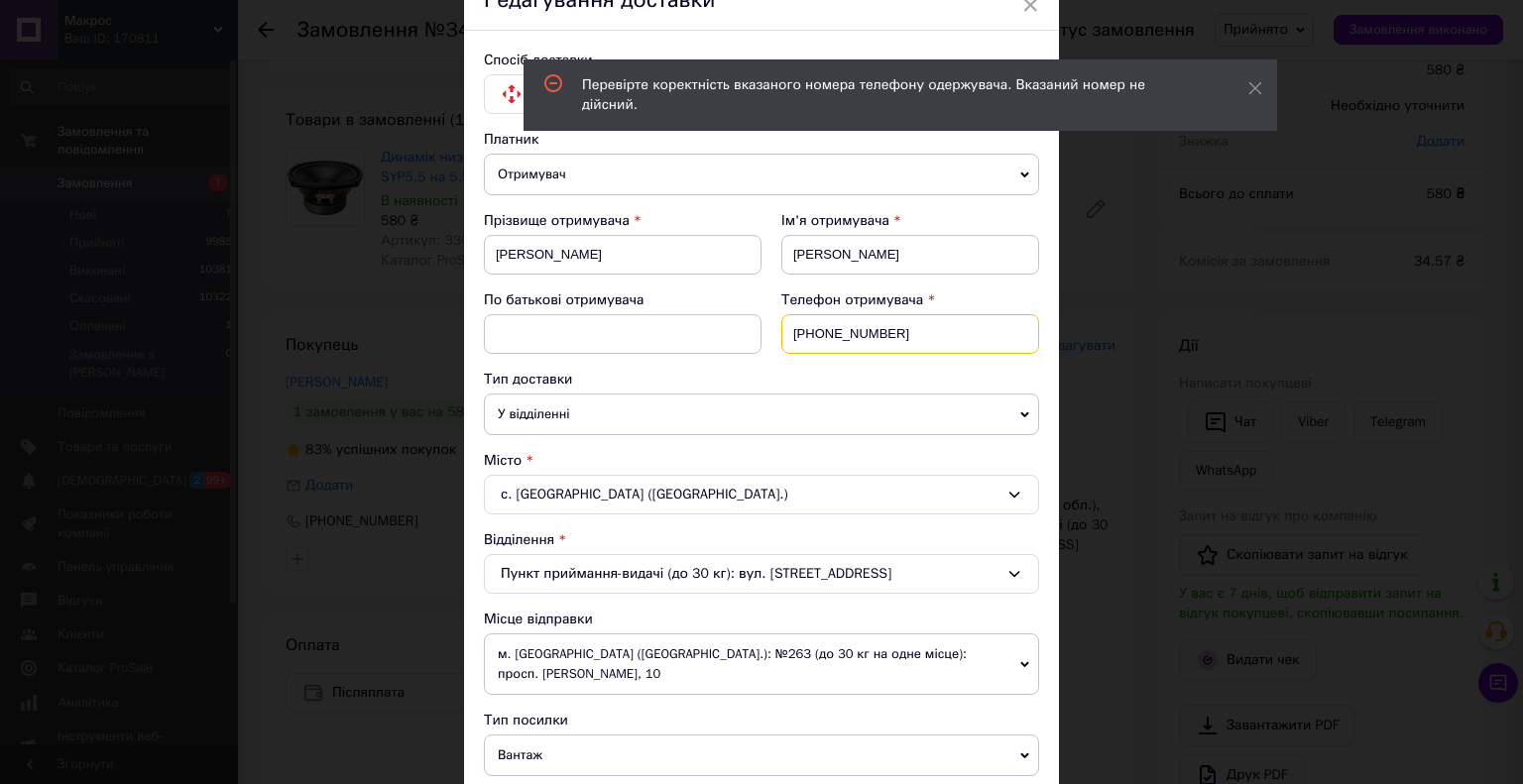 click on "[PHONE_NUMBER]" at bounding box center [910, 334] 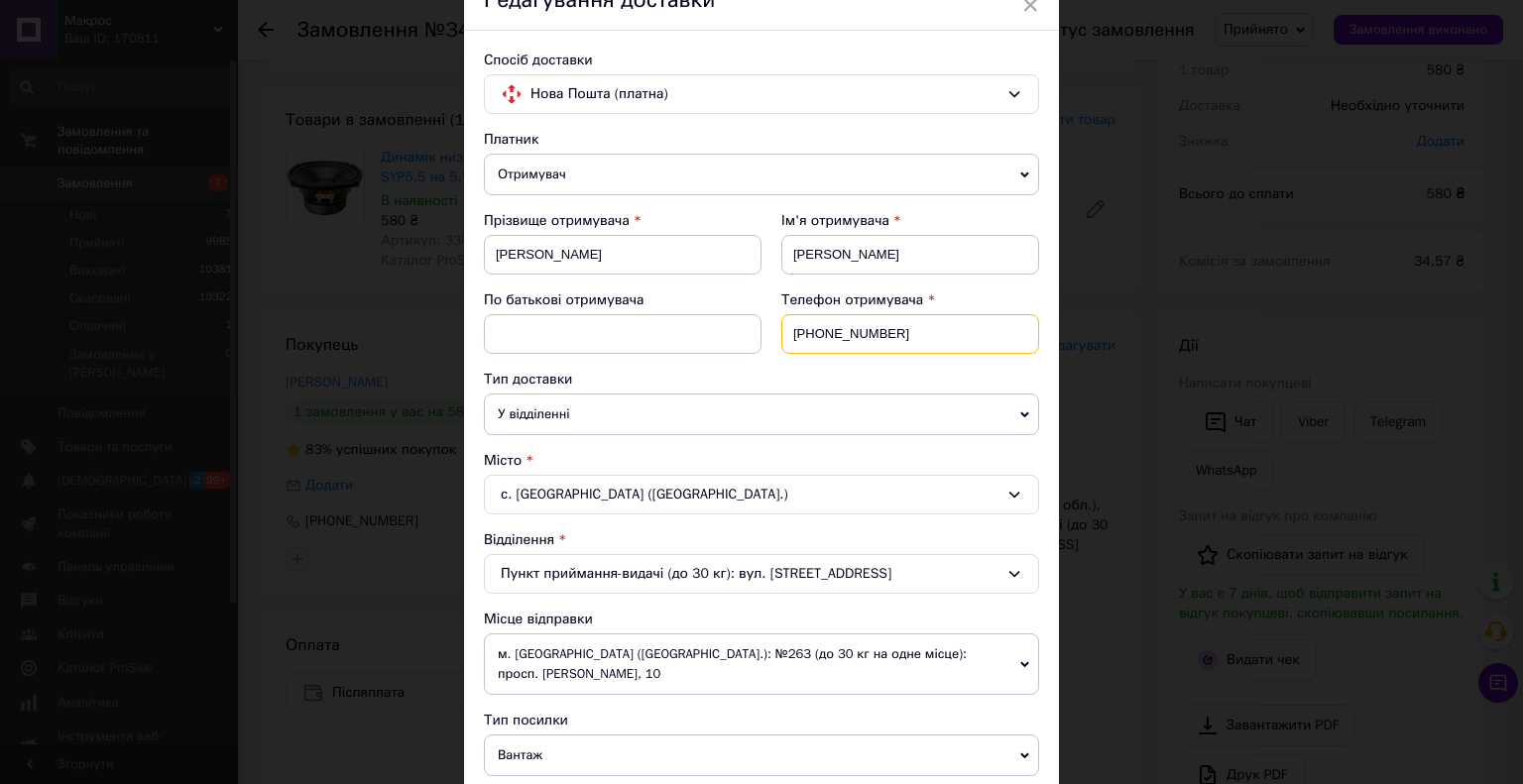 paste on "950172283" 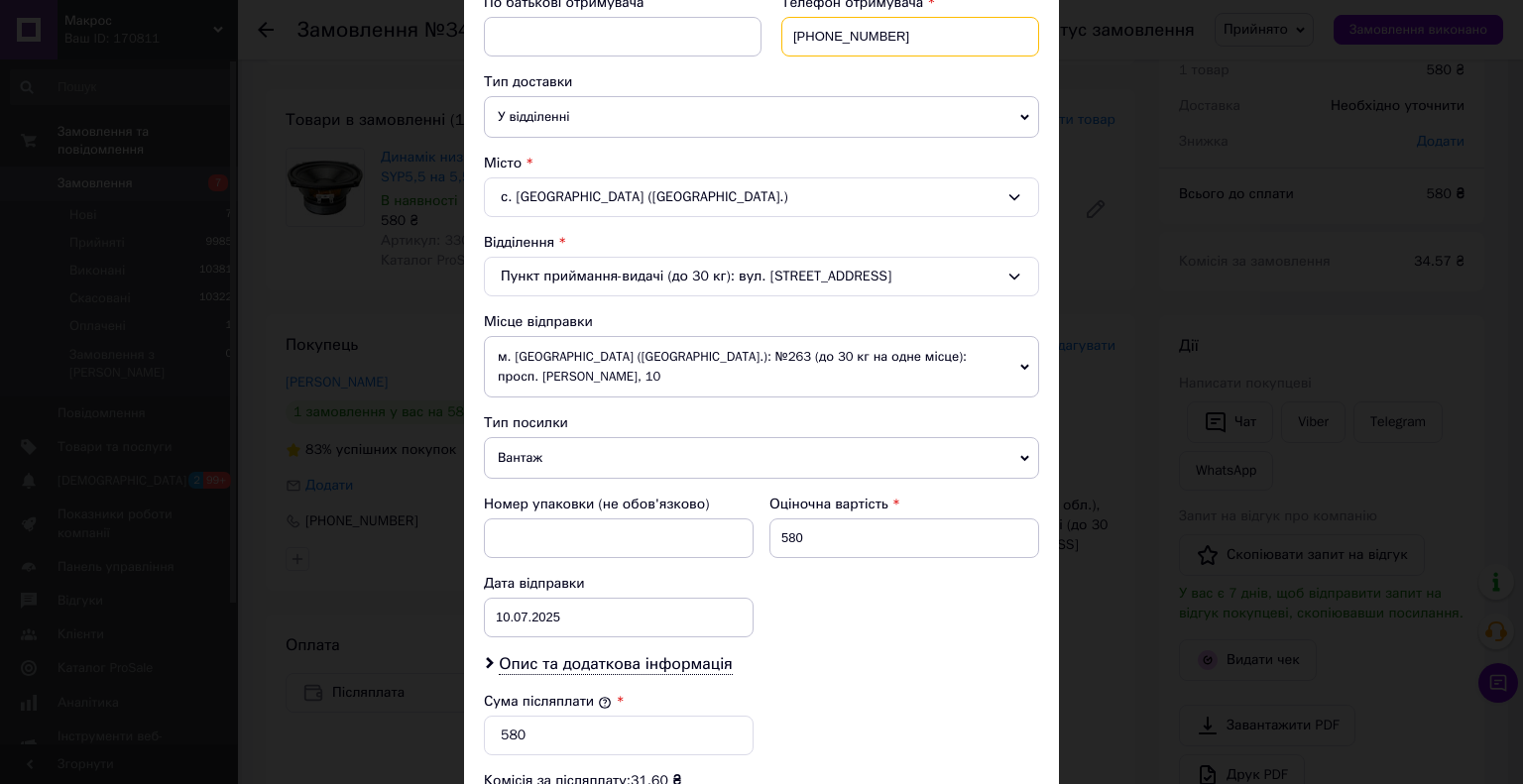 type on "[PHONE_NUMBER]" 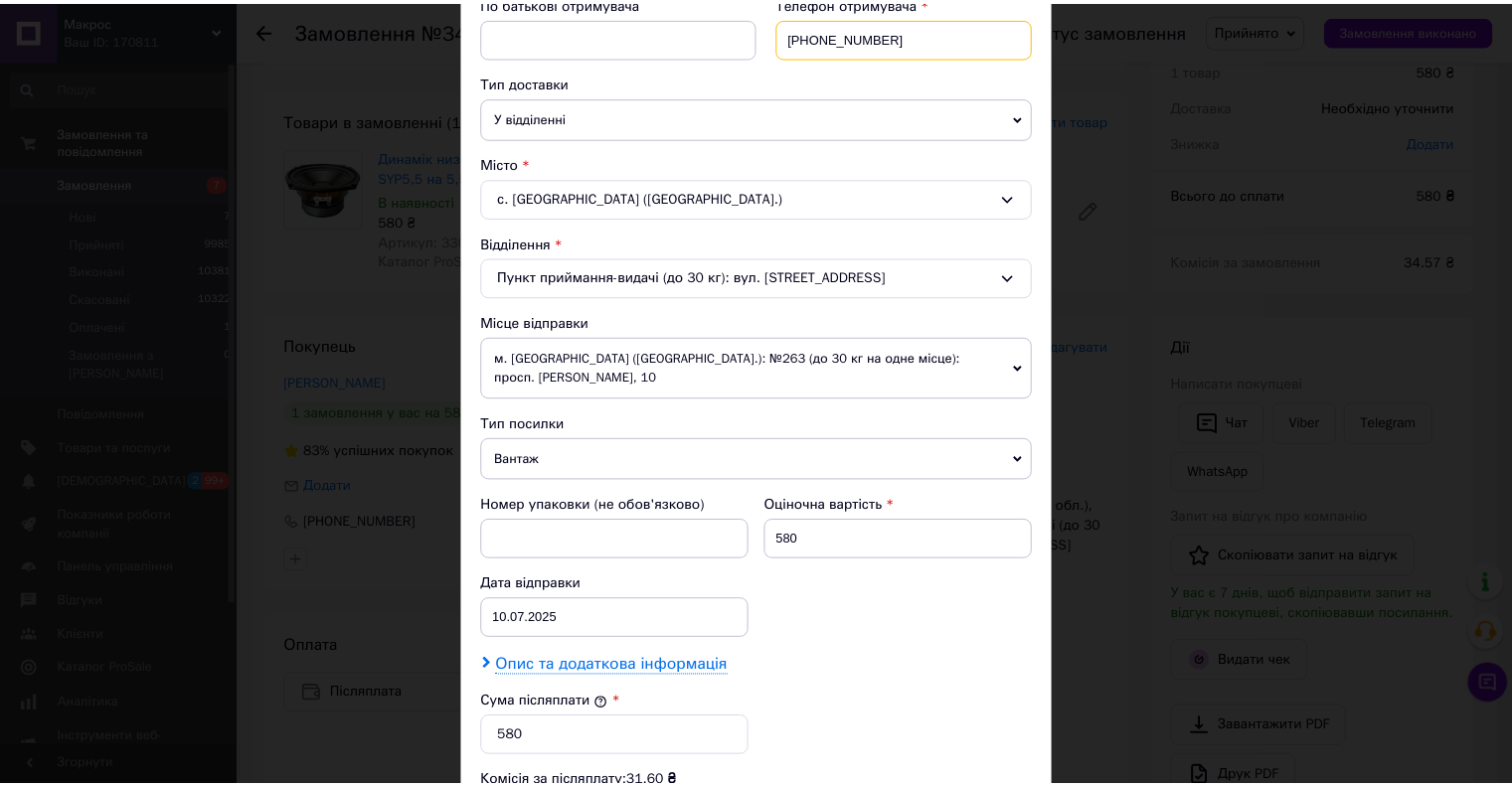 scroll, scrollTop: 723, scrollLeft: 0, axis: vertical 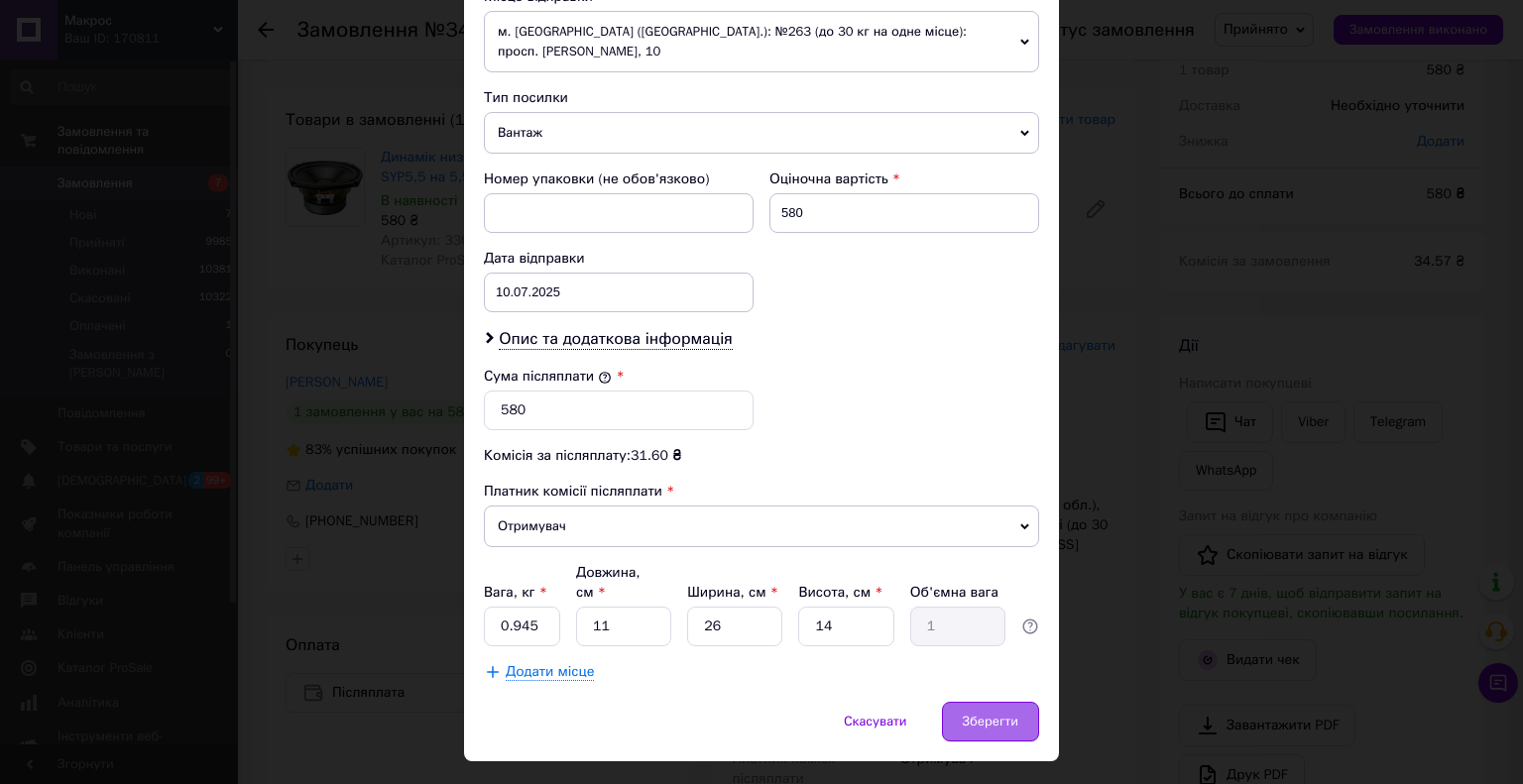click on "Зберегти" at bounding box center (991, 722) 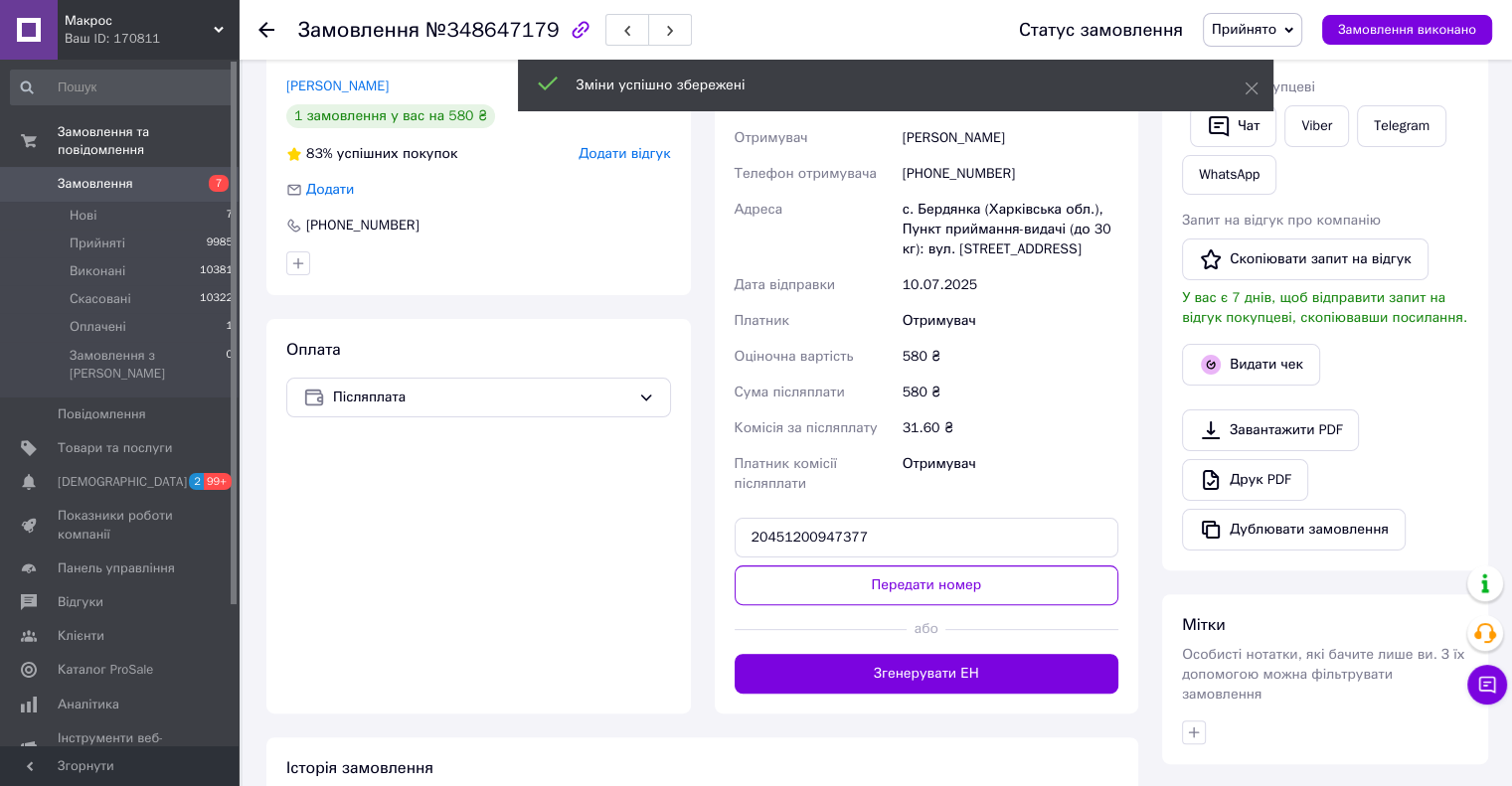 scroll, scrollTop: 380, scrollLeft: 0, axis: vertical 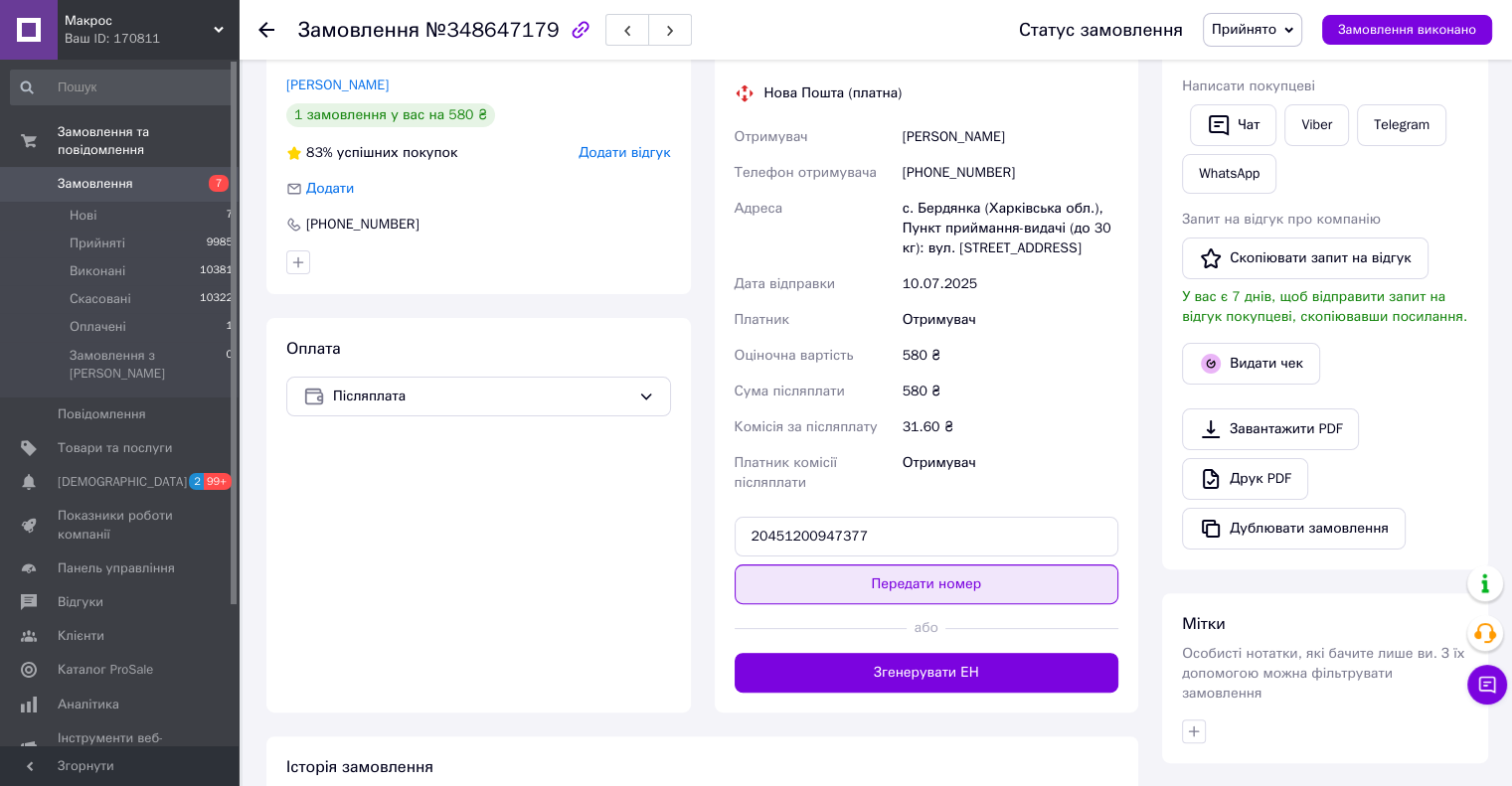 click on "Передати номер" at bounding box center (926, 584) 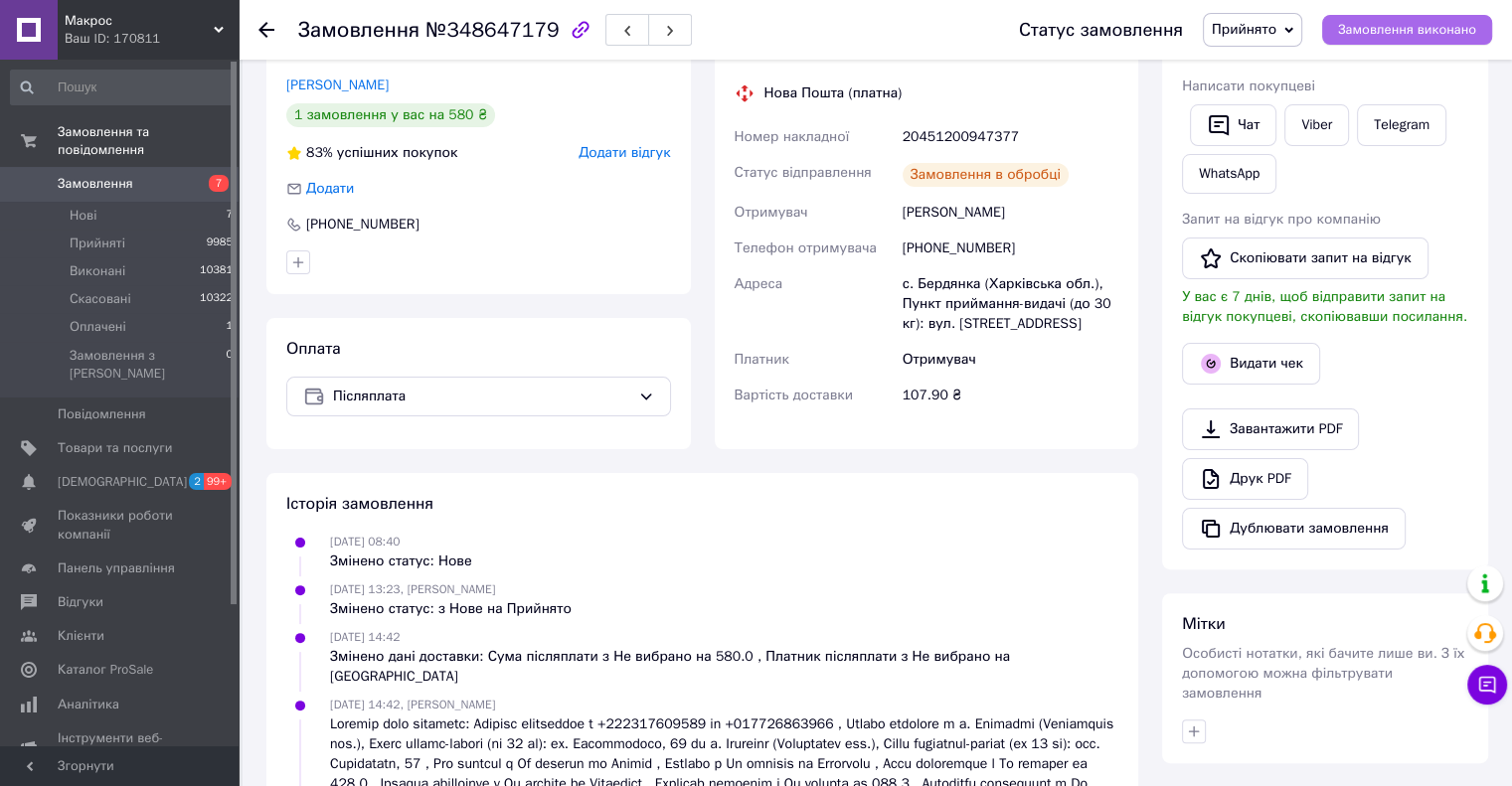 click on "Замовлення виконано" at bounding box center (1407, 30) 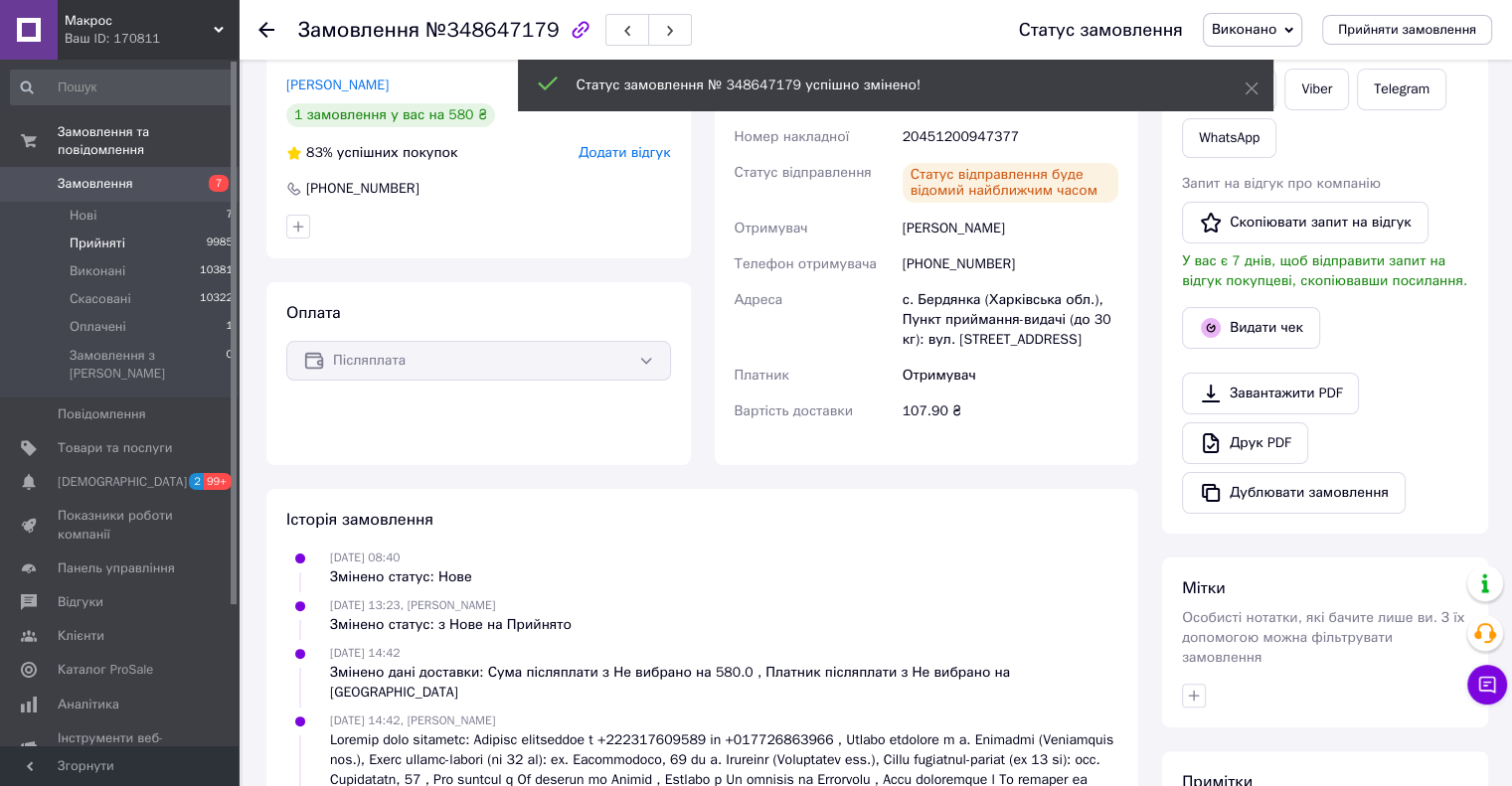 click on "Прийняті" at bounding box center [97, 243] 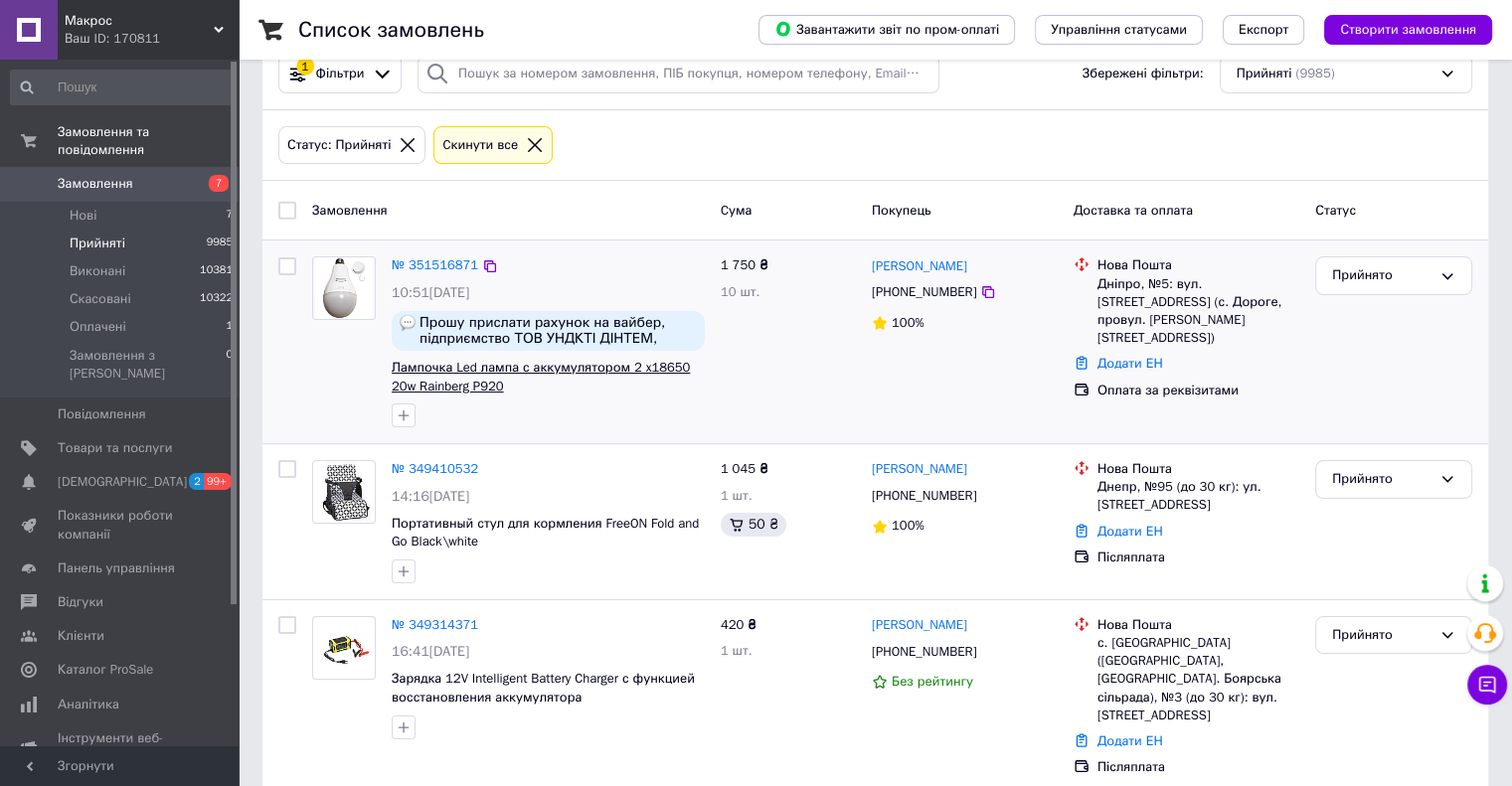 scroll, scrollTop: 99, scrollLeft: 0, axis: vertical 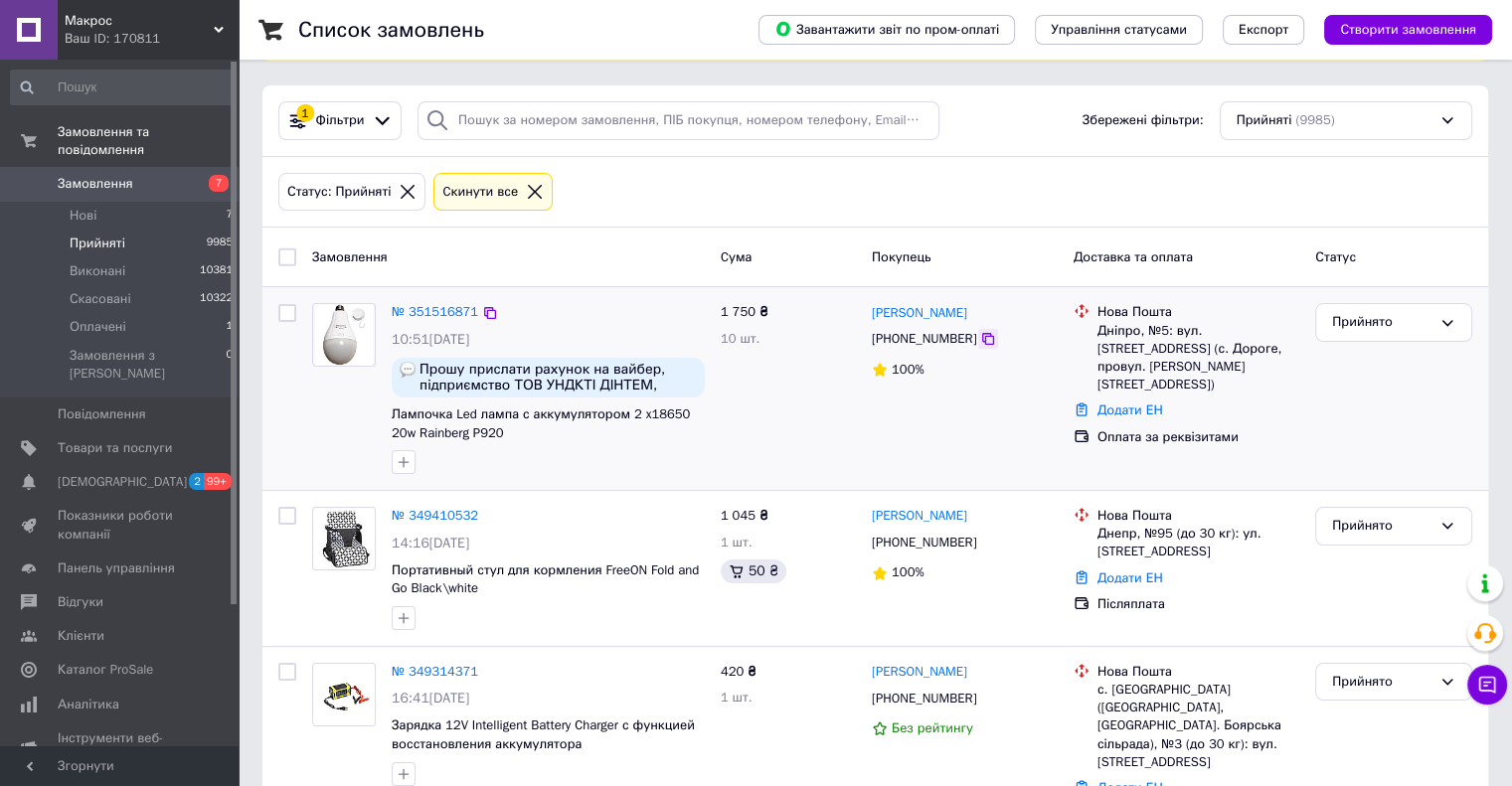 click 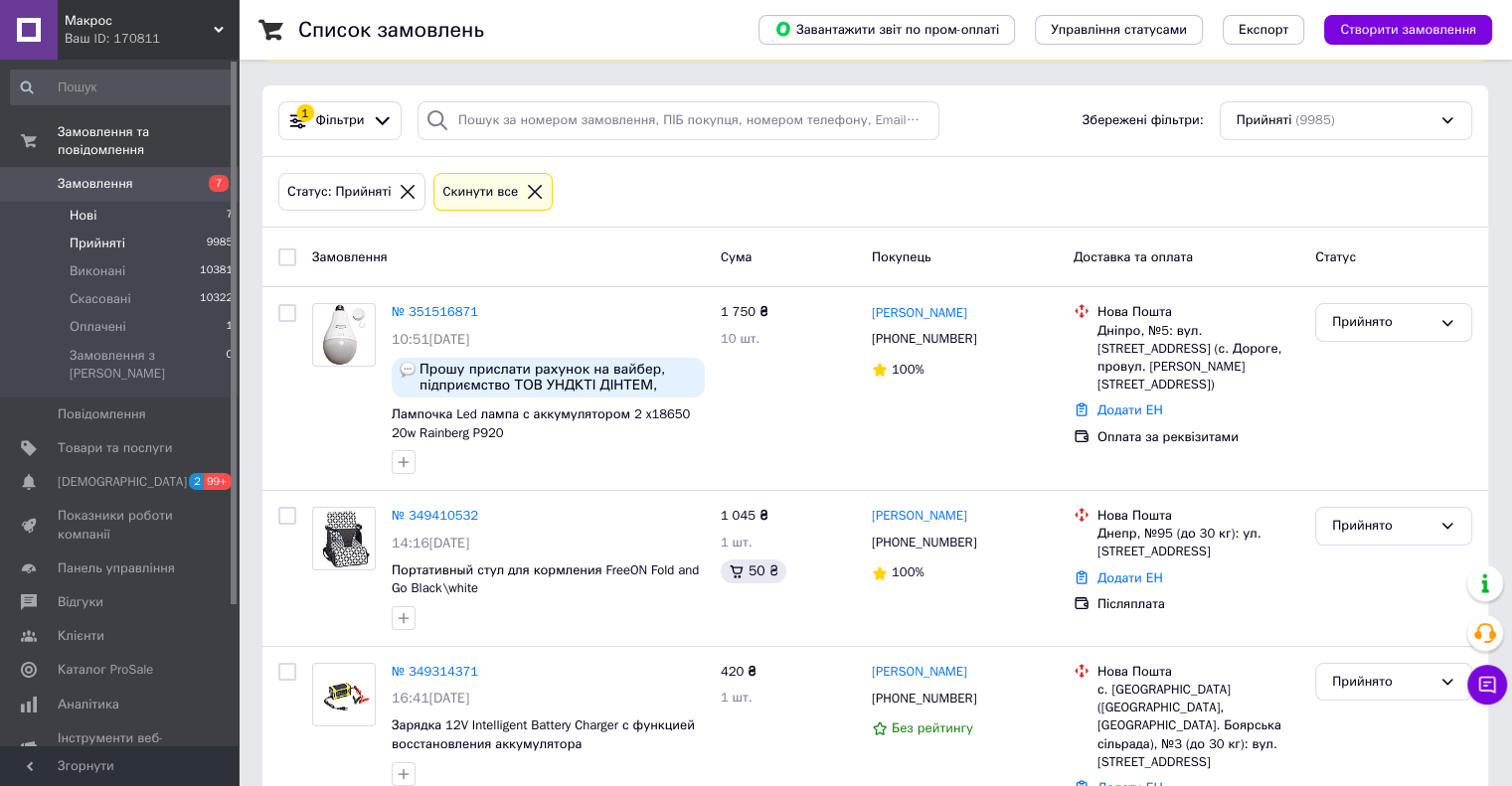 click on "Нові 7" at bounding box center (122, 216) 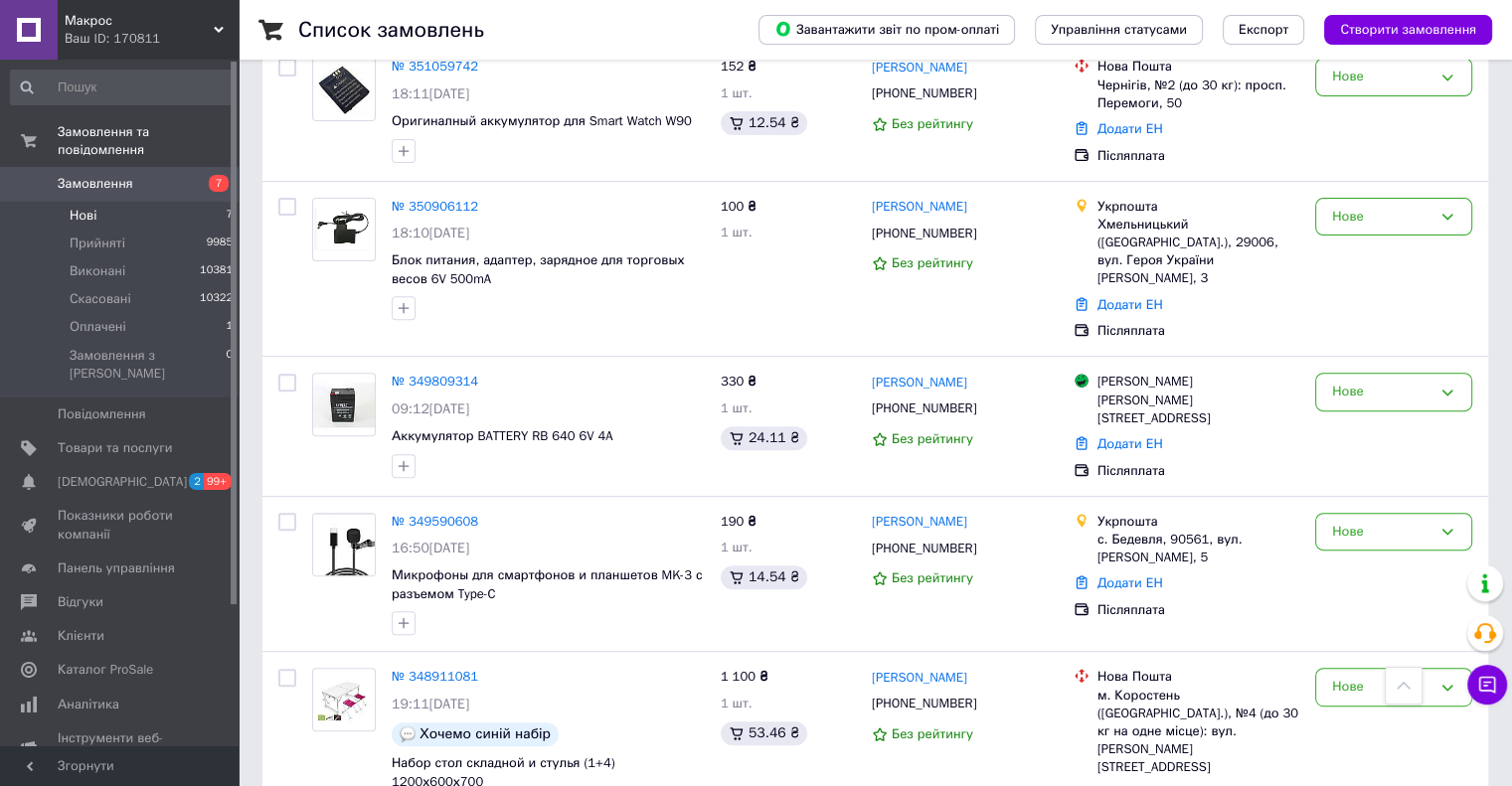 scroll, scrollTop: 694, scrollLeft: 0, axis: vertical 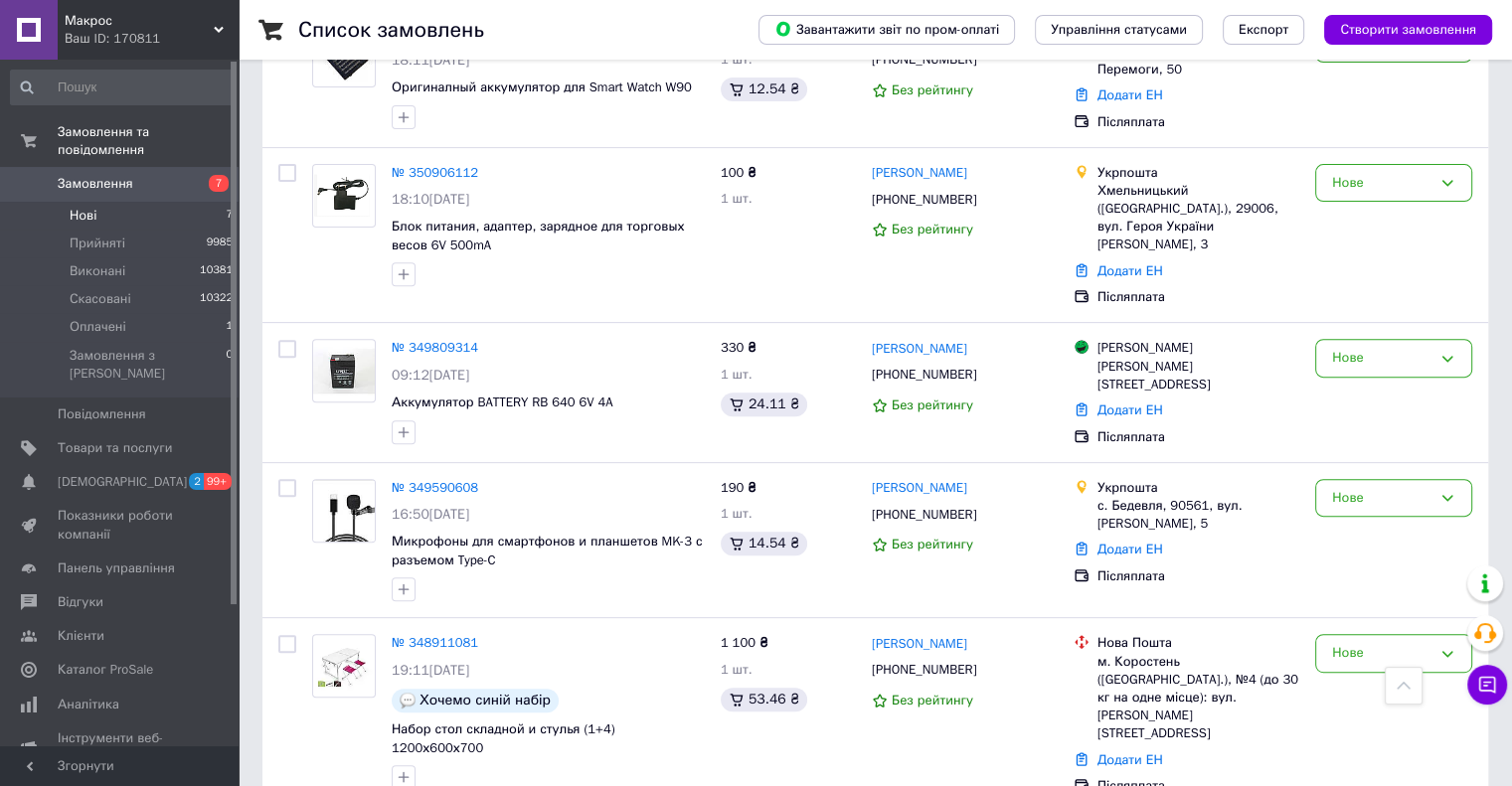 click on "Нові 7" at bounding box center [122, 216] 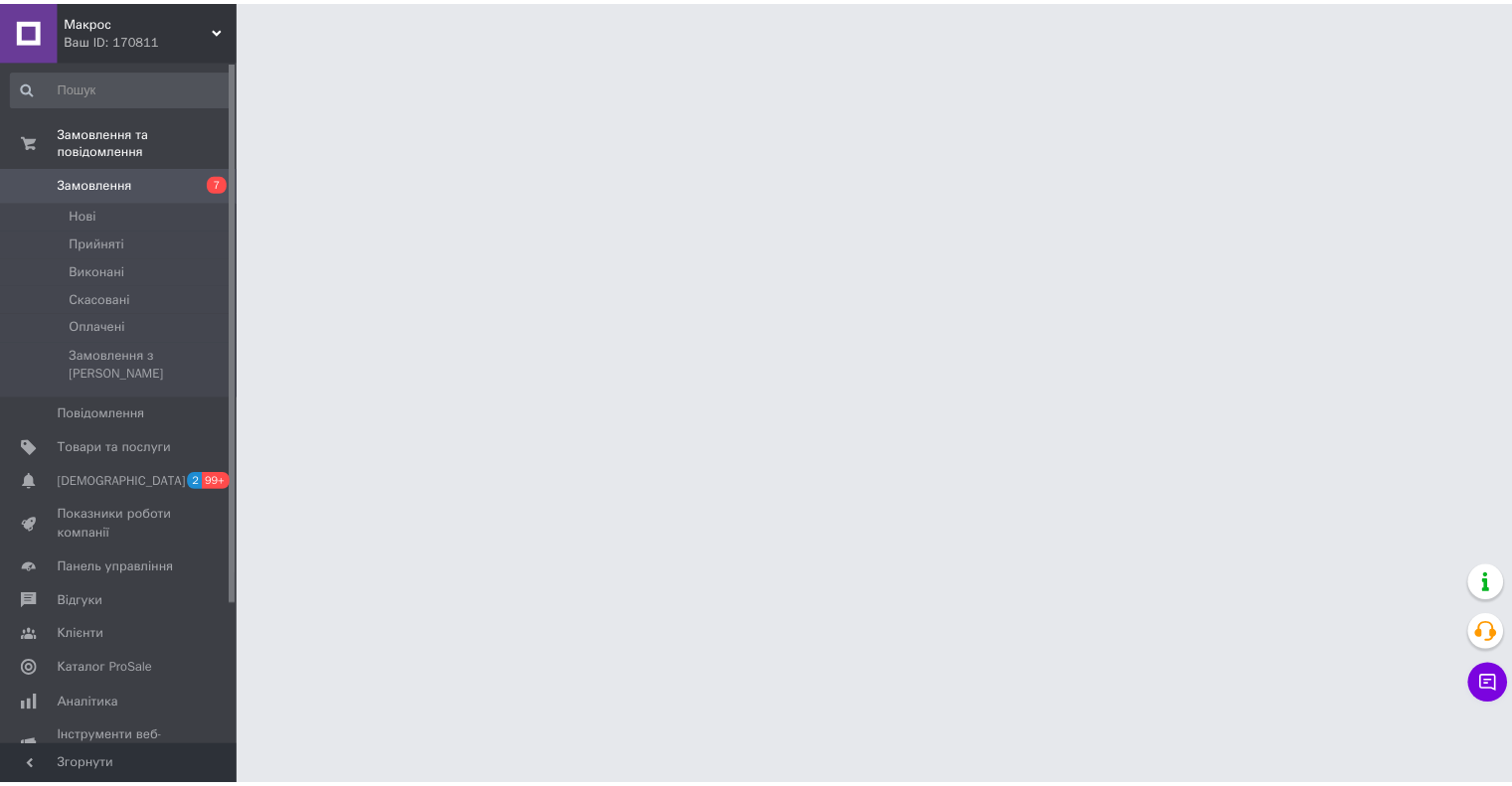 scroll, scrollTop: 0, scrollLeft: 0, axis: both 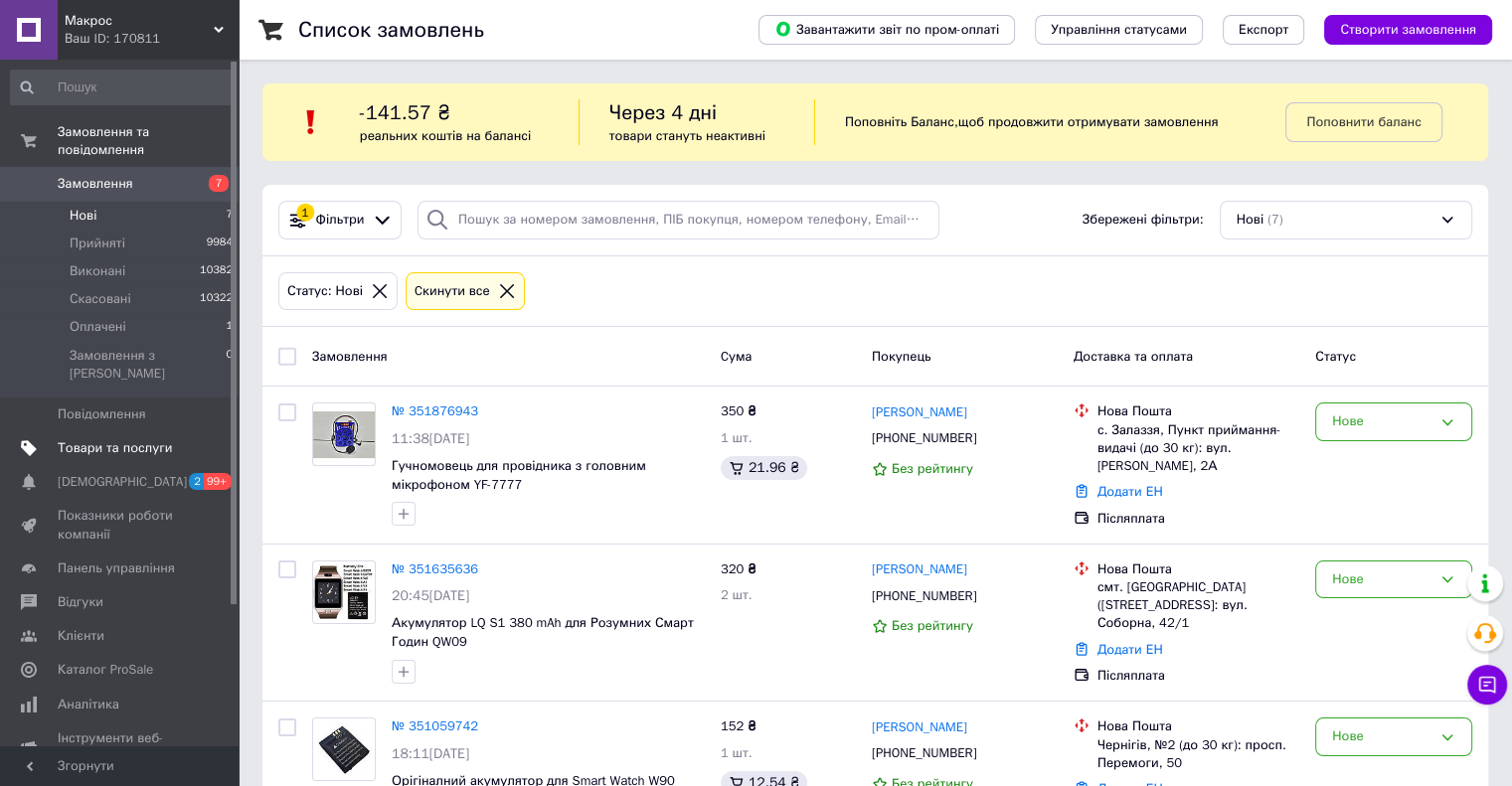 click on "Товари та послуги" at bounding box center (114, 448) 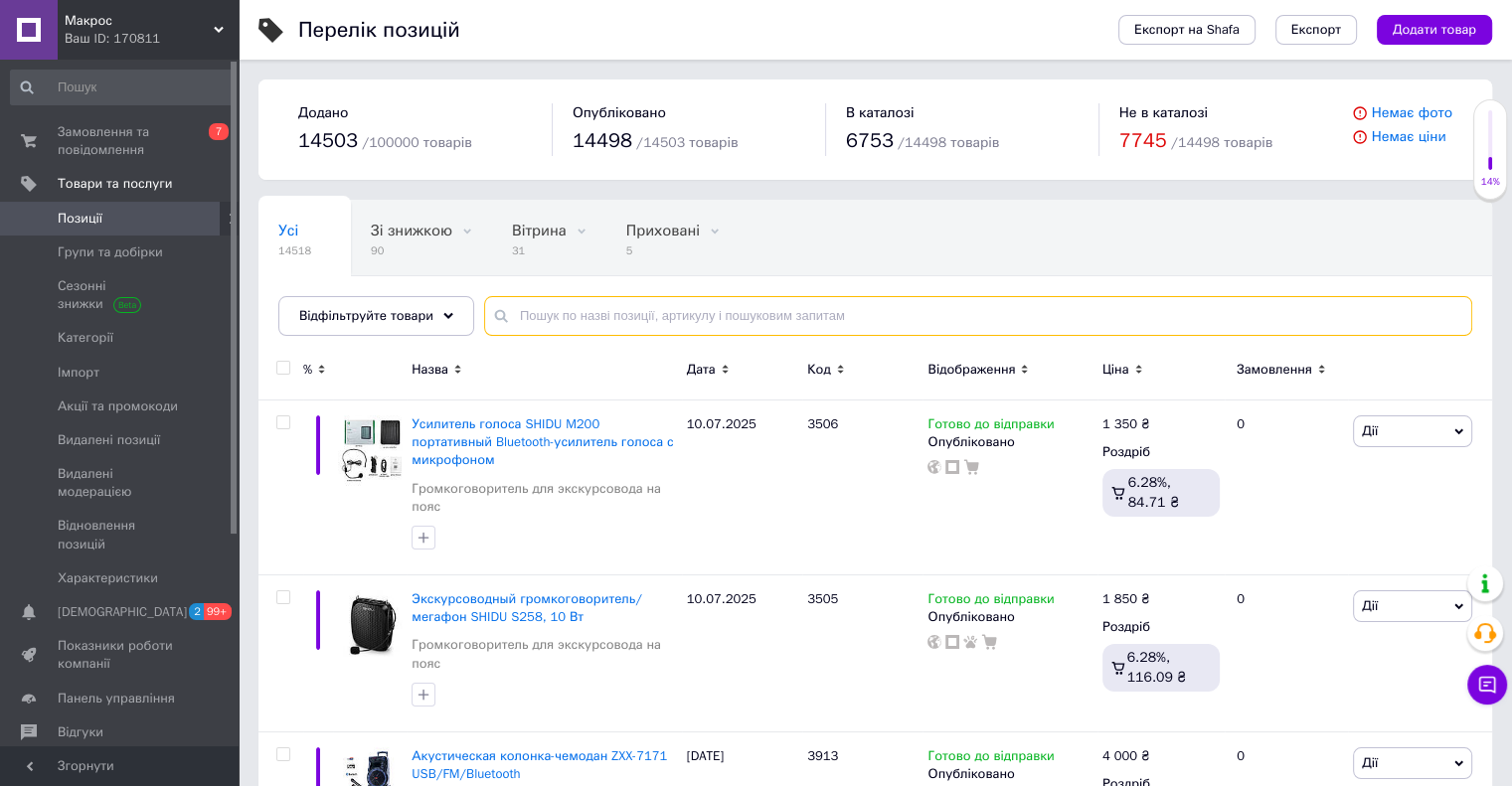click at bounding box center (978, 316) 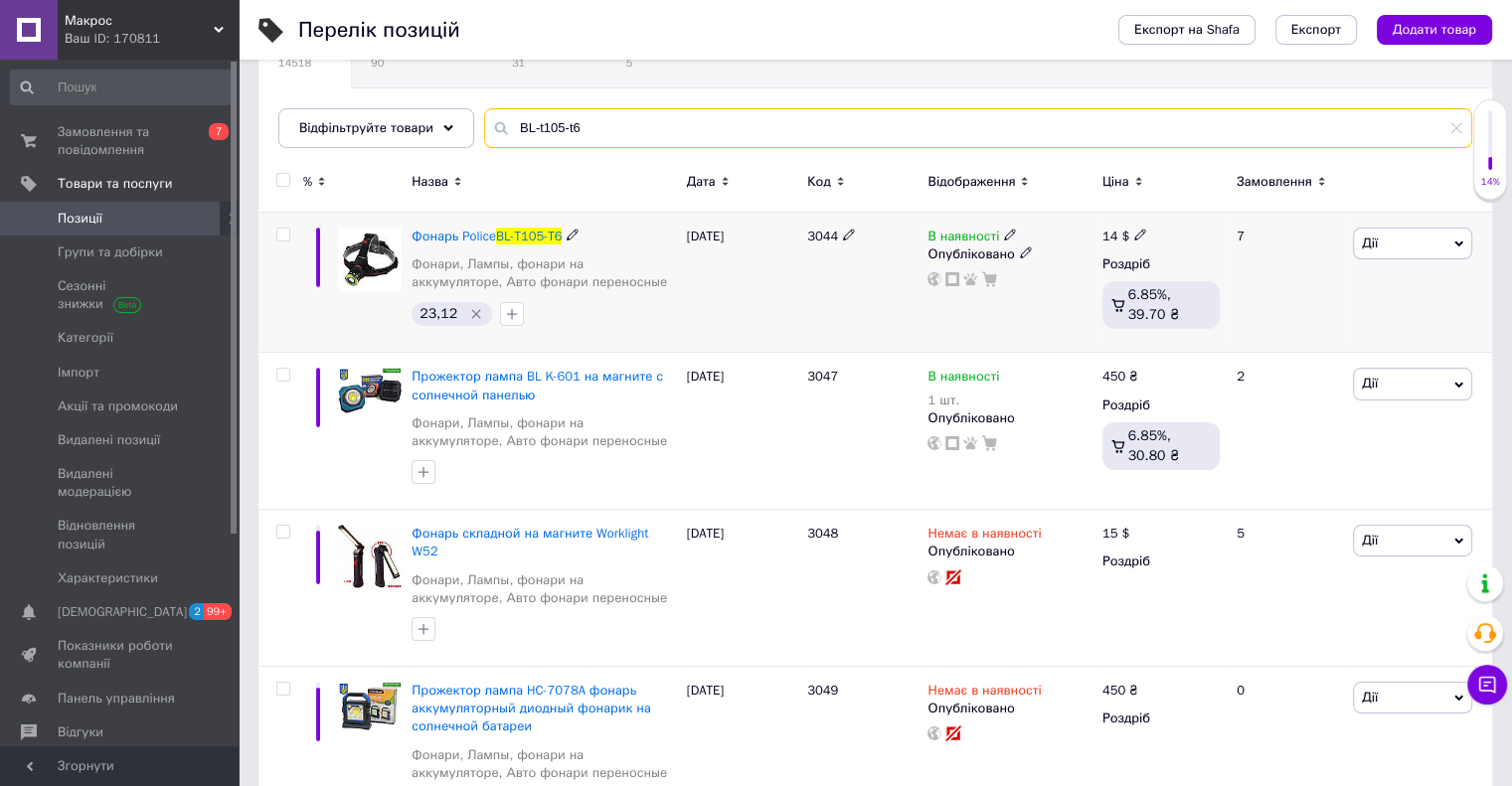 scroll, scrollTop: 199, scrollLeft: 0, axis: vertical 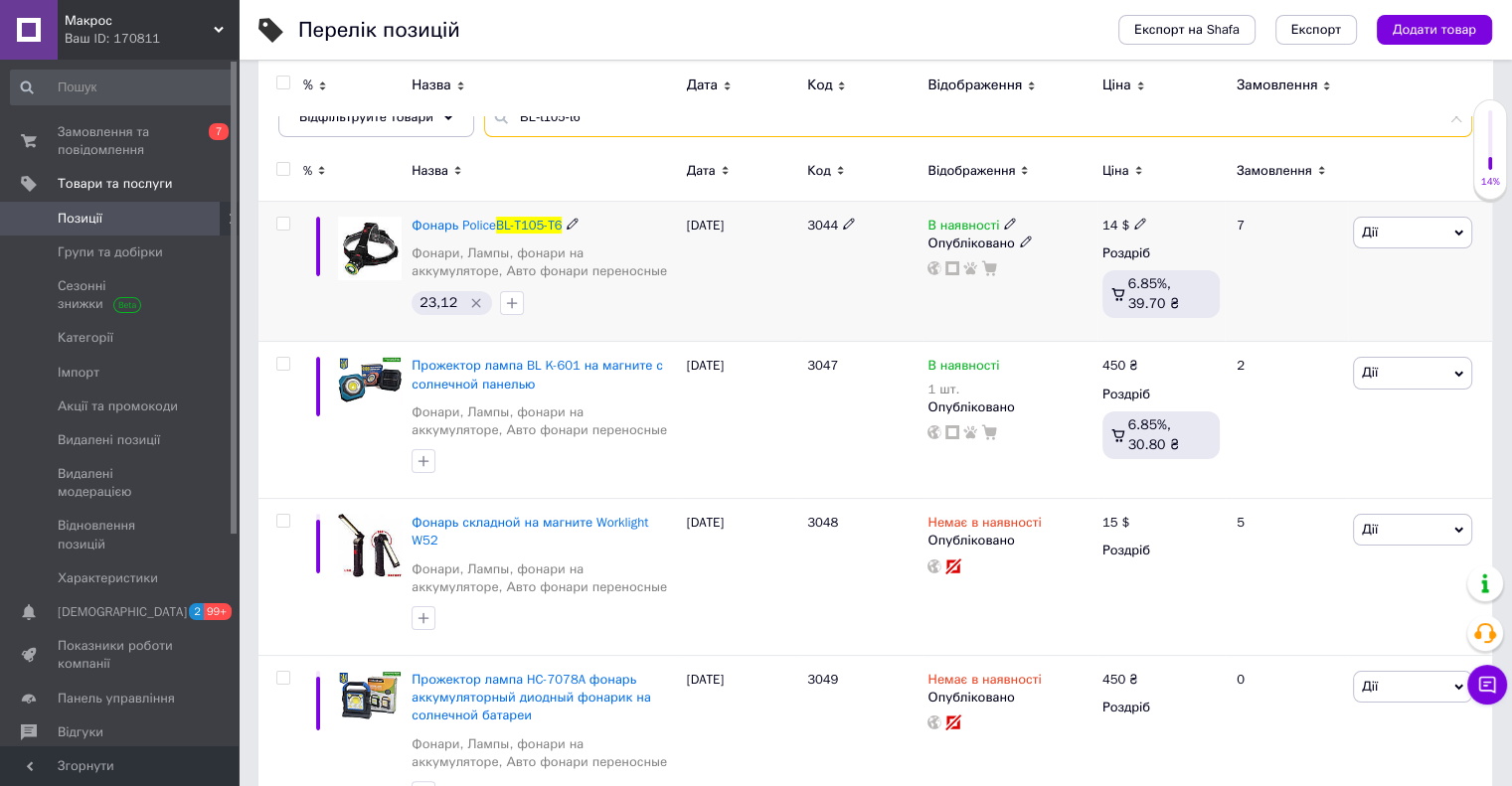 type on "BL-t105-t6" 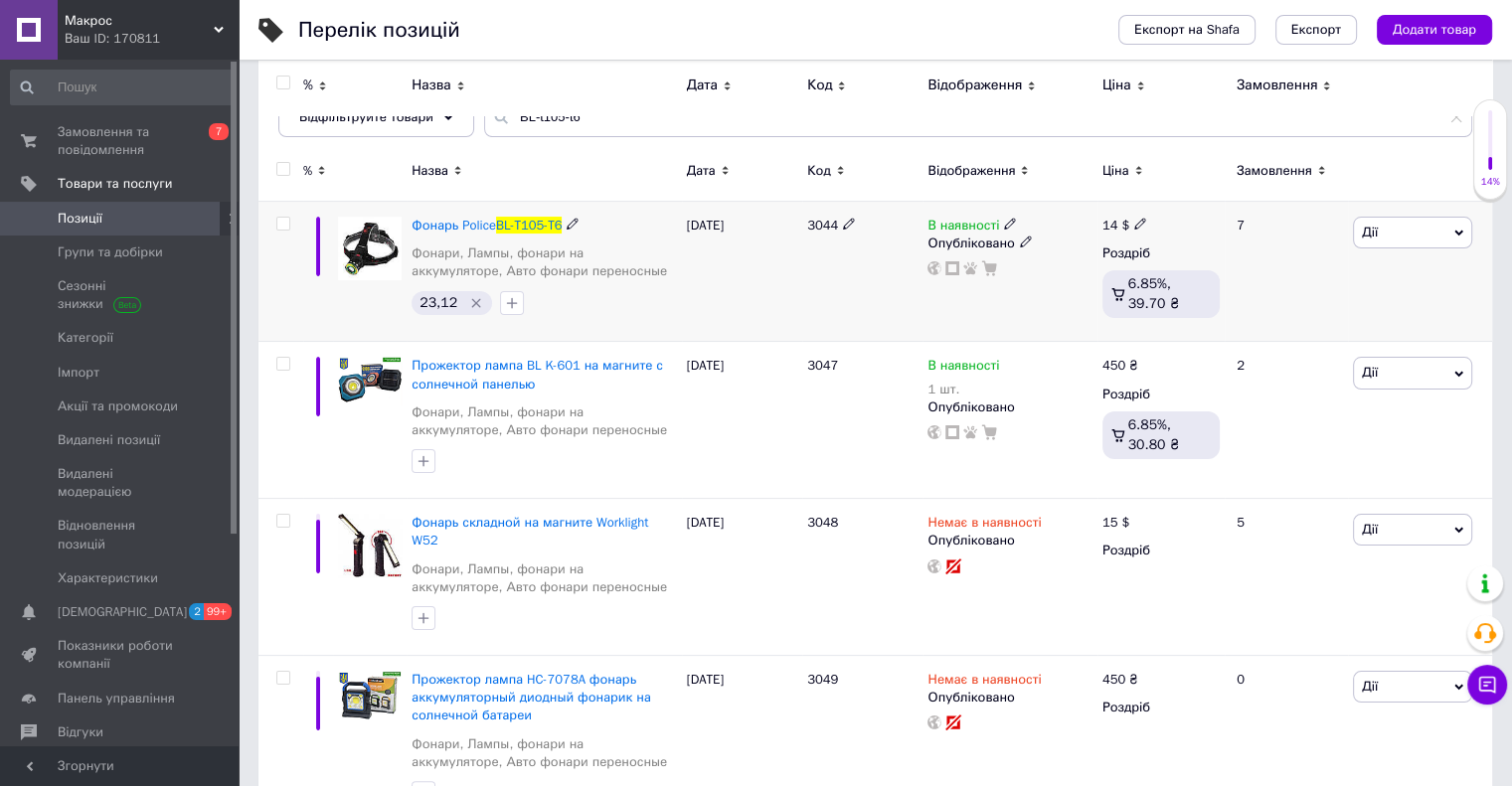 click 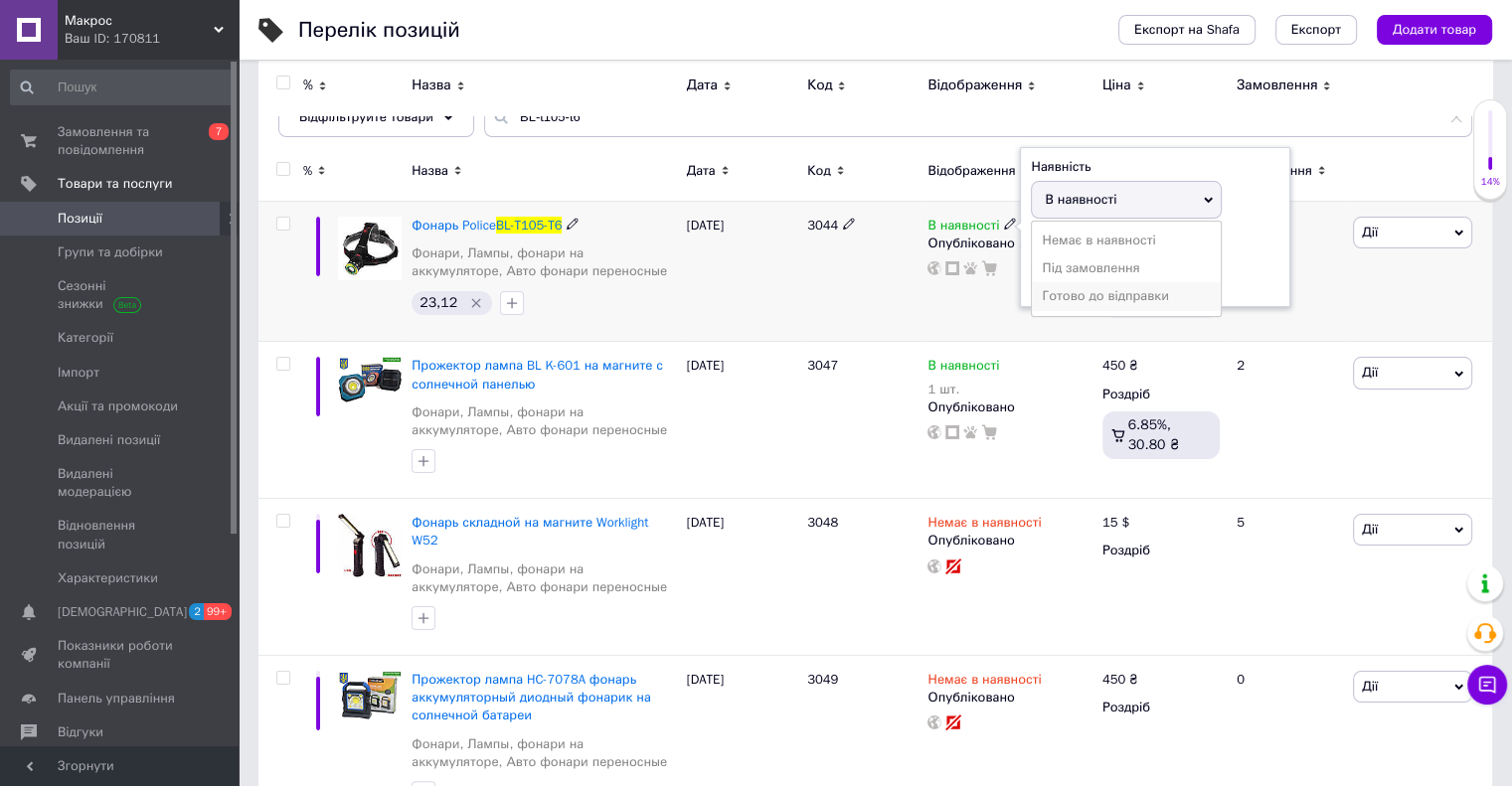 click on "Готово до відправки" at bounding box center (1126, 296) 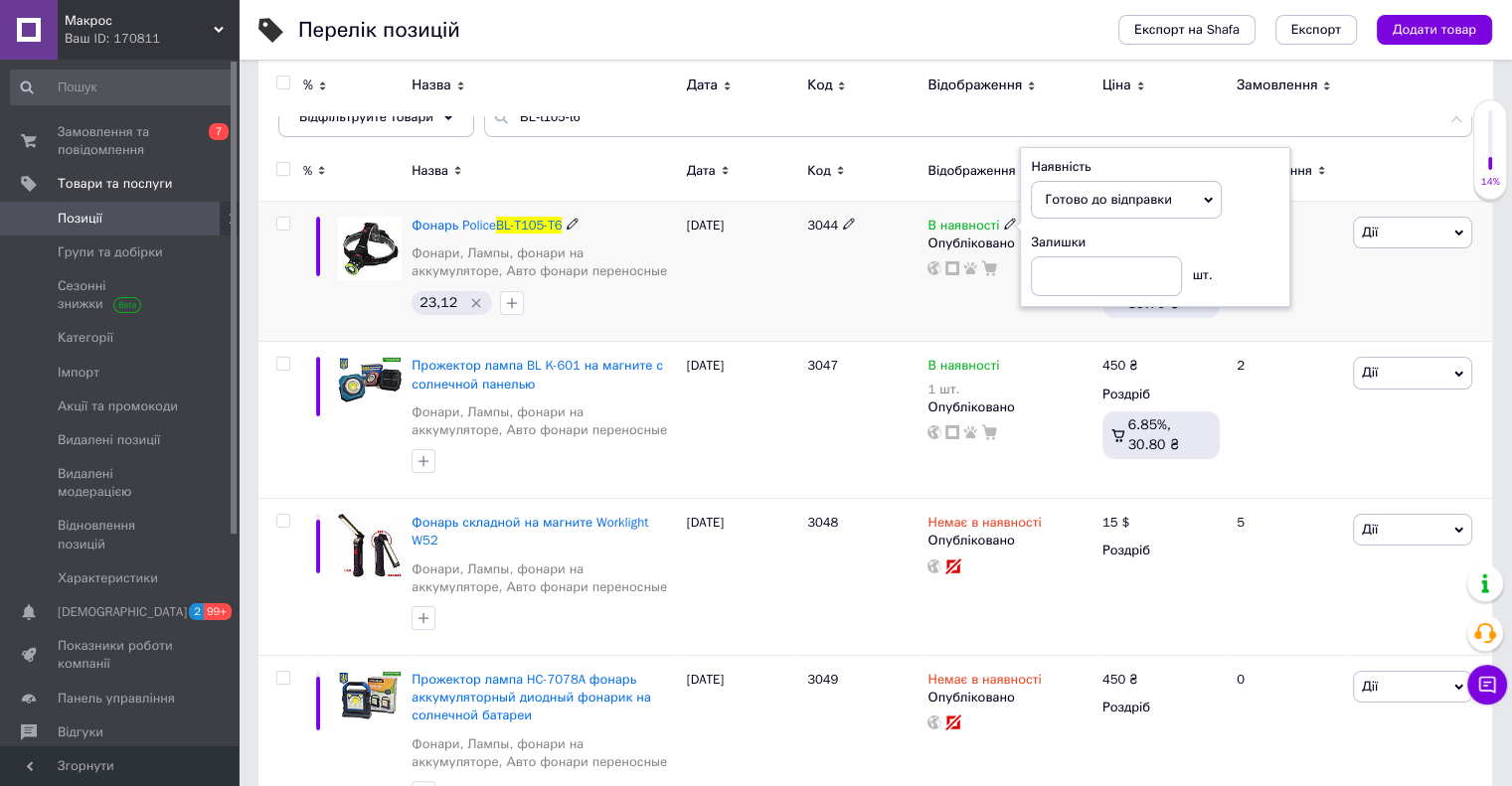 click on "3044" at bounding box center [862, 271] 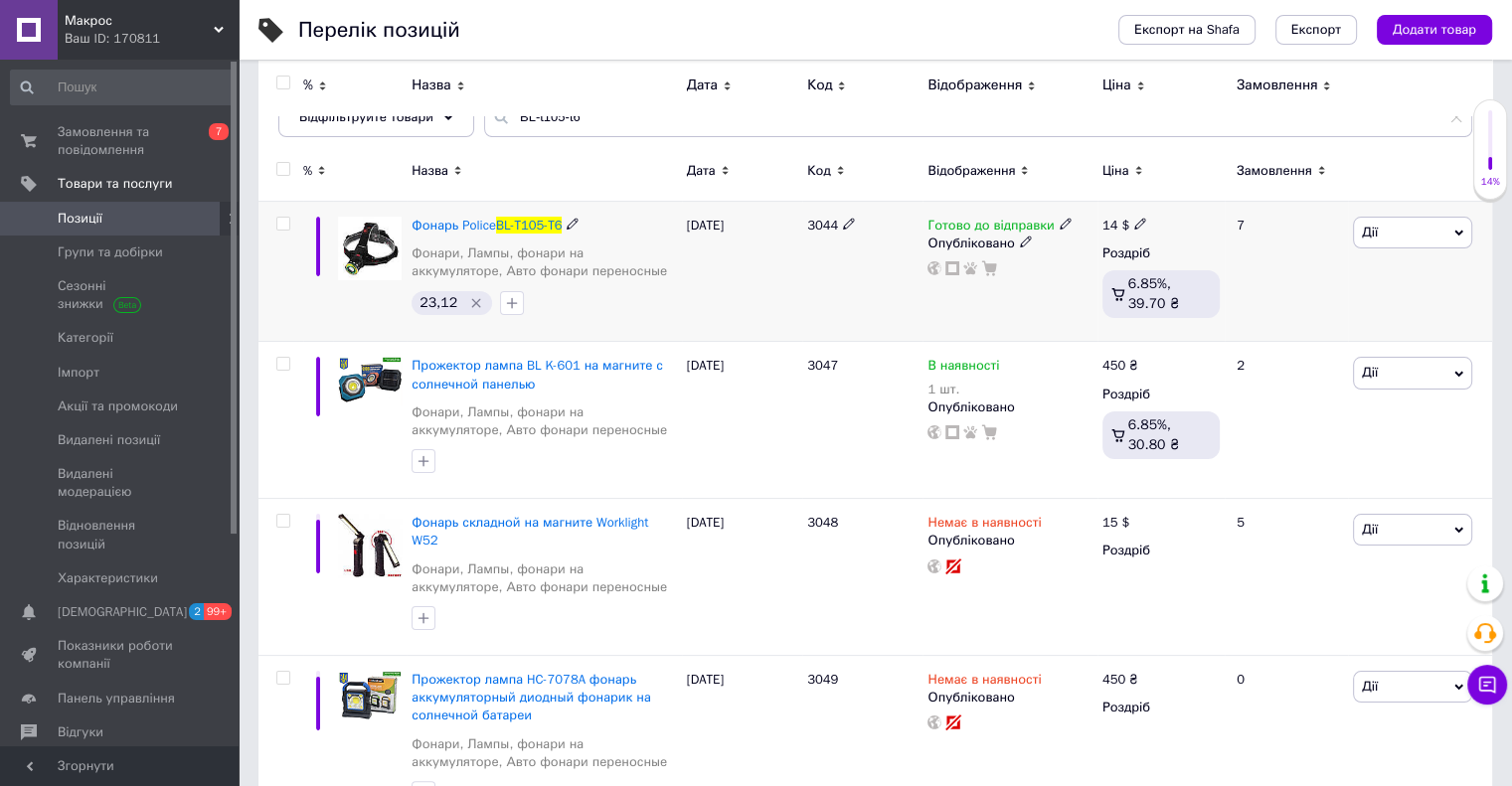 click 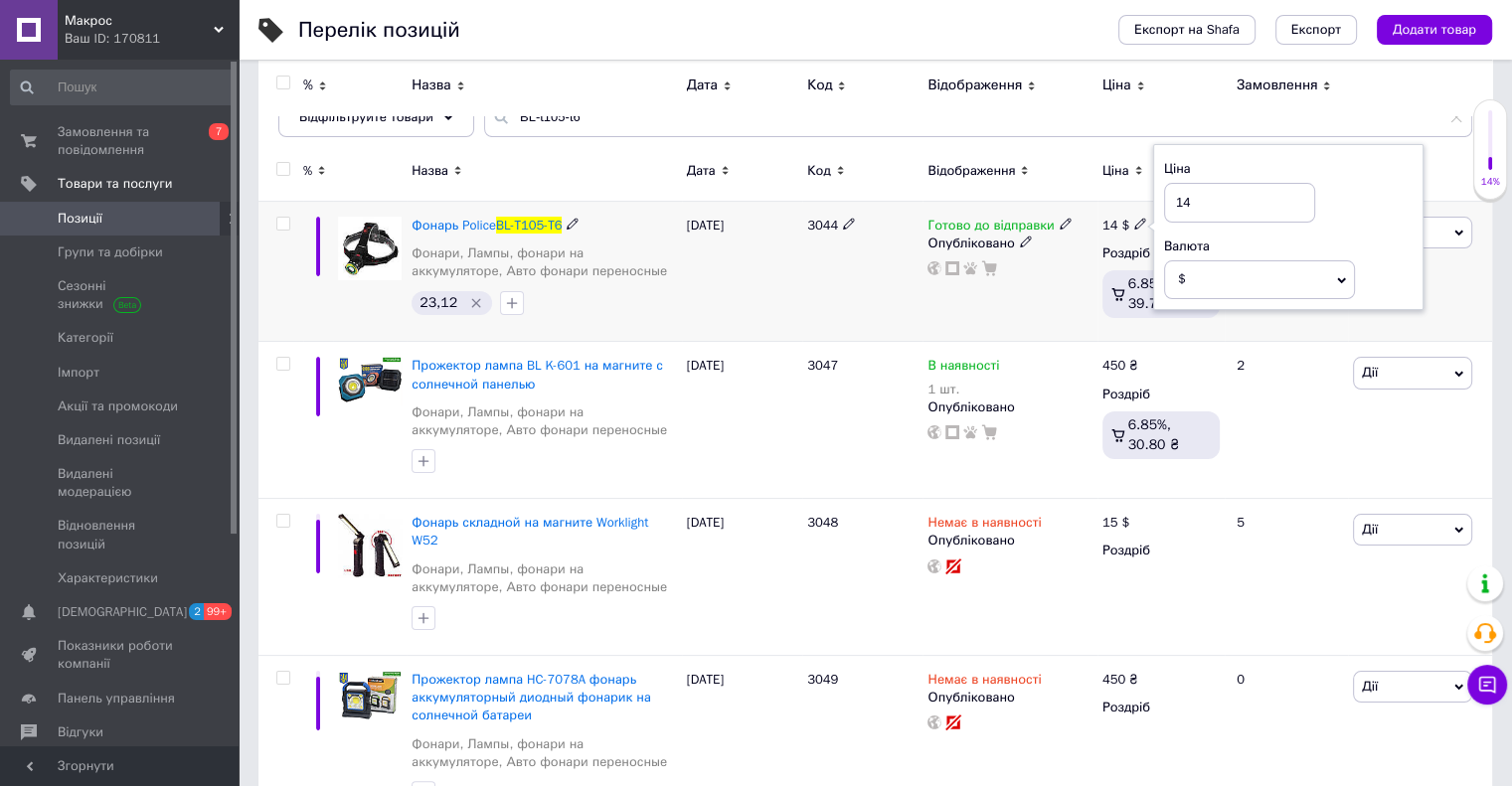 drag, startPoint x: 1198, startPoint y: 205, endPoint x: 1164, endPoint y: 205, distance: 34 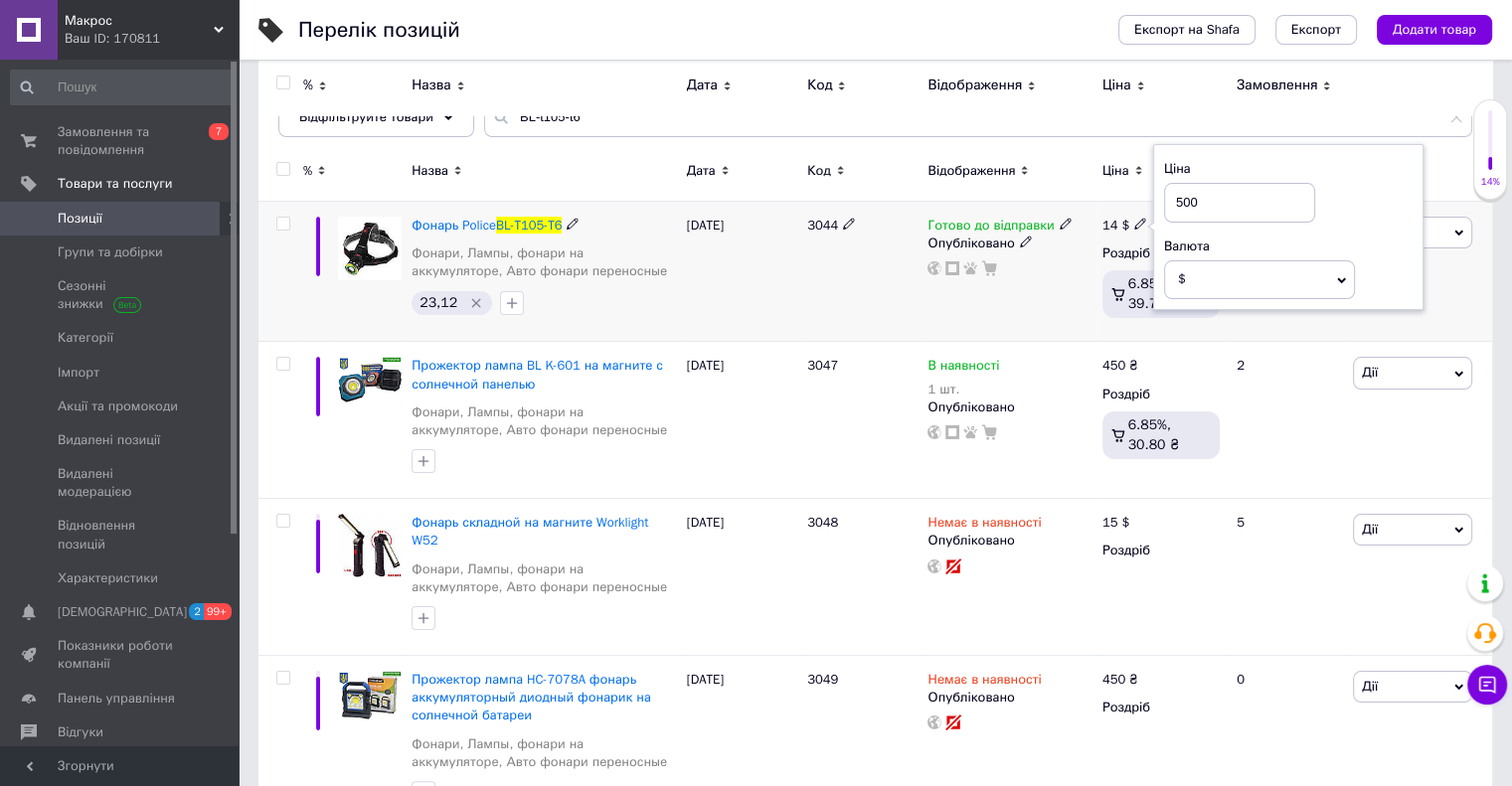 type on "500" 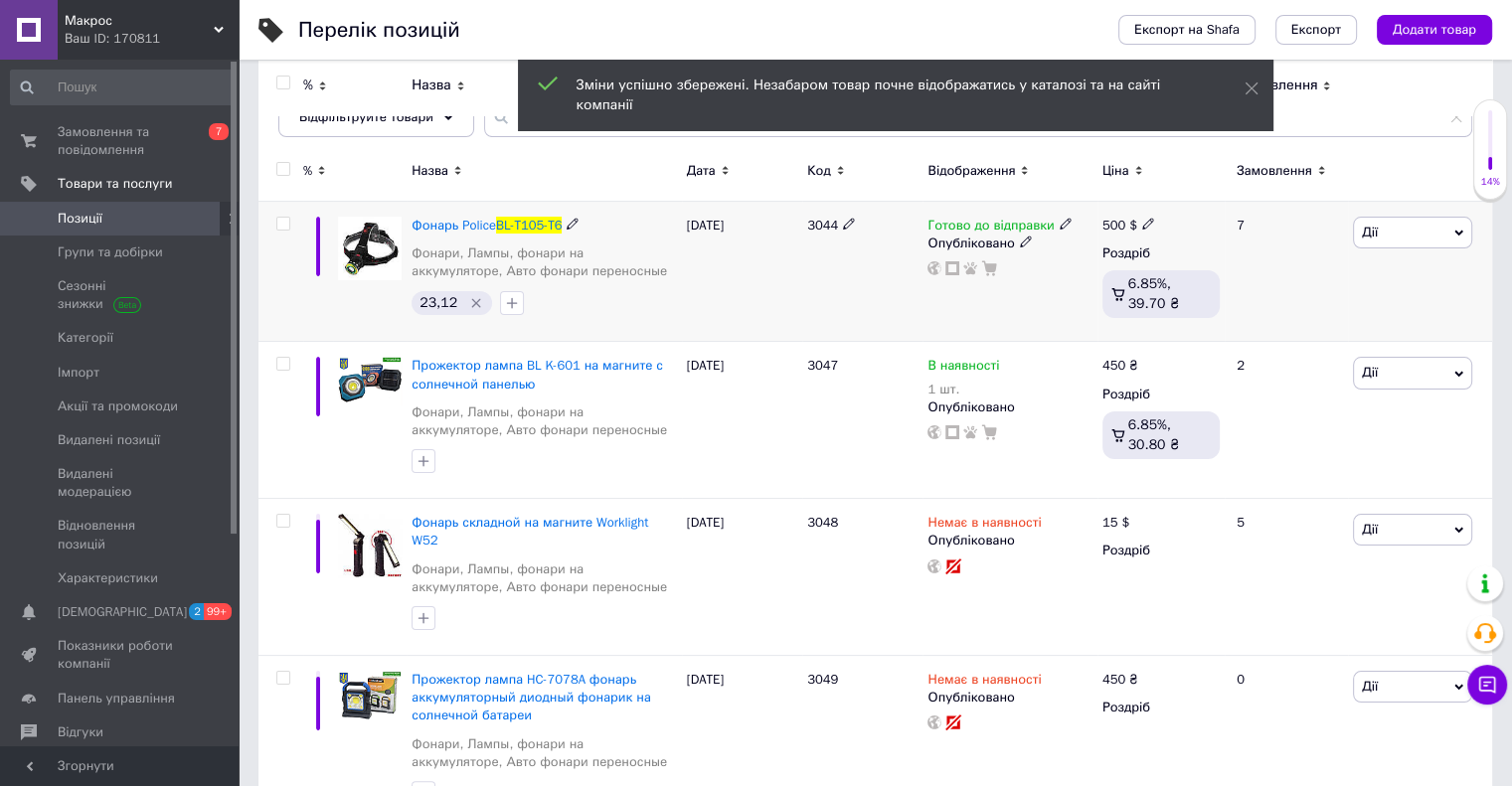 click on "500   $" at bounding box center (1128, 226) 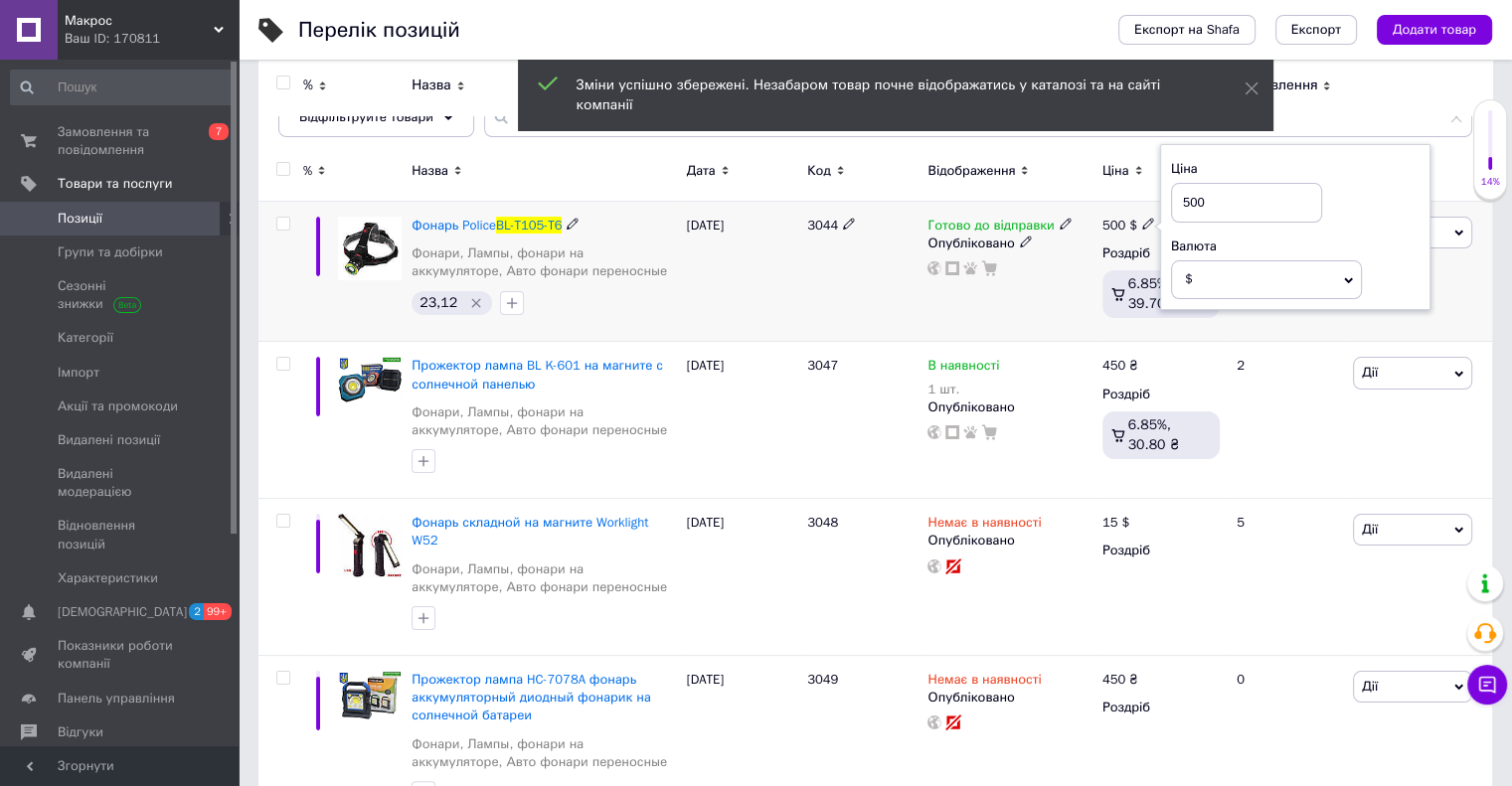 click on "$" at bounding box center (1266, 279) 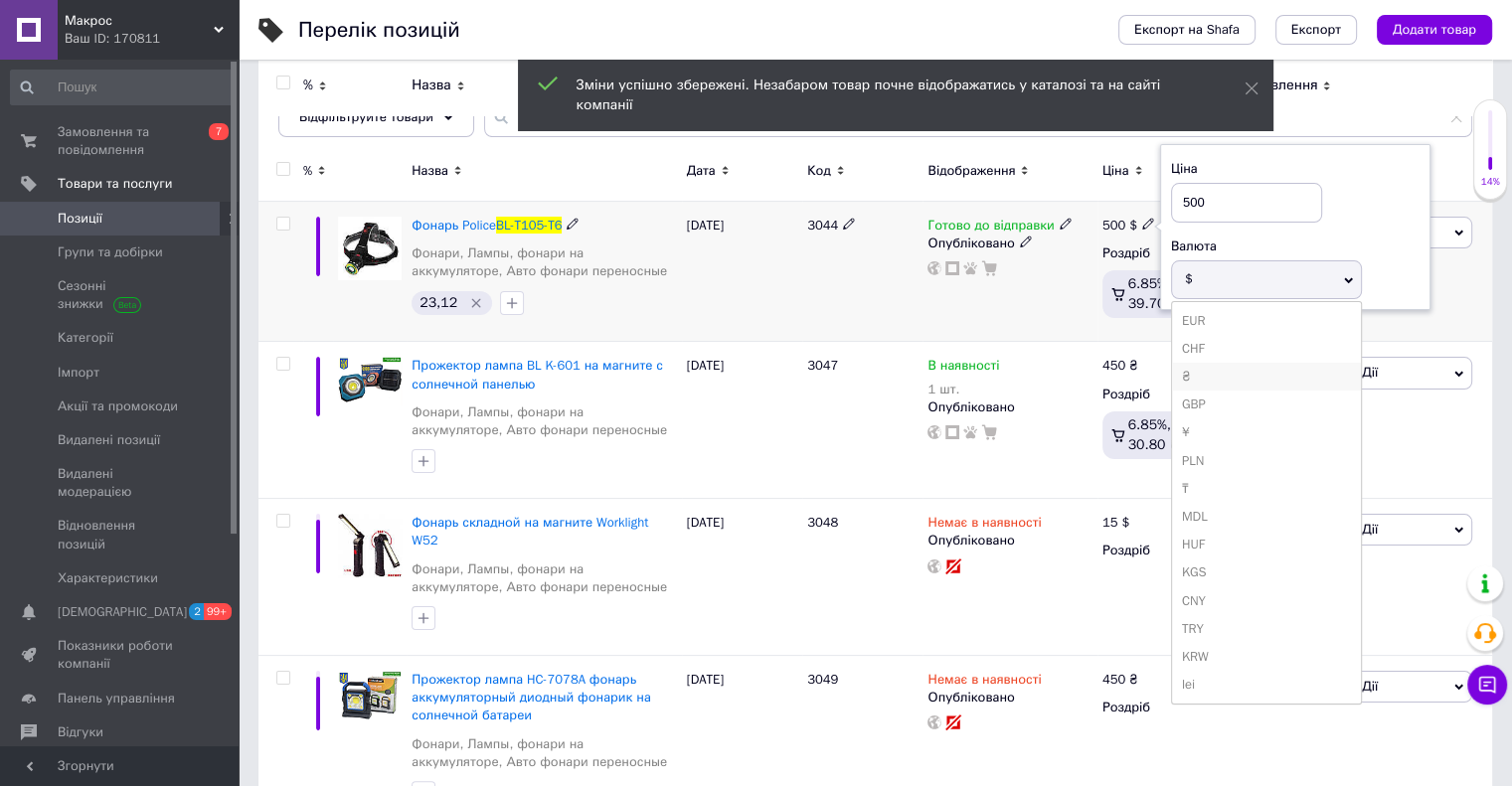 click on "₴" at bounding box center (1266, 377) 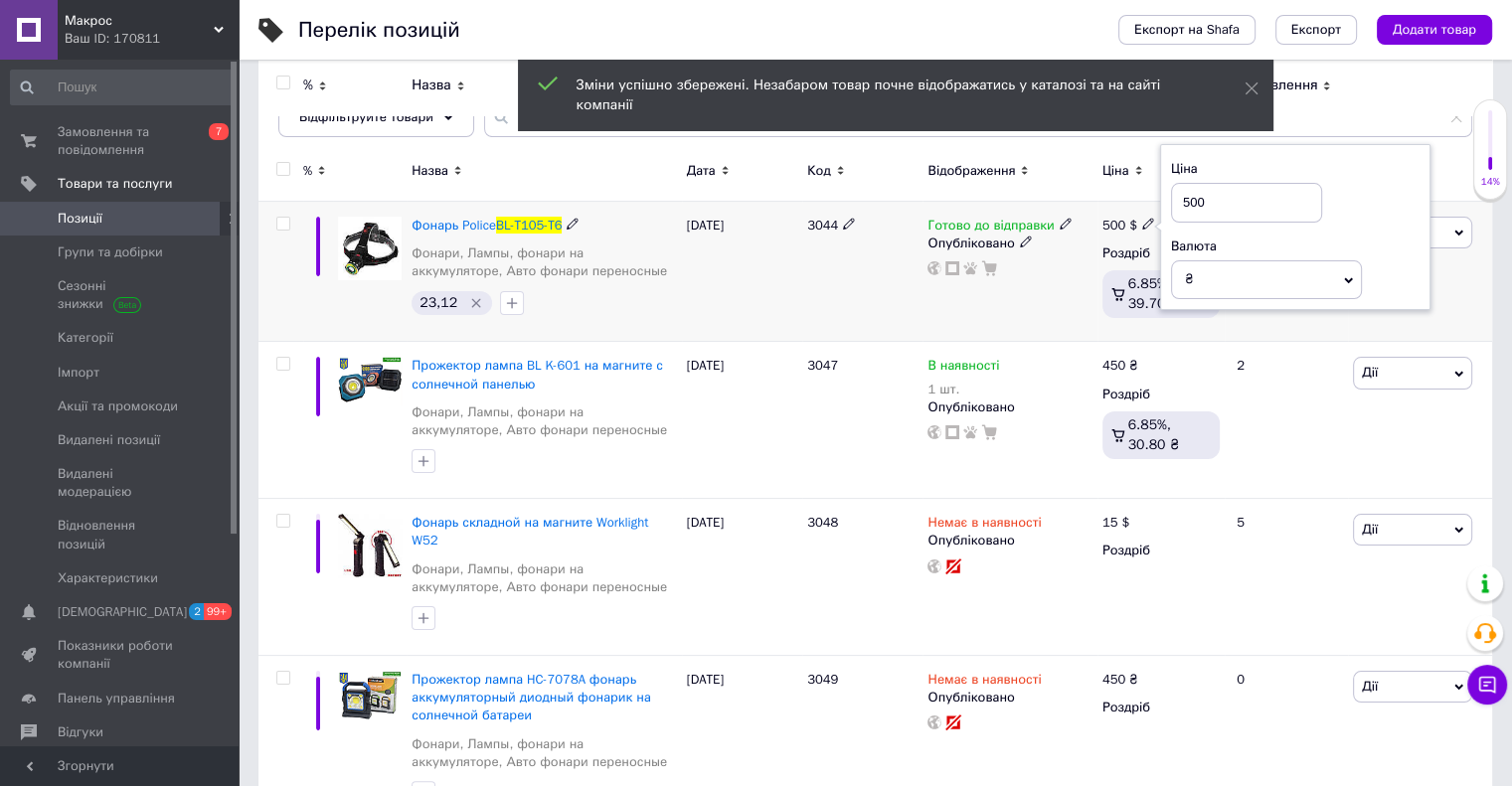 click on "Готово до відправки Опубліковано" at bounding box center [1009, 271] 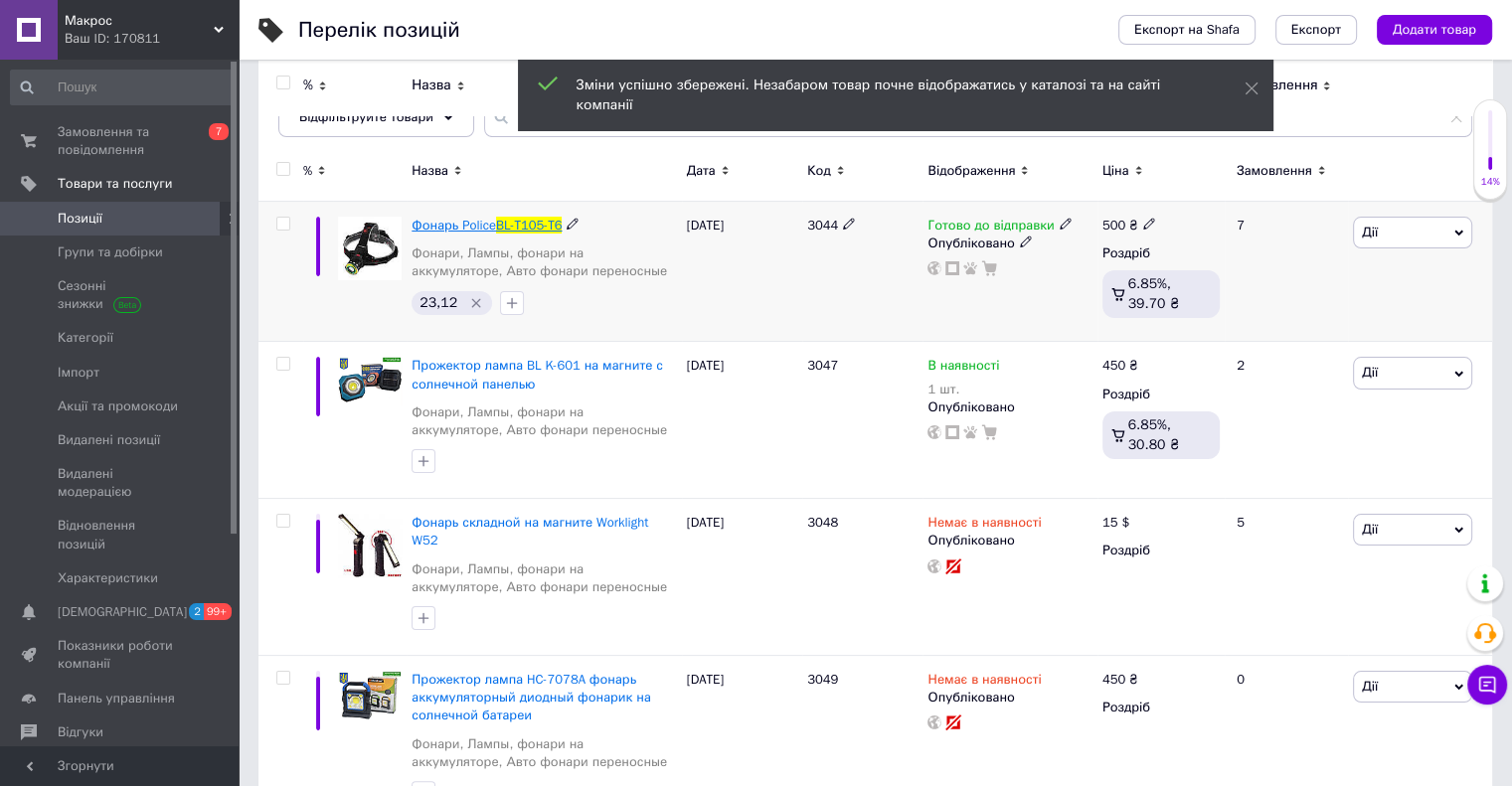 click on "Фонарь  Police" at bounding box center [453, 225] 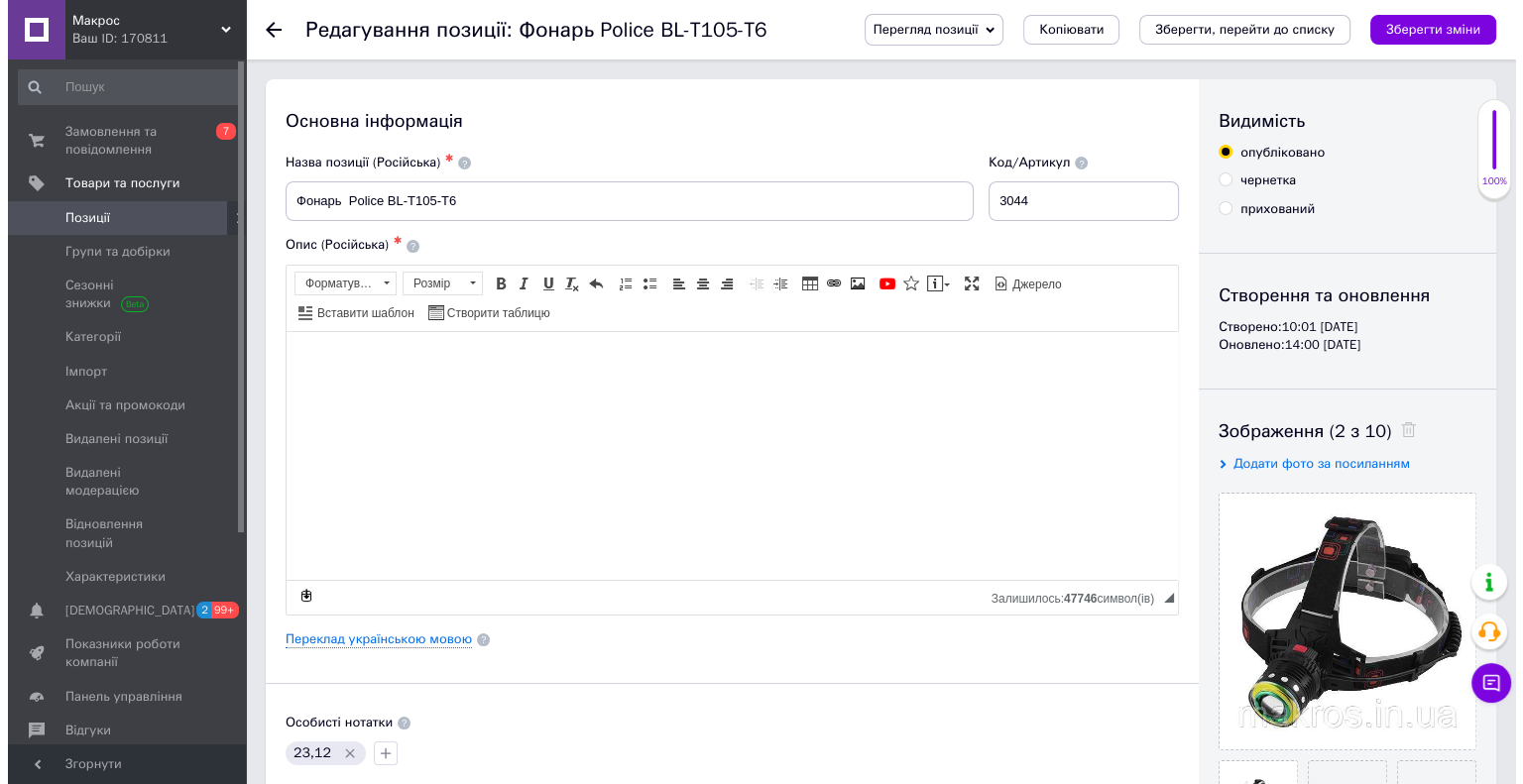 scroll, scrollTop: 856, scrollLeft: 0, axis: vertical 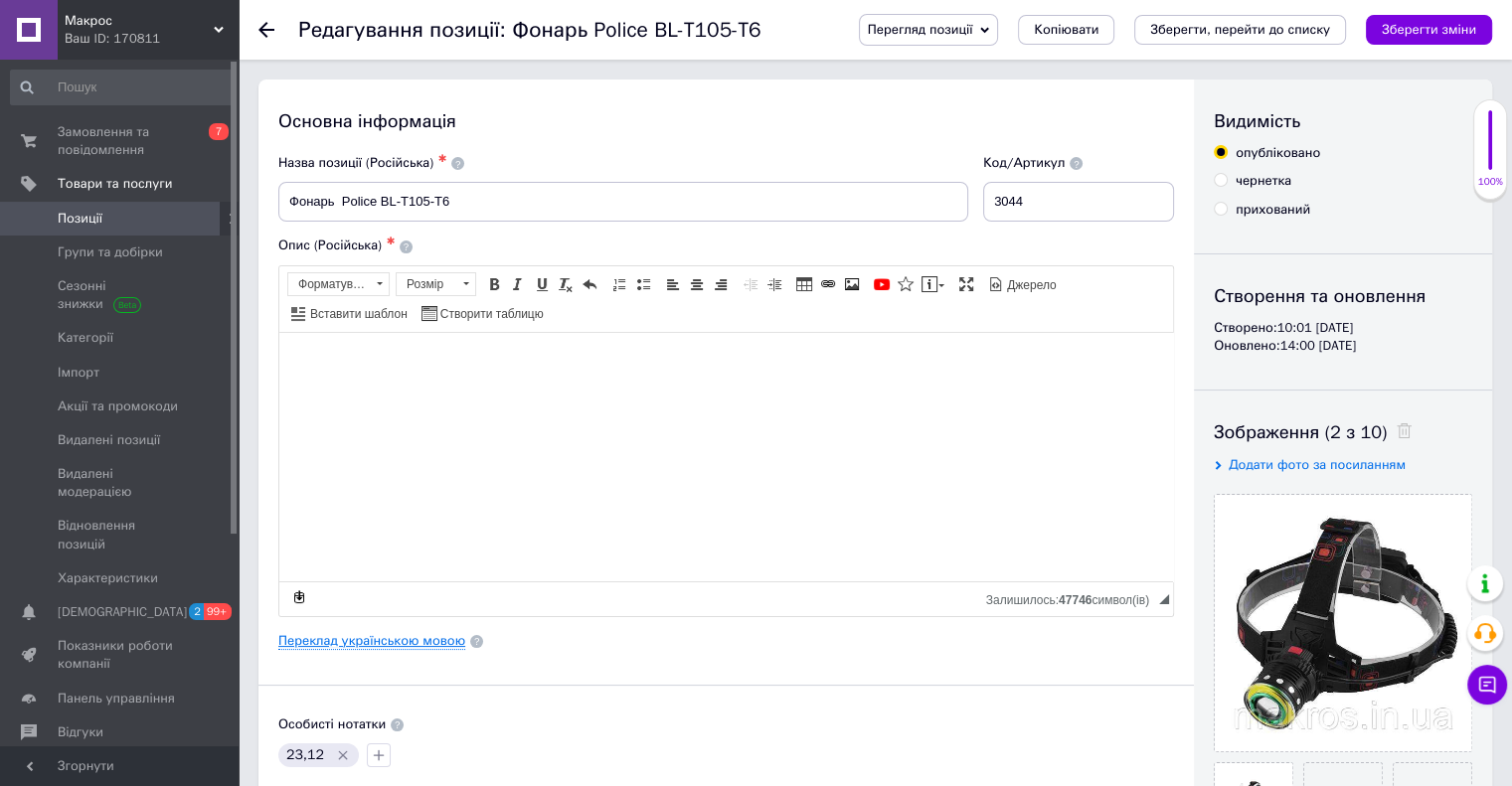 click on "Переклад українською мовою" at bounding box center (372, 641) 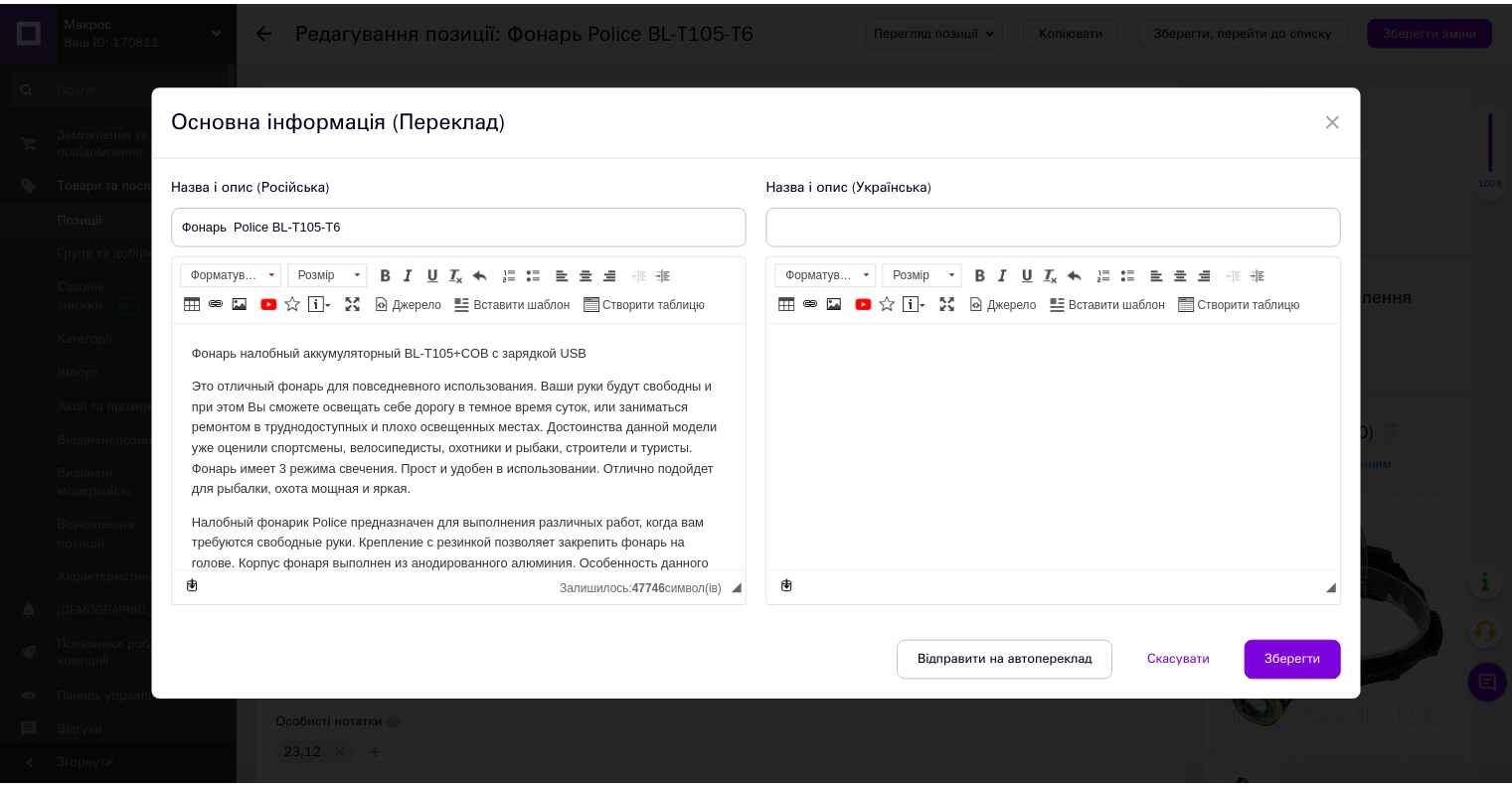 scroll, scrollTop: 0, scrollLeft: 0, axis: both 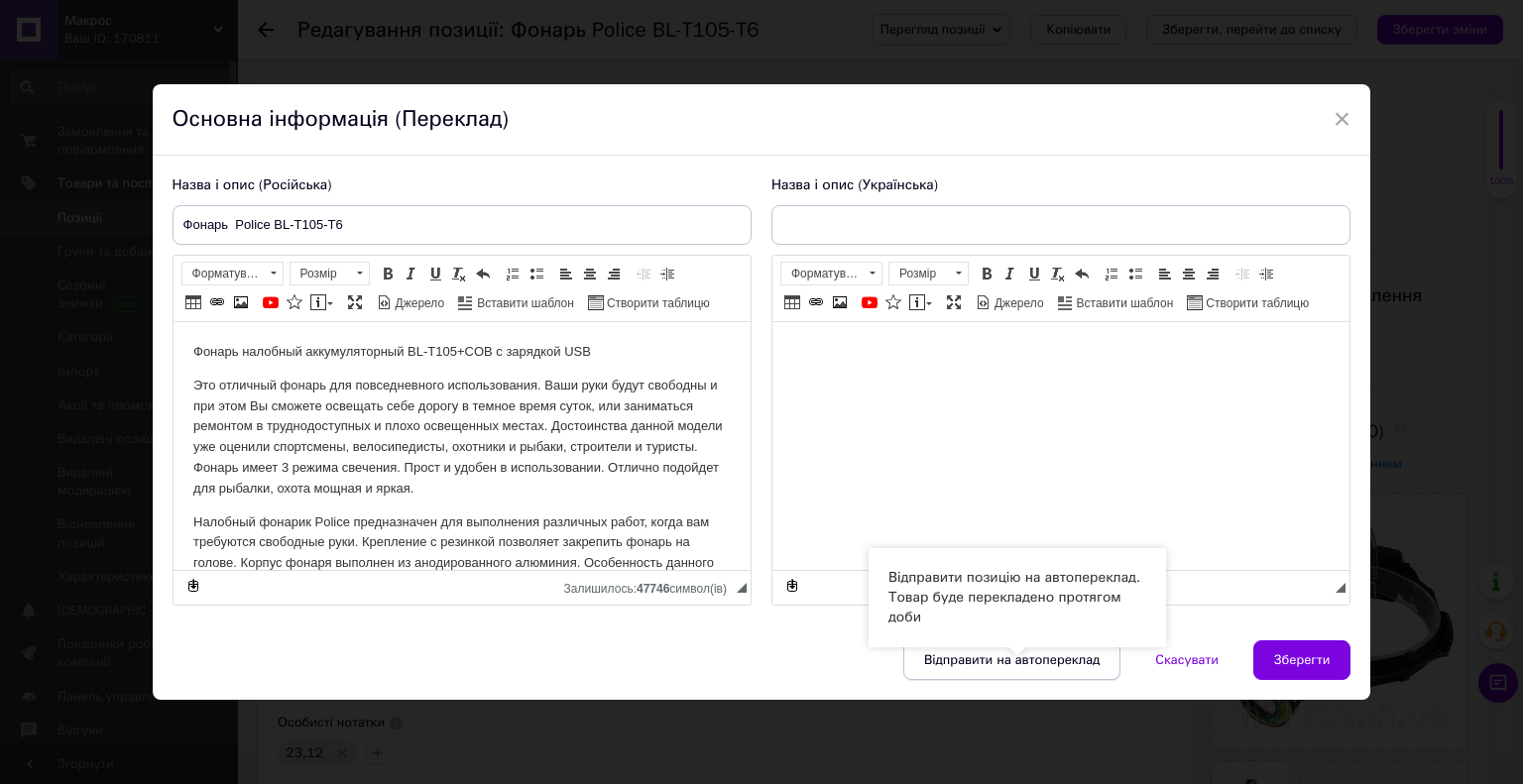 click on "Відправити на автопереклад" at bounding box center (1011, 660) 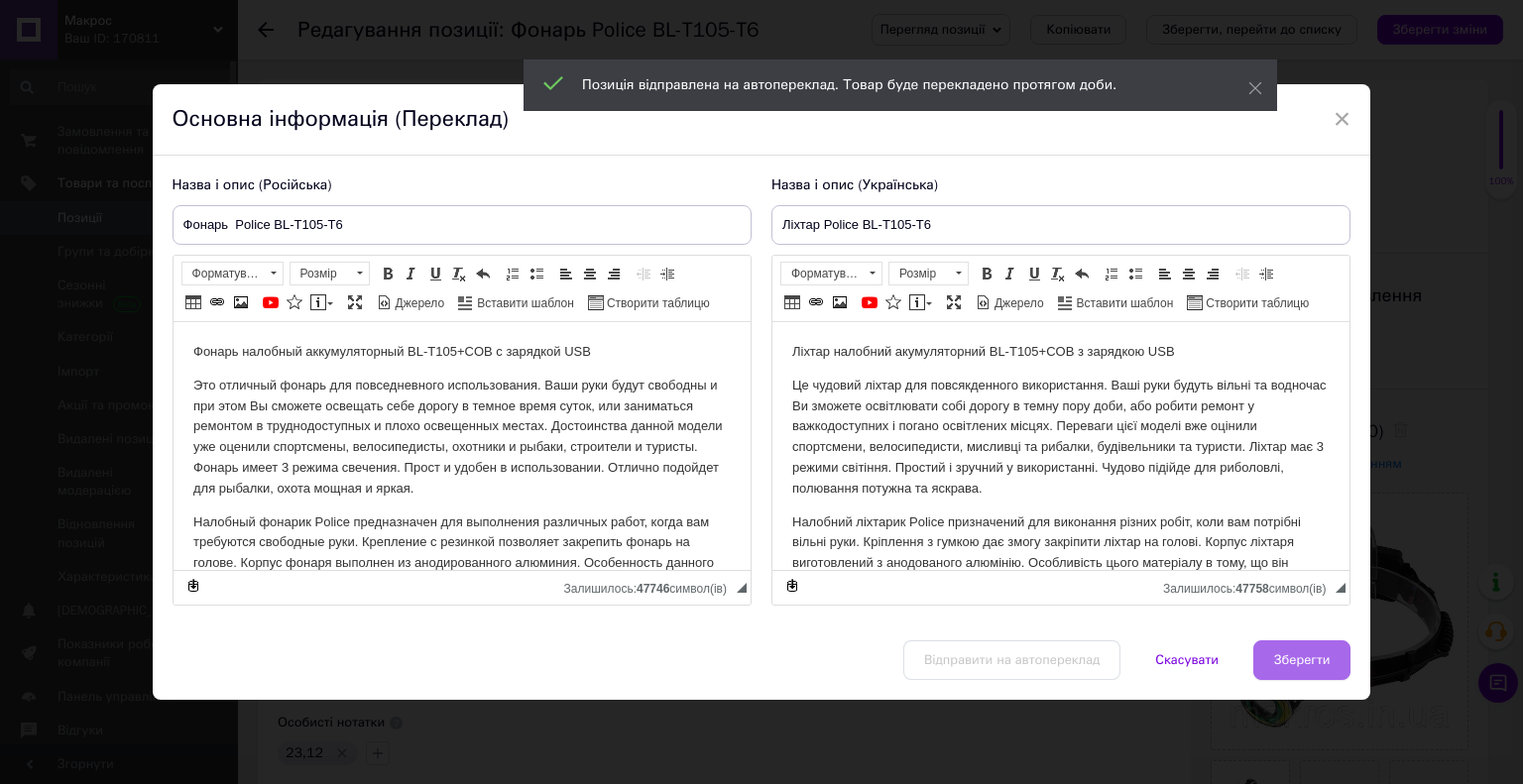 click on "Зберегти" at bounding box center (1302, 660) 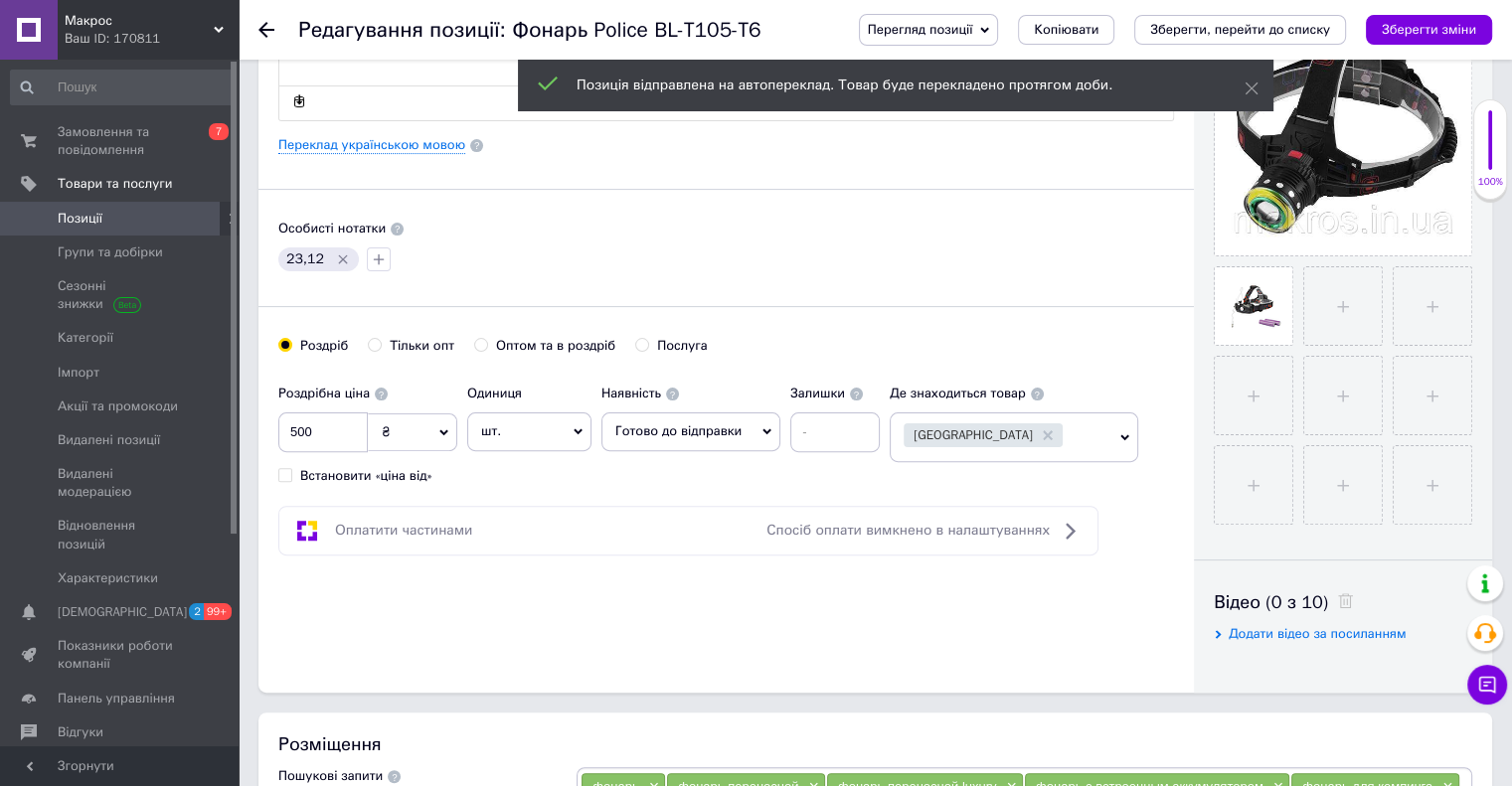 scroll, scrollTop: 497, scrollLeft: 0, axis: vertical 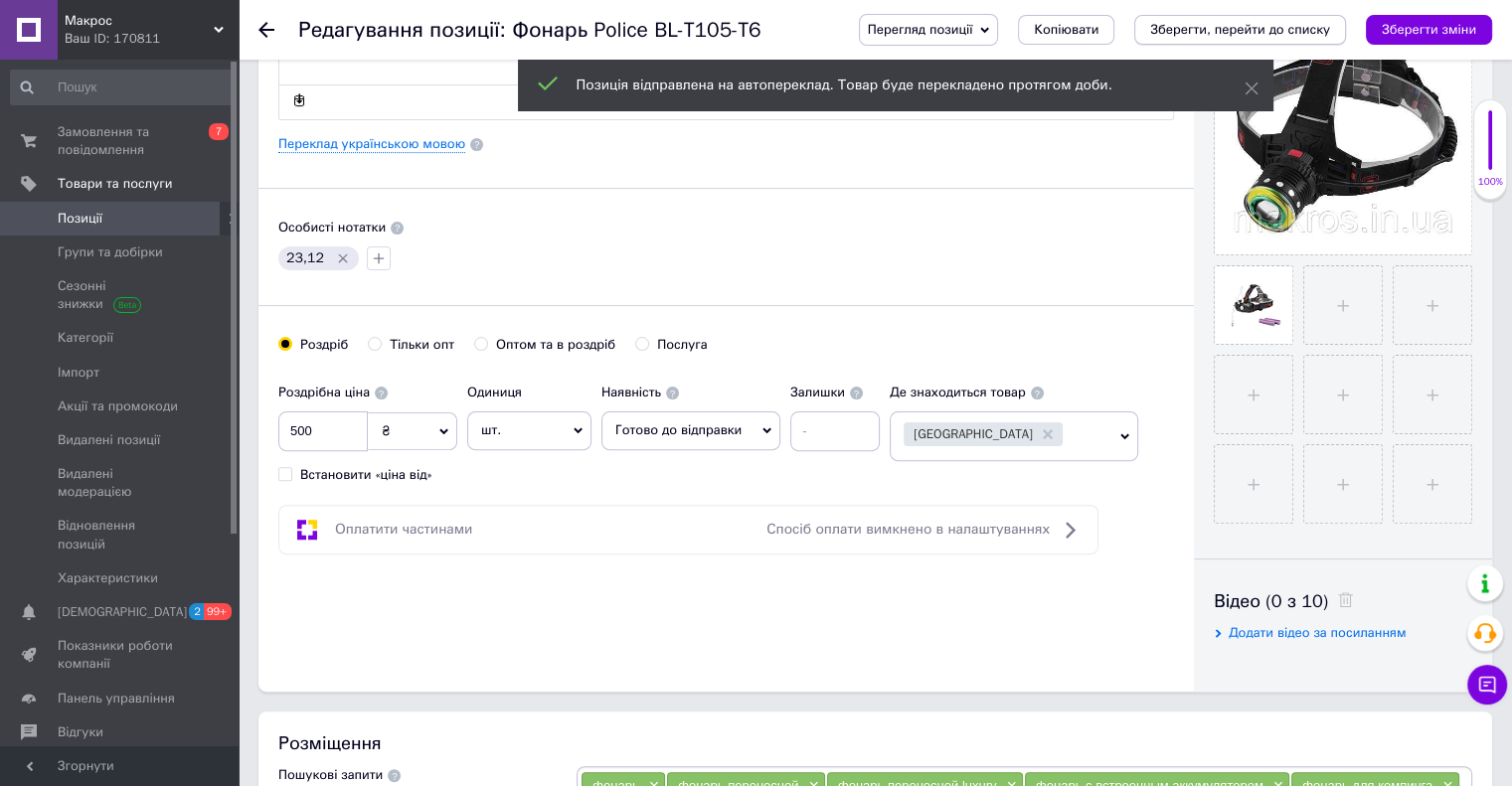 click on "Зберегти, перейти до списку" at bounding box center [1240, 29] 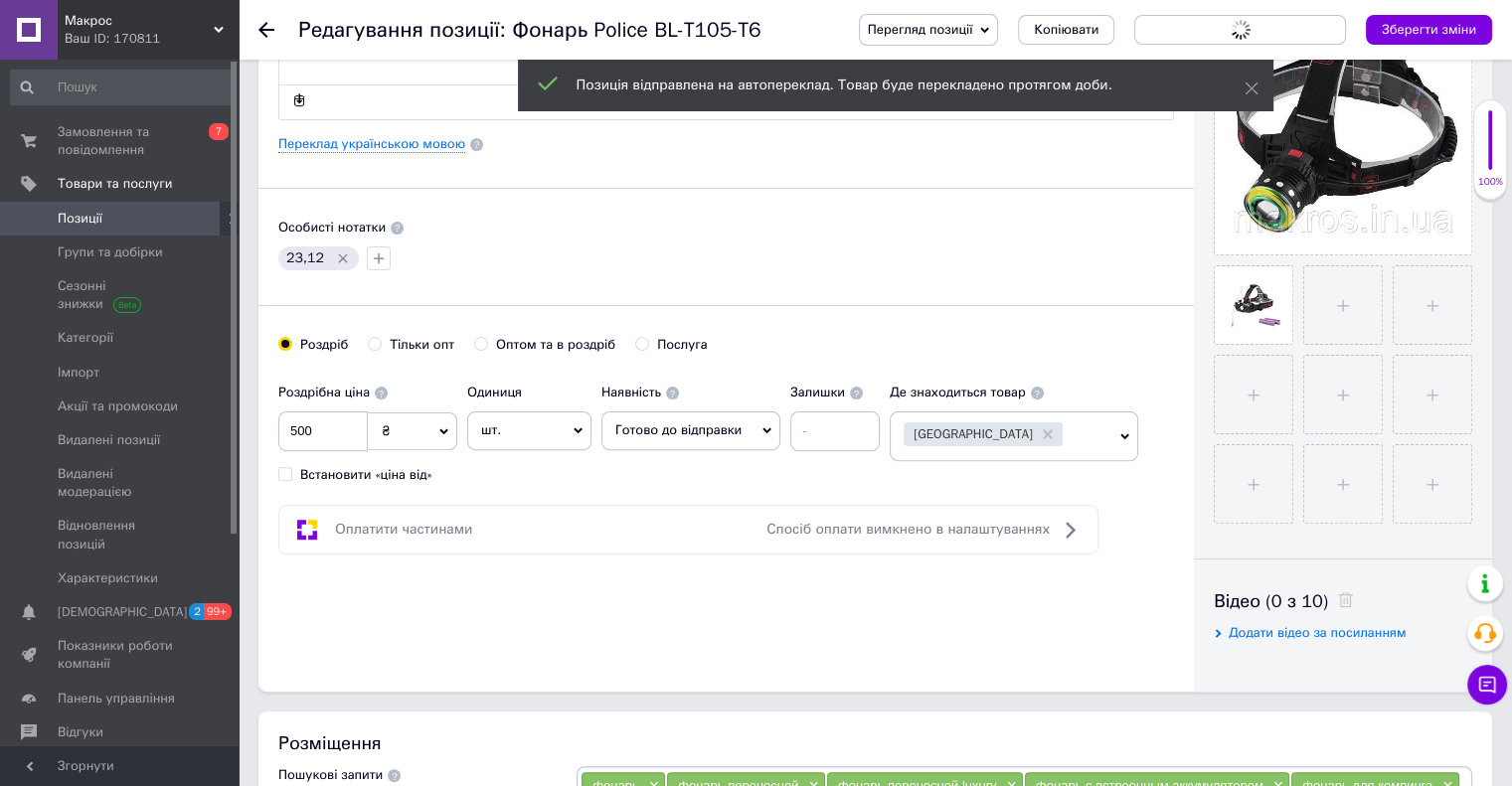 scroll, scrollTop: 0, scrollLeft: 0, axis: both 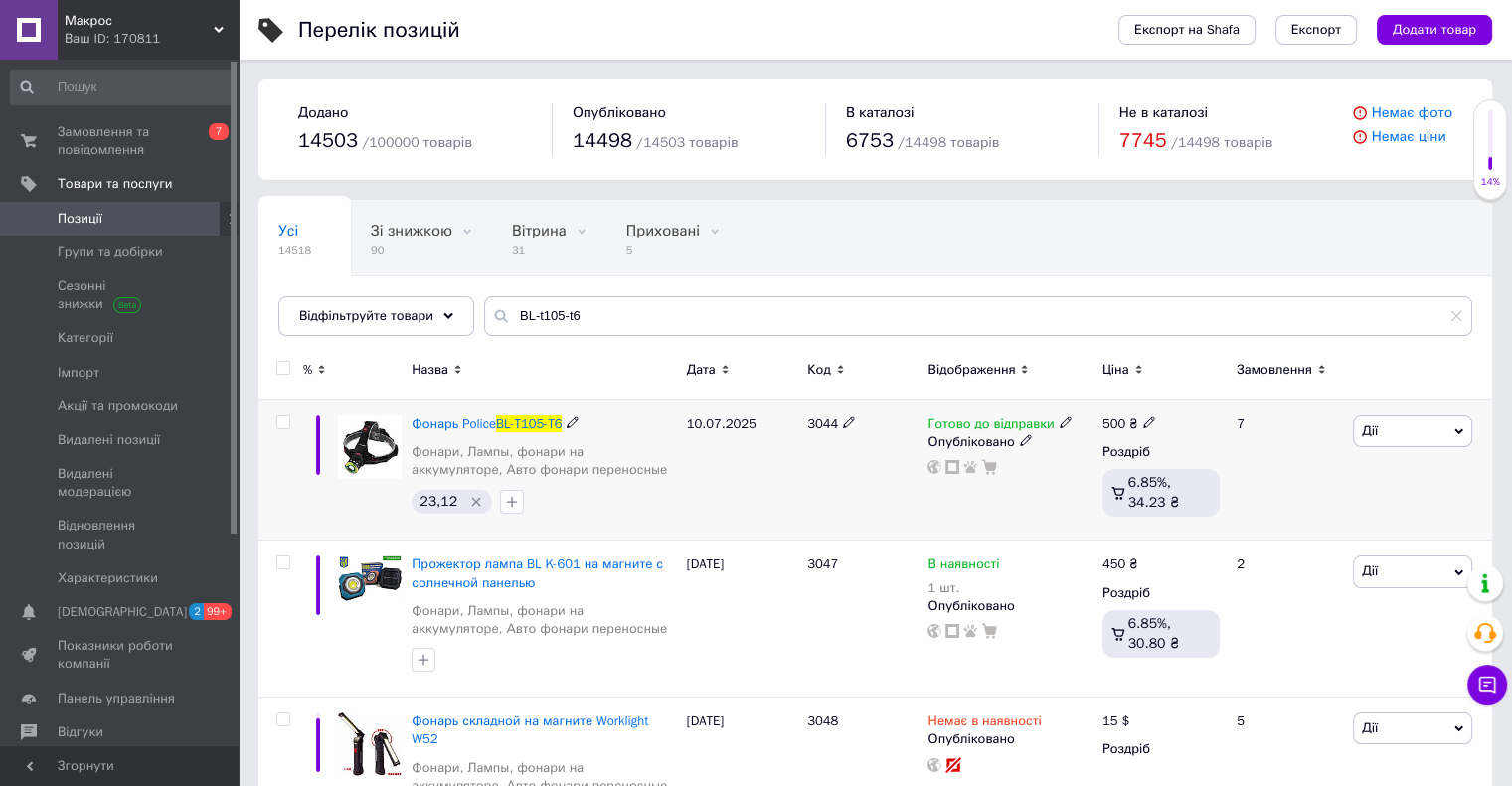 click 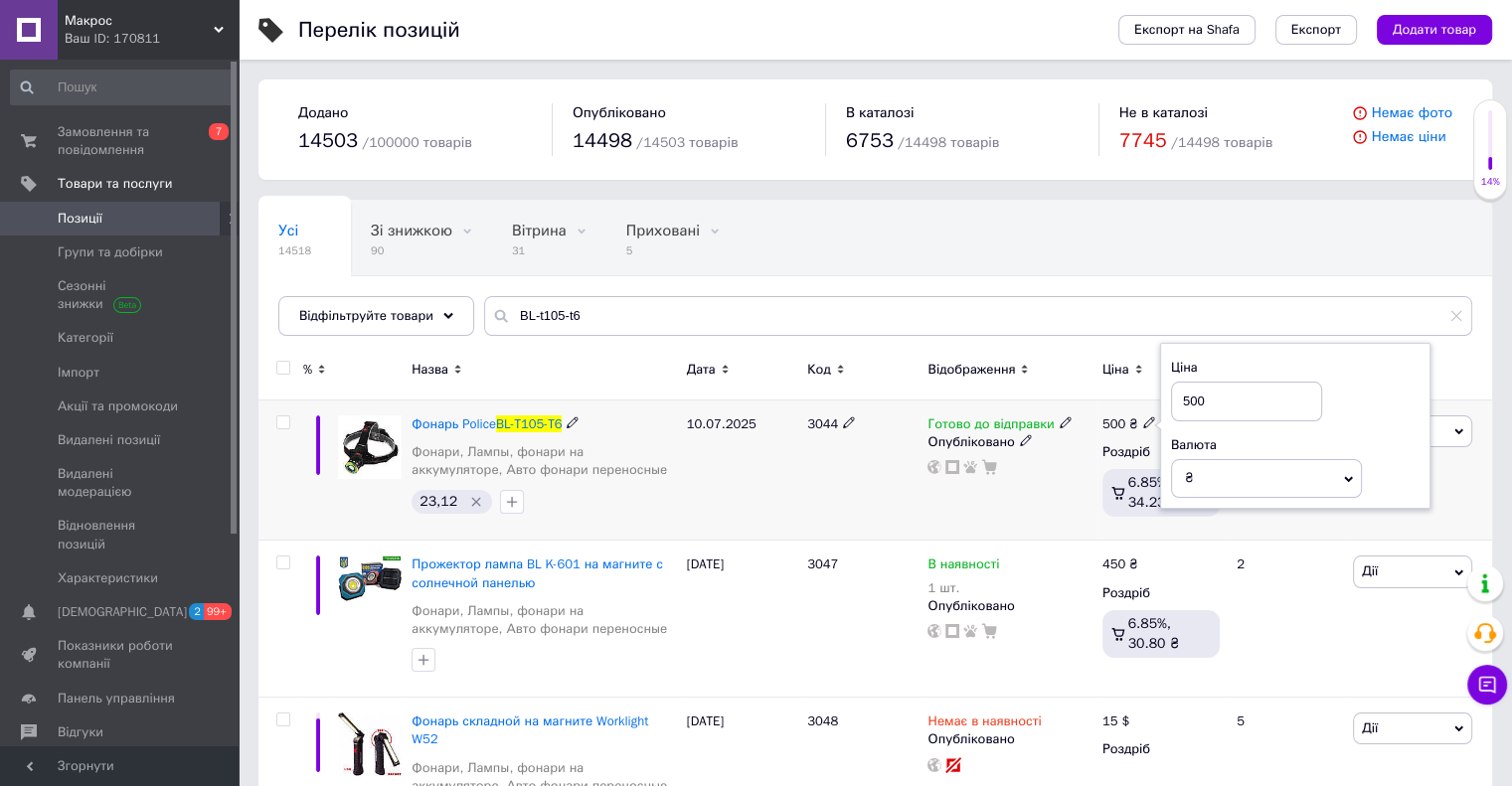 drag, startPoint x: 1208, startPoint y: 403, endPoint x: 1163, endPoint y: 405, distance: 45.044423 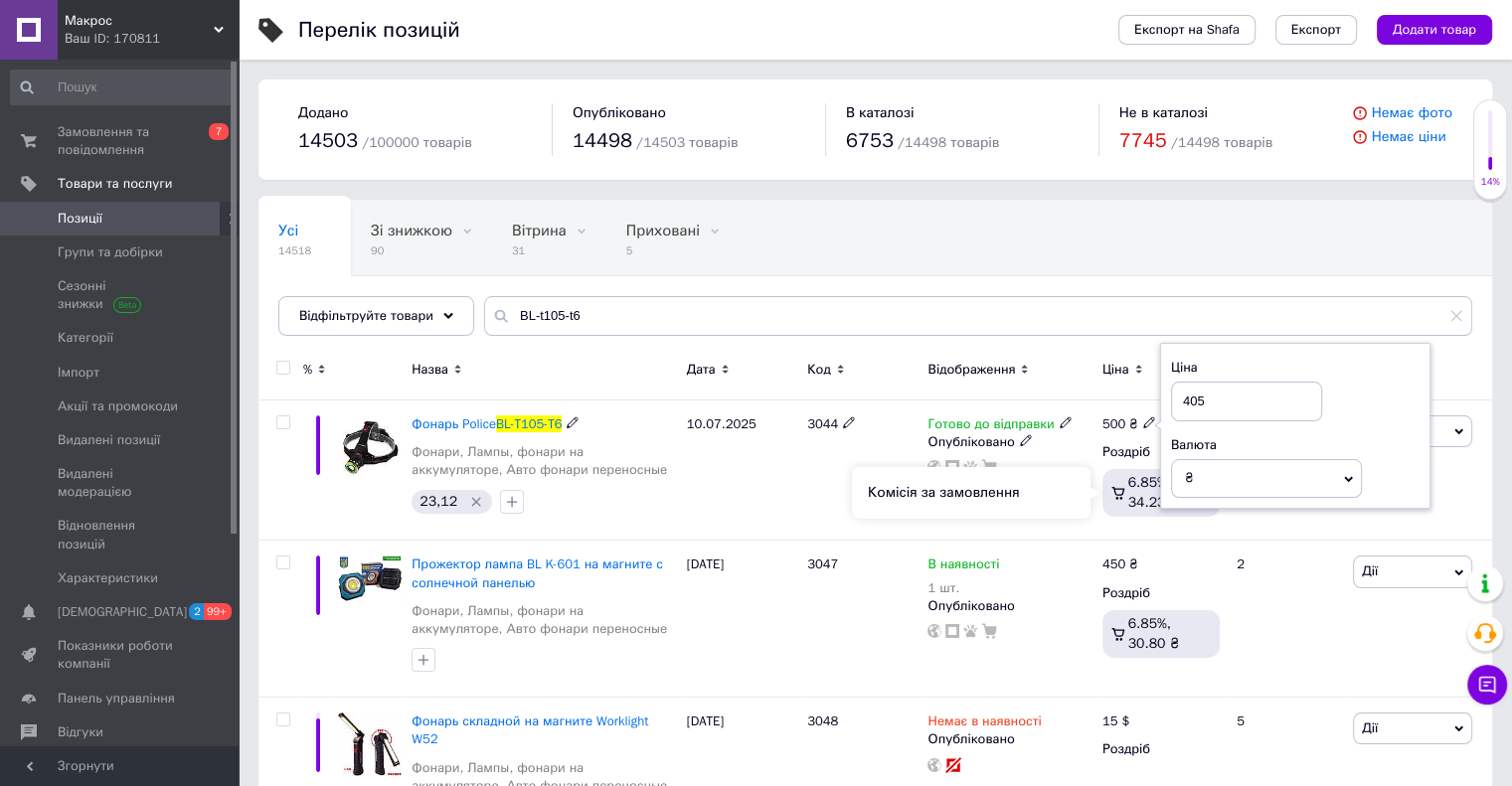 type on "405" 